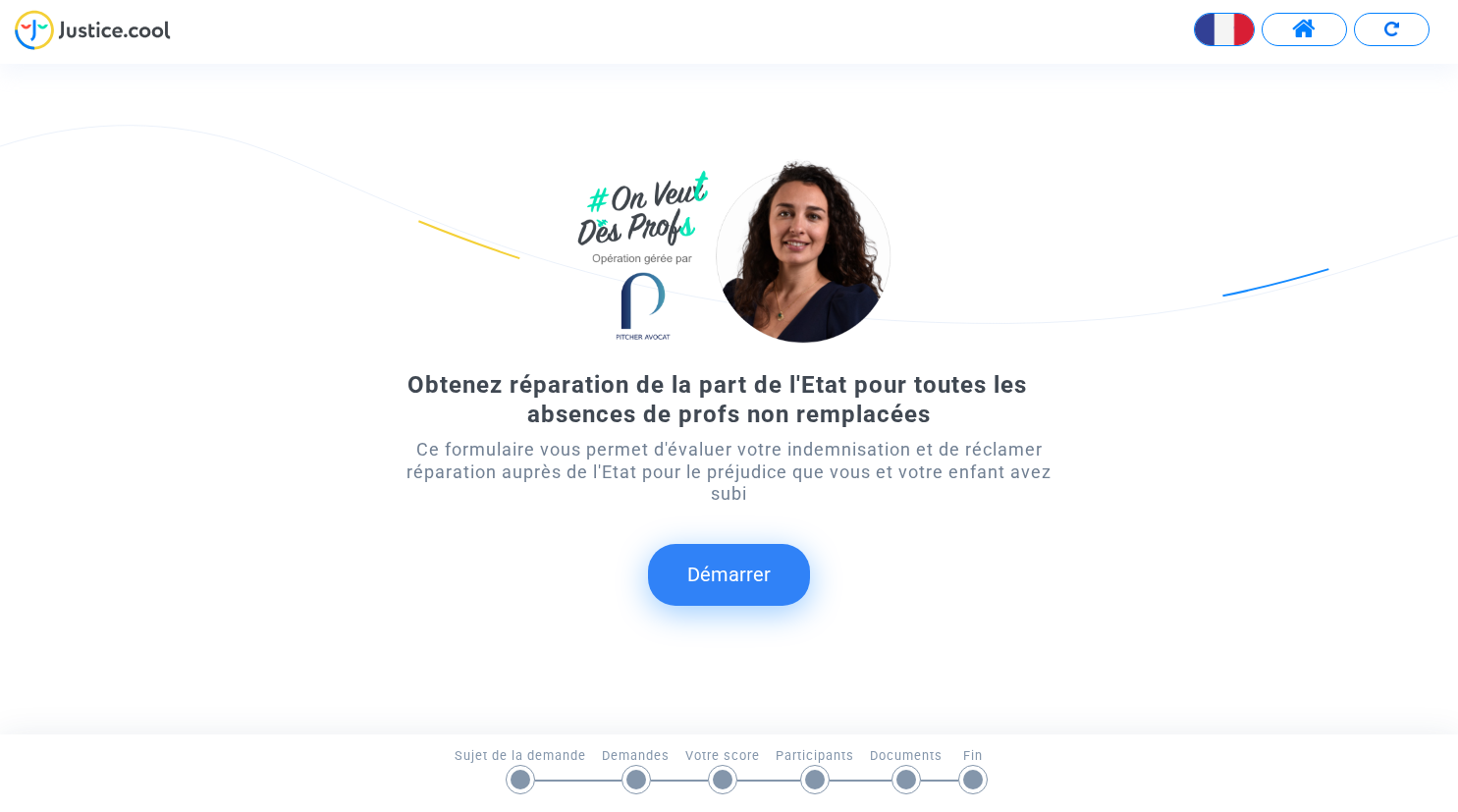 scroll, scrollTop: 0, scrollLeft: 0, axis: both 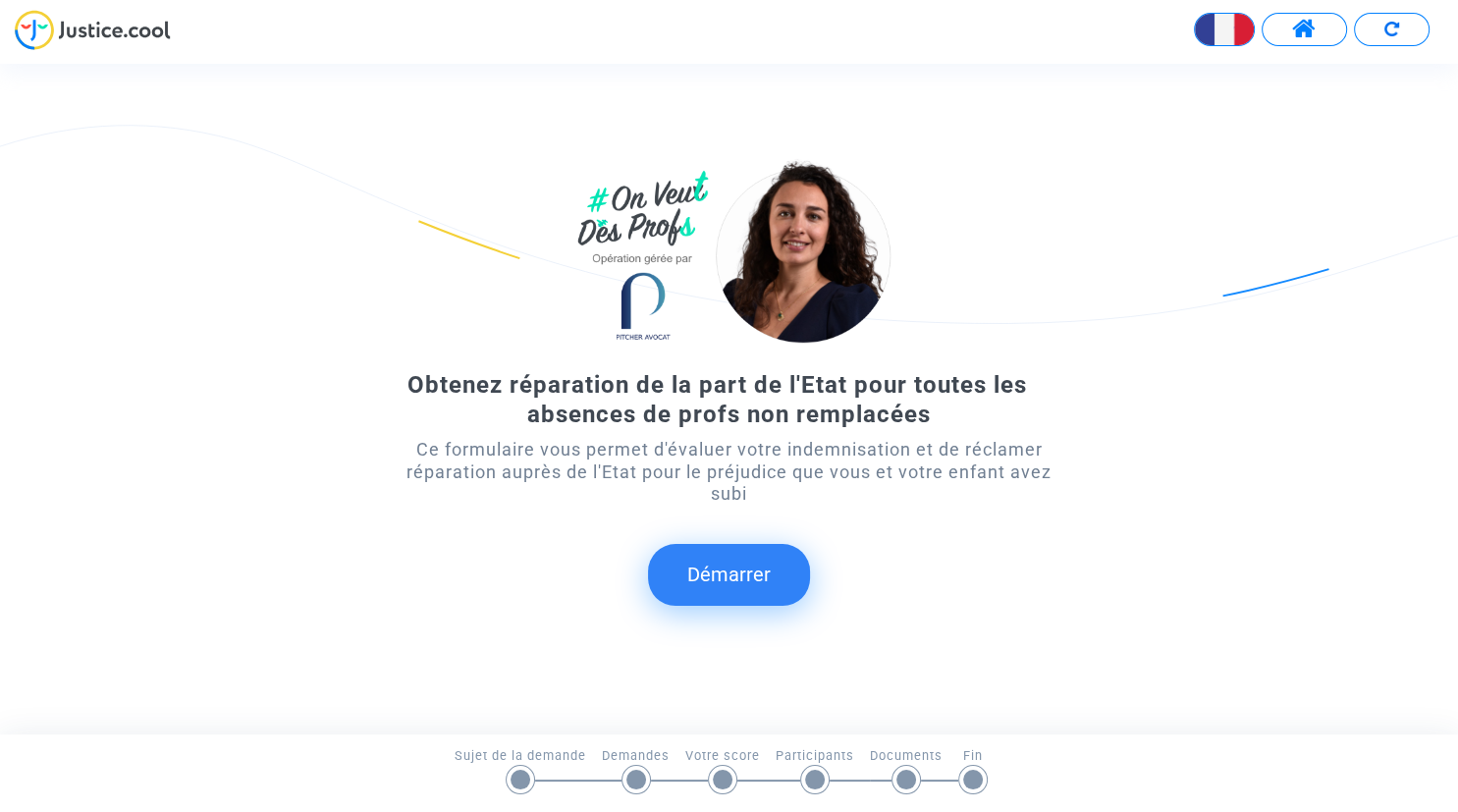 click on "Démarrer" 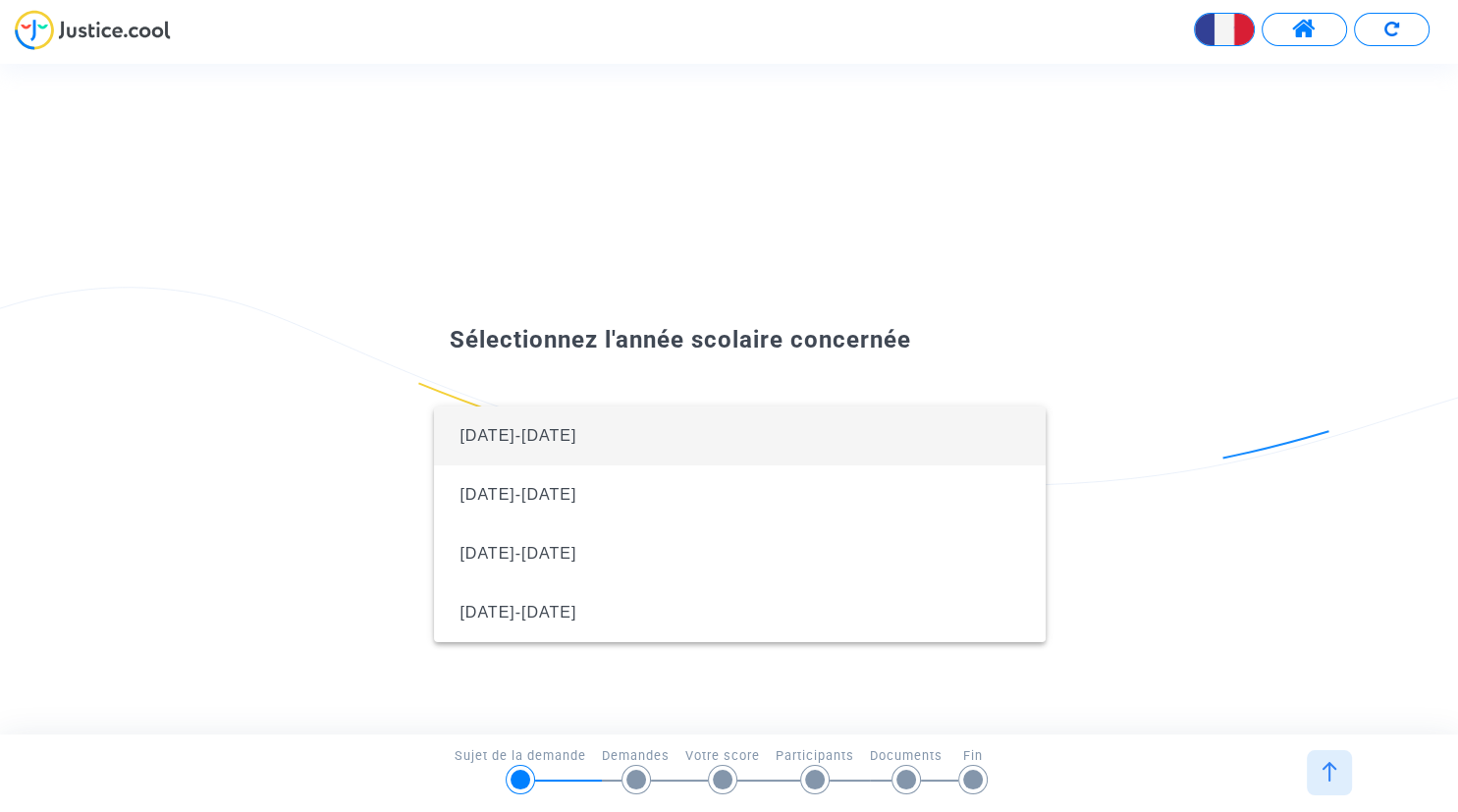 click on "2024-2025" at bounding box center (739, 436) 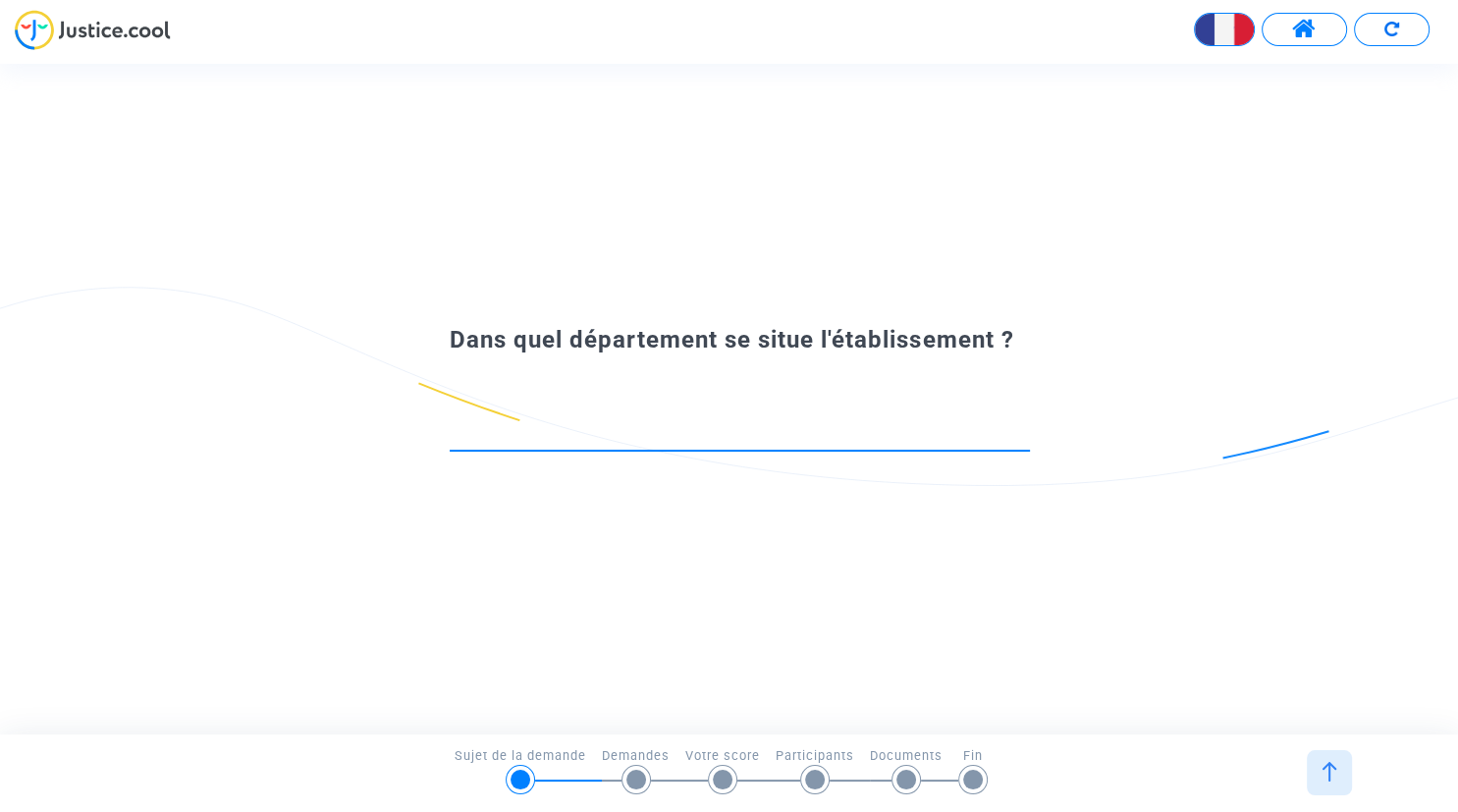 click at bounding box center [739, 433] 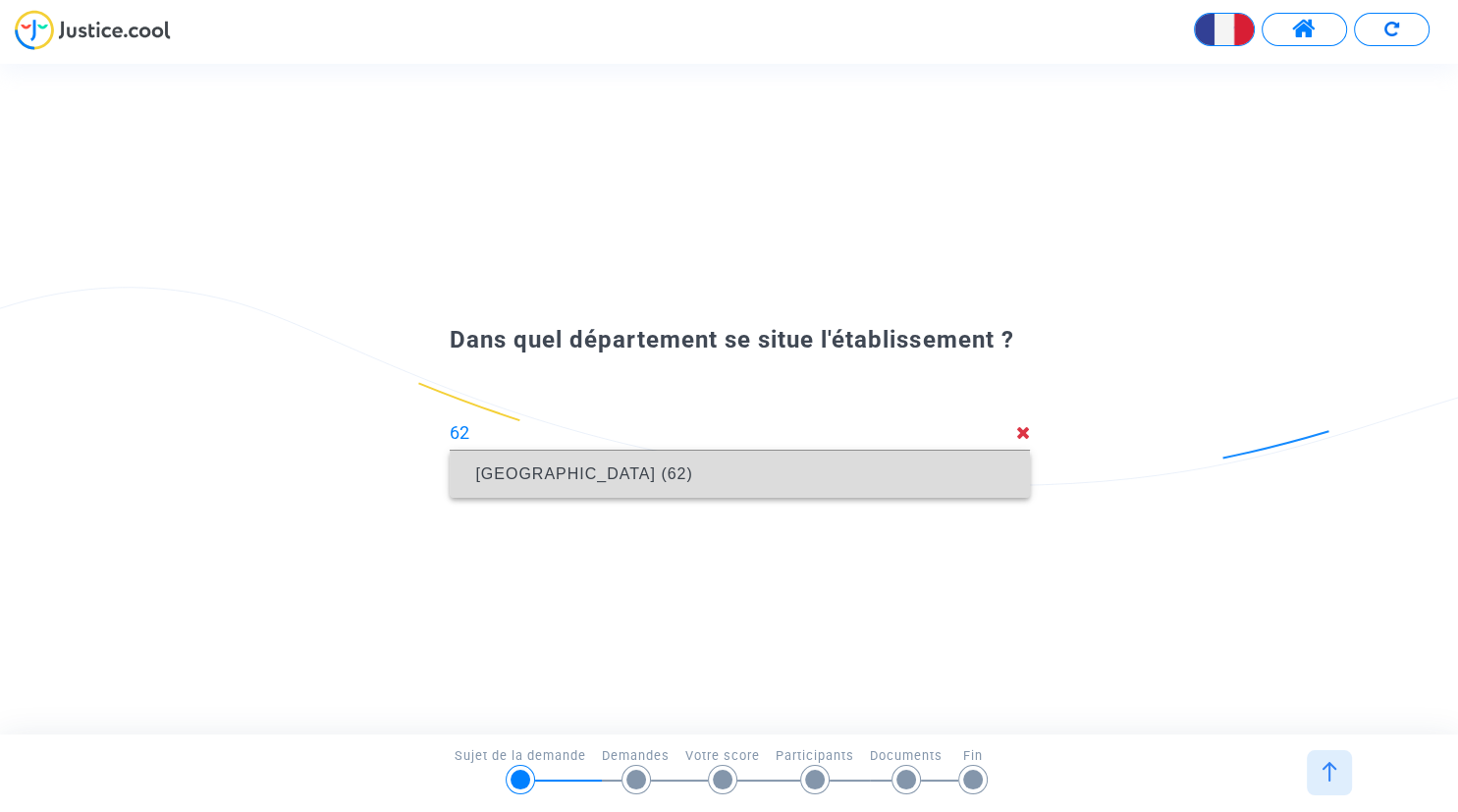 click on "Pas-de-Calais (62)" at bounding box center [583, 473] 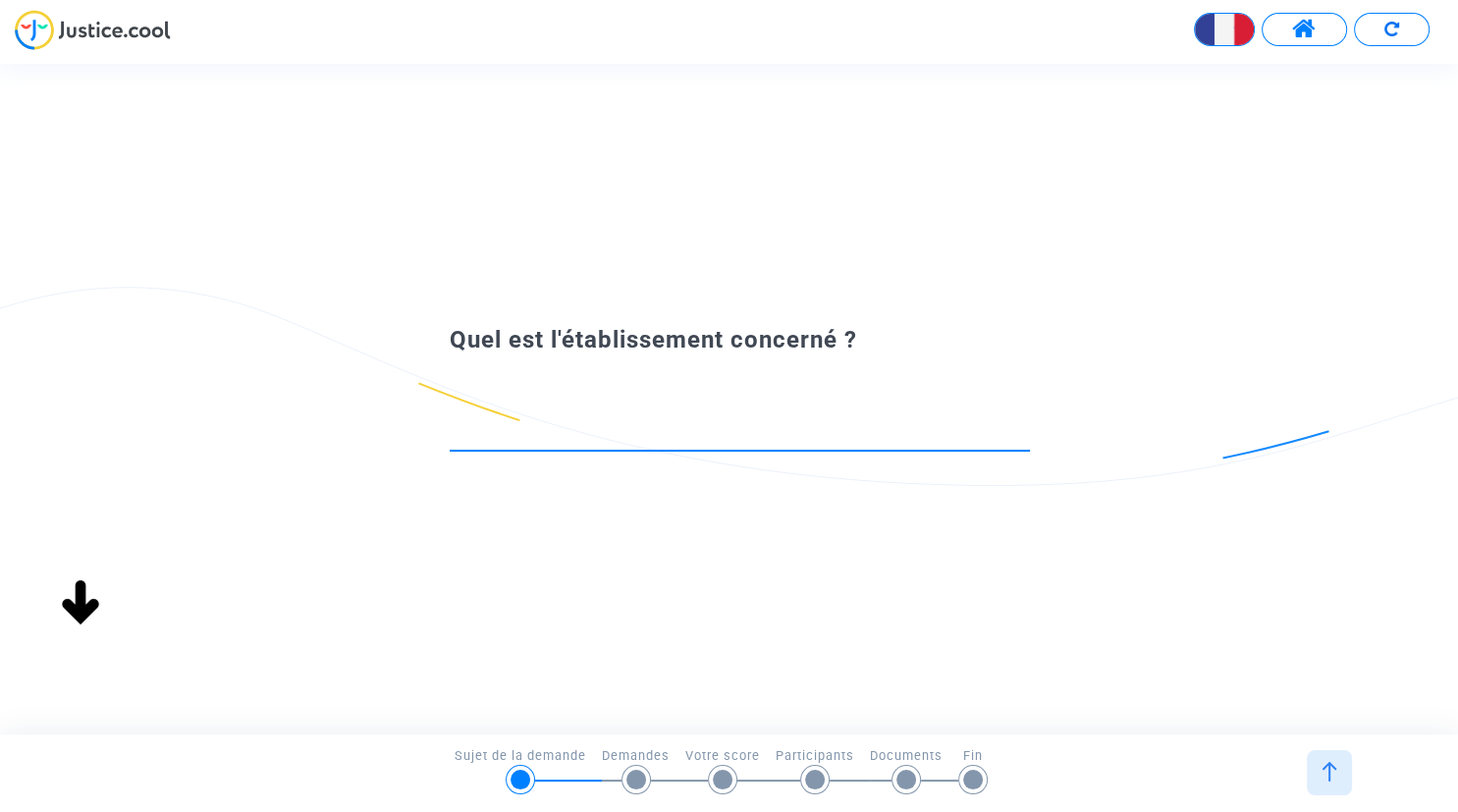 click at bounding box center (739, 433) 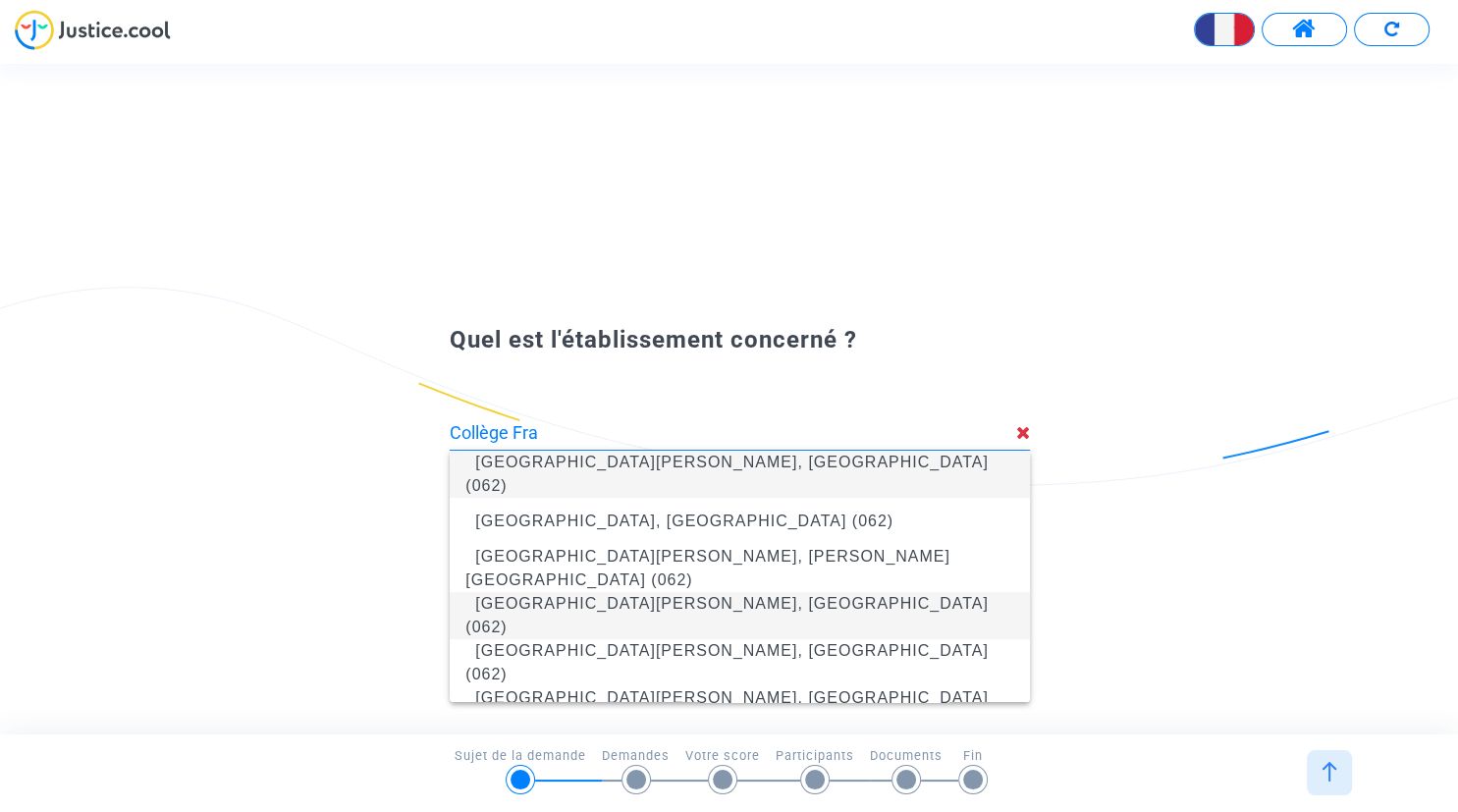 click on "Collège François Mitterrand, Arras (062)" at bounding box center [739, 616] 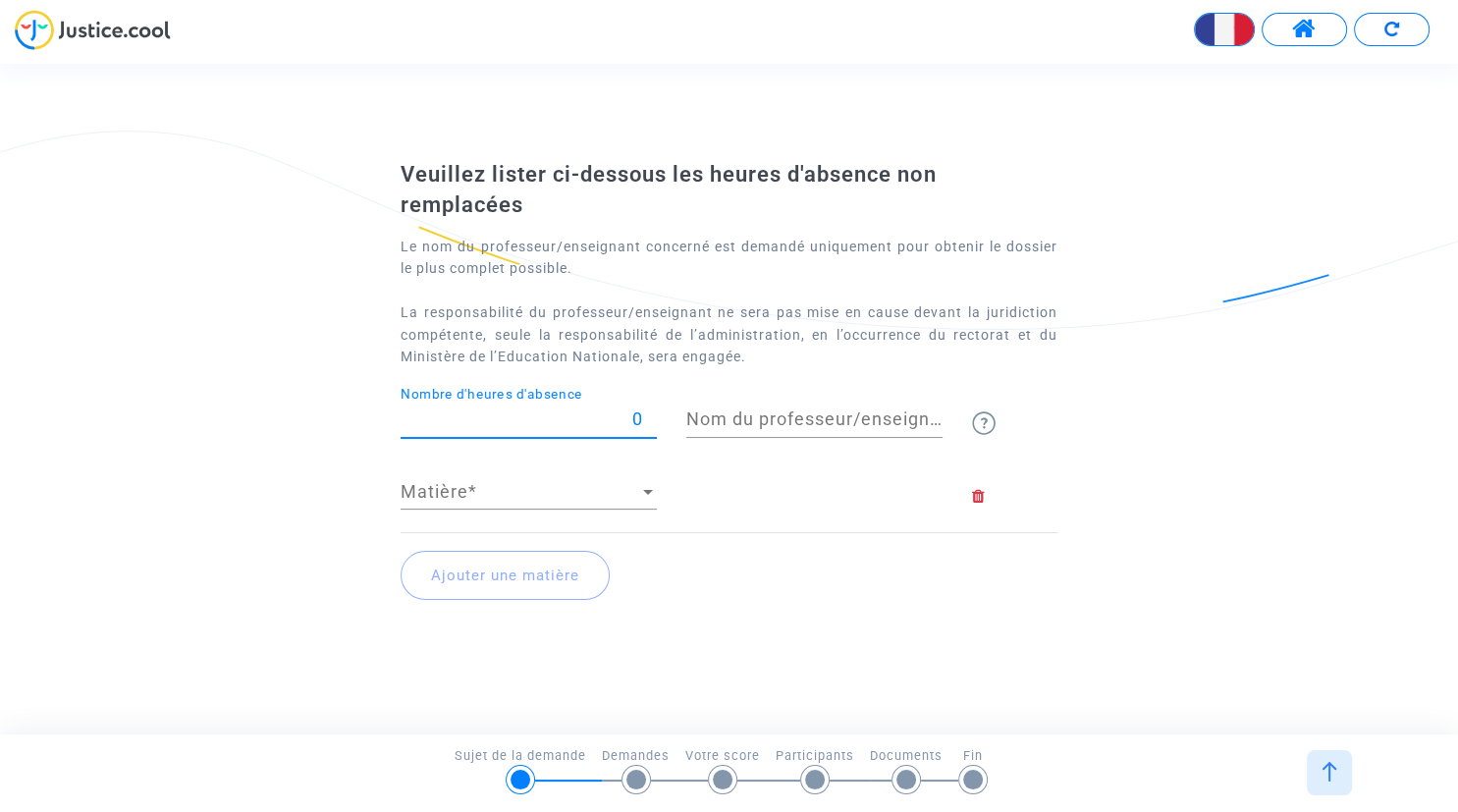 click on "0" at bounding box center [528, 419] 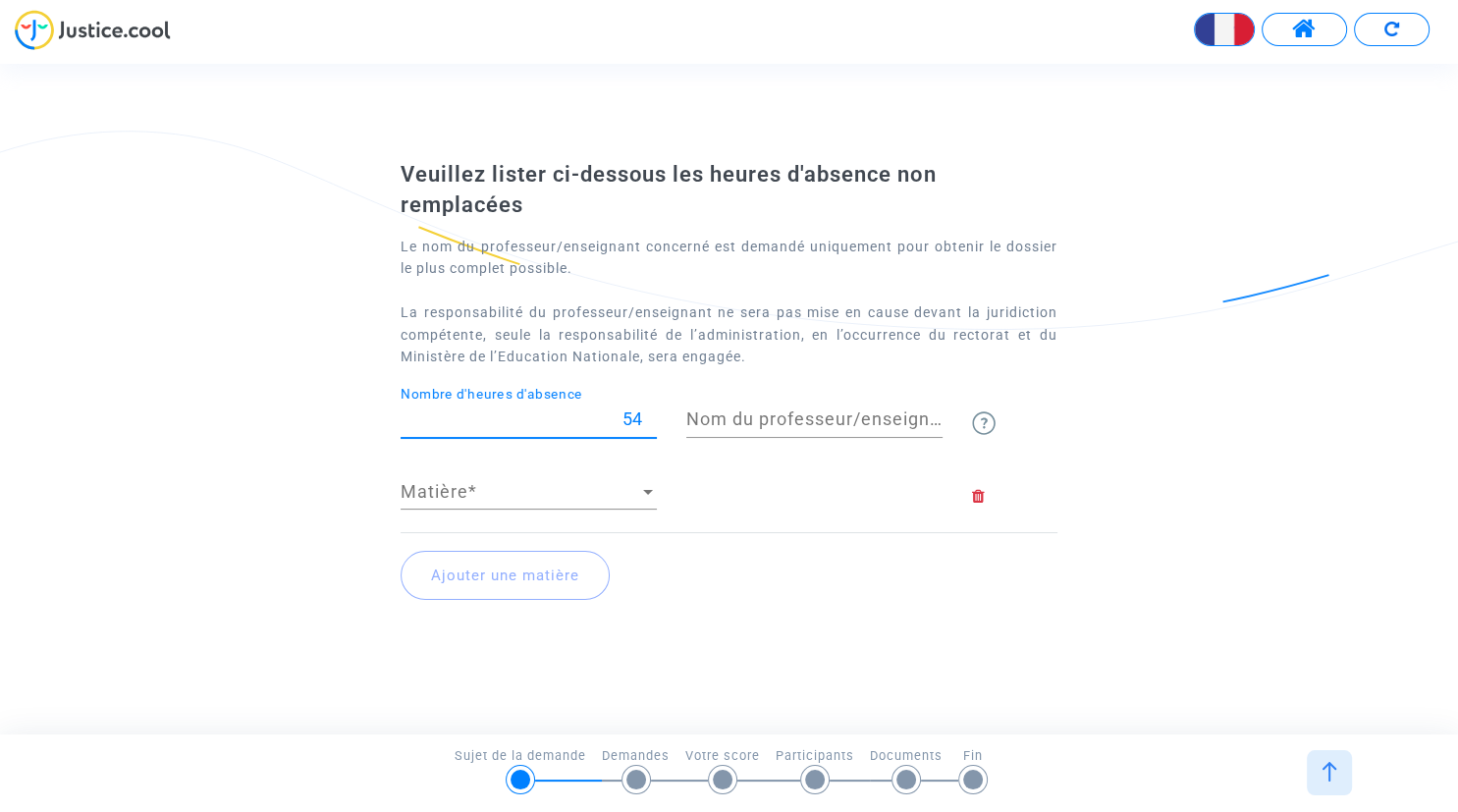 type on "54" 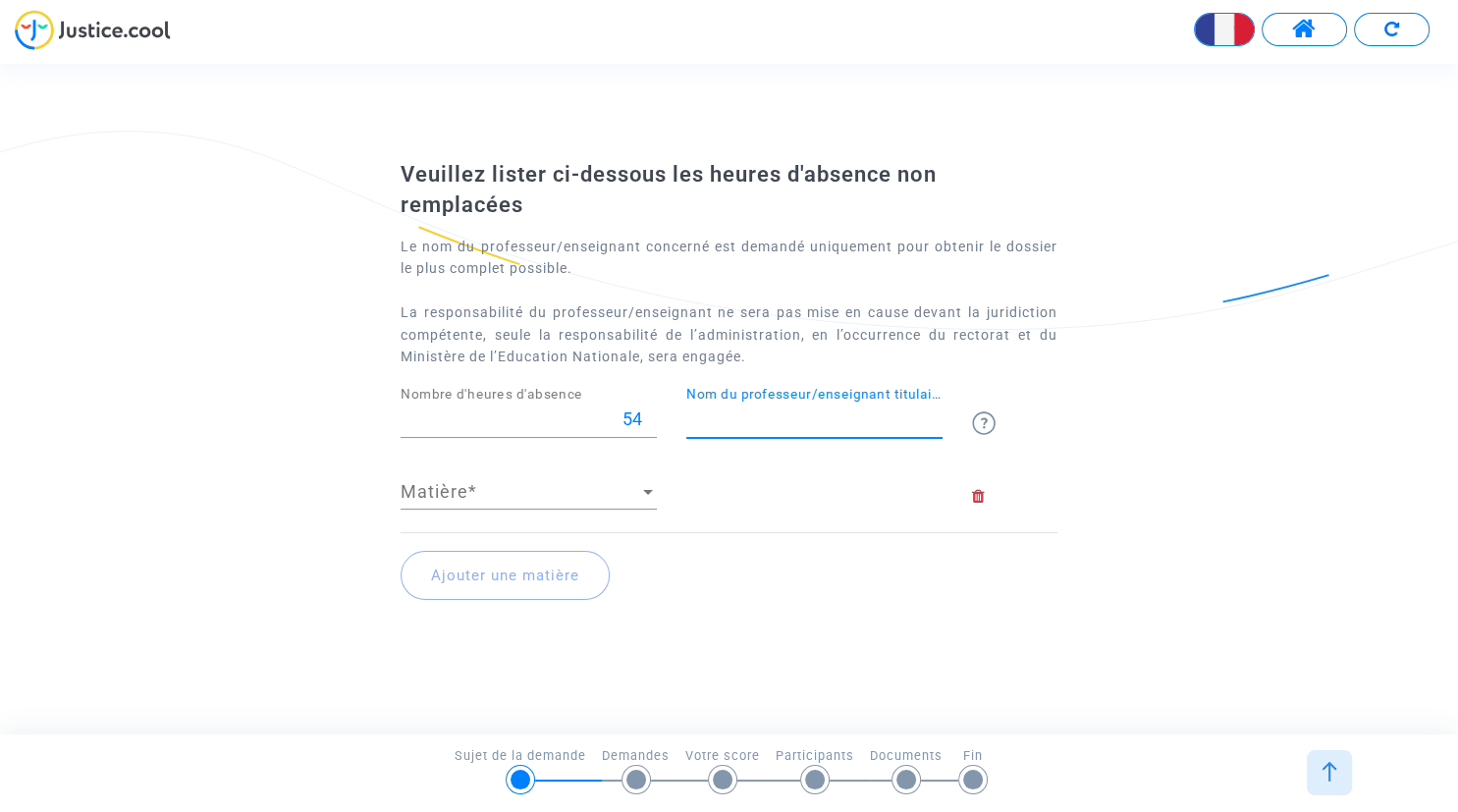 click on "Nom du professeur/enseignant titulaire" at bounding box center (814, 419) 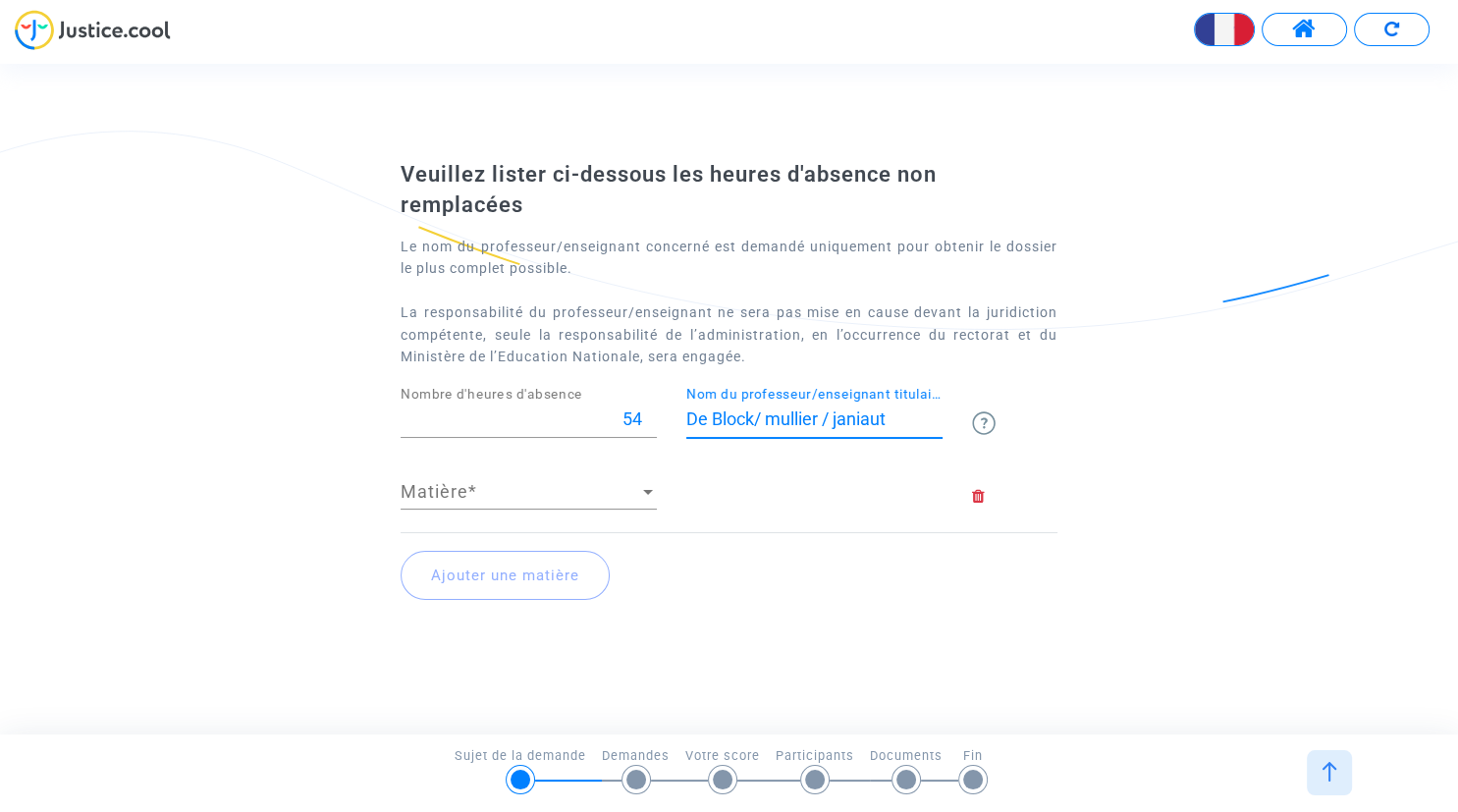 click on "Matière Matière  *" 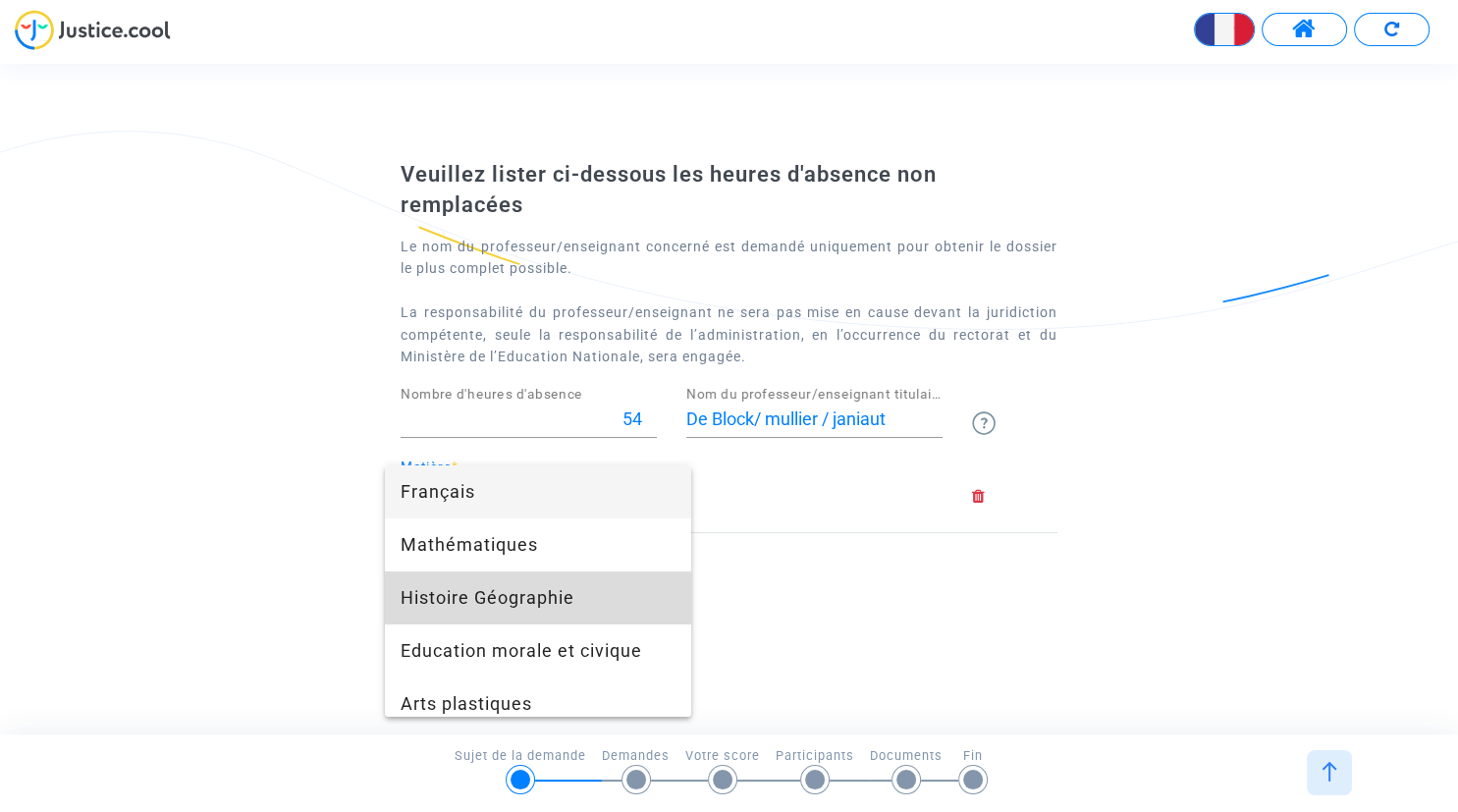 click on "Histoire Géographie" at bounding box center [538, 598] 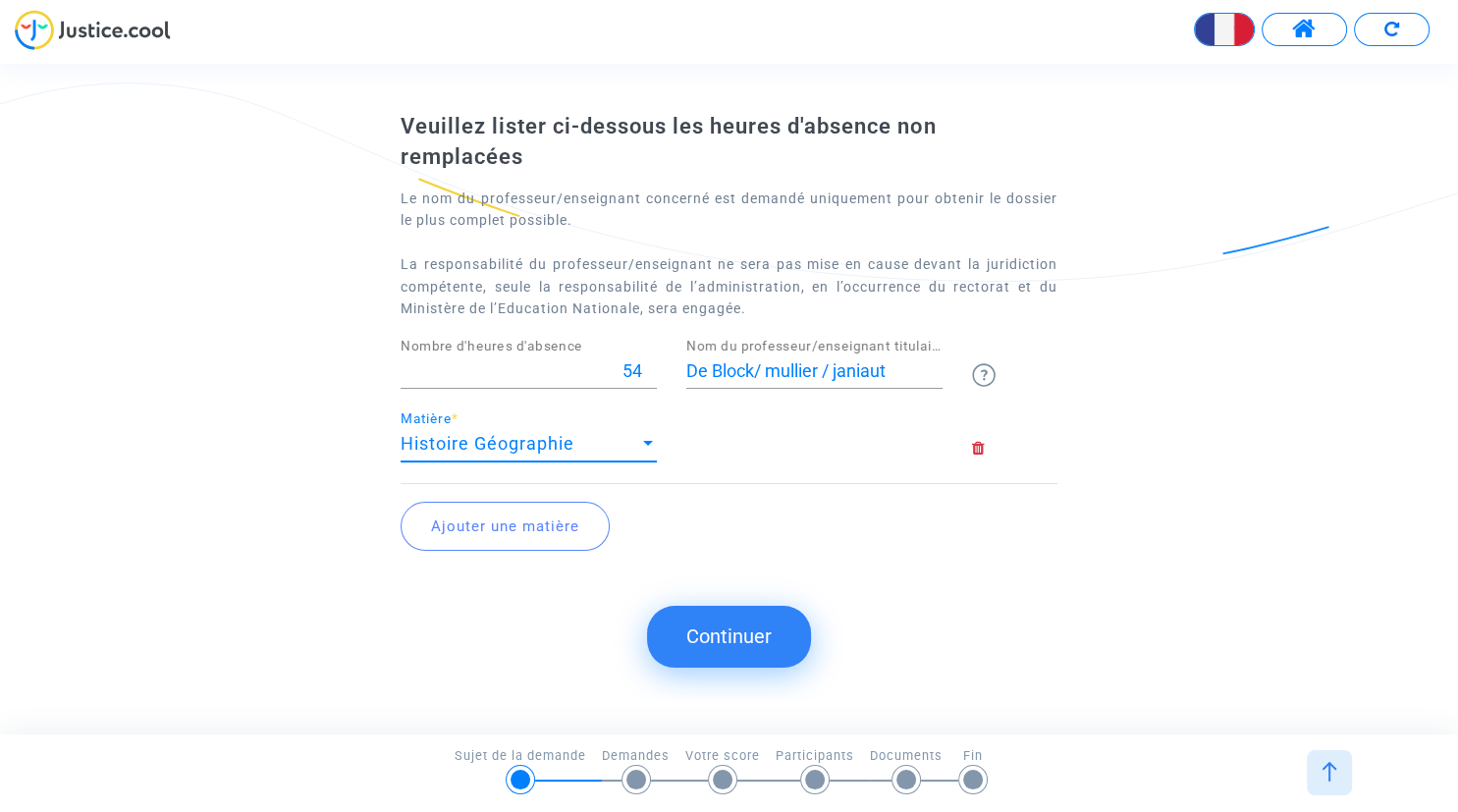 click on "Ajouter une matière" 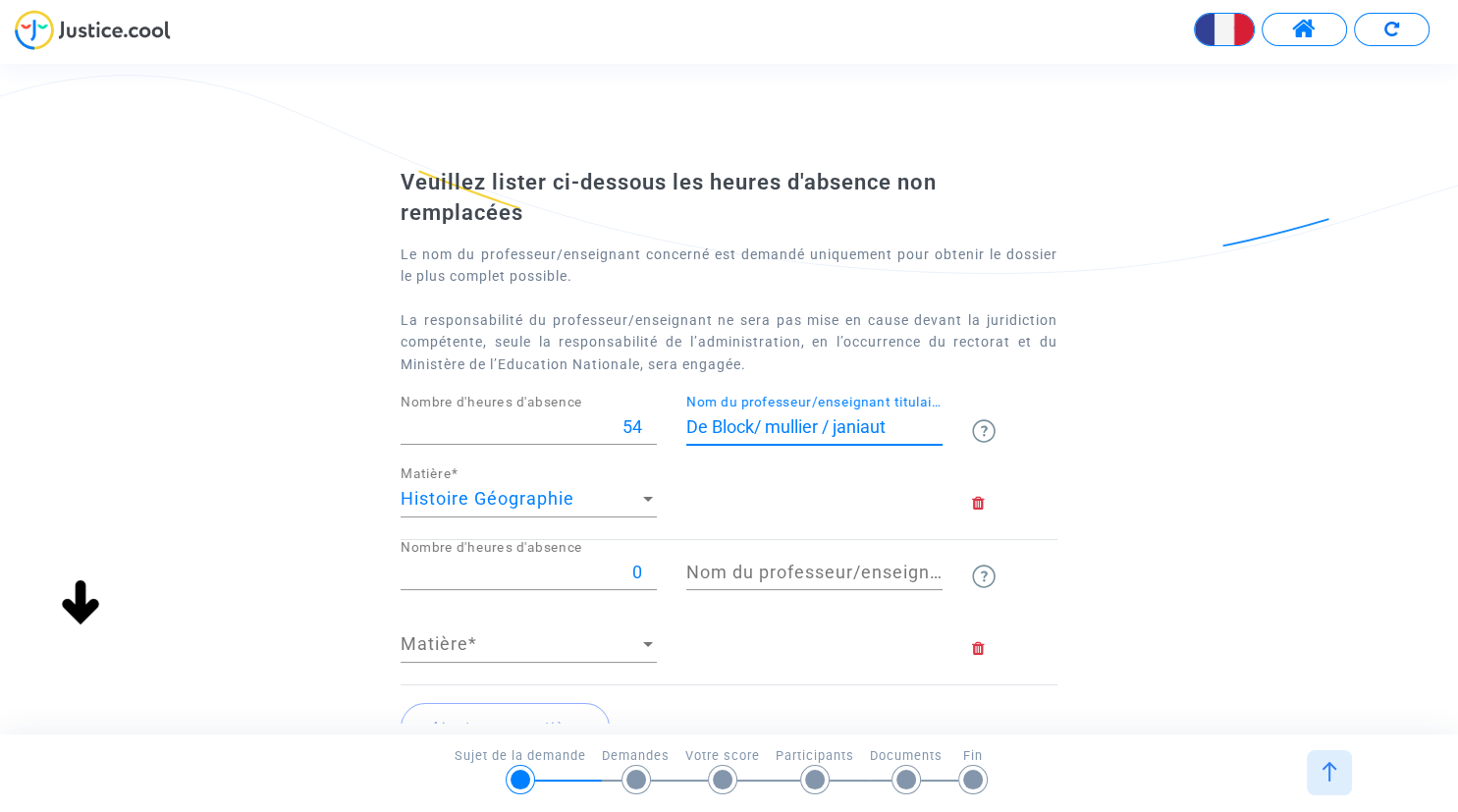 drag, startPoint x: 902, startPoint y: 428, endPoint x: 763, endPoint y: 423, distance: 139.09 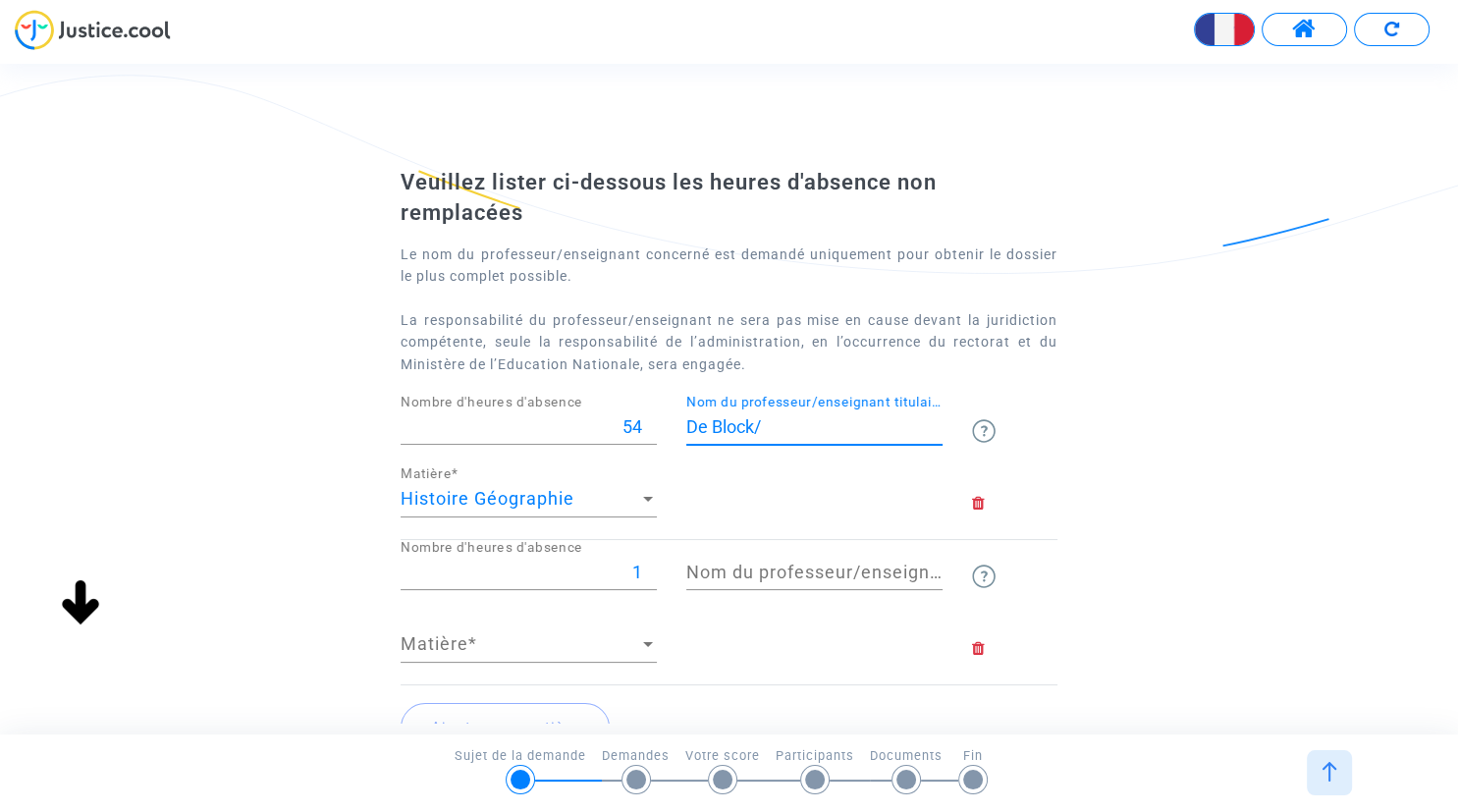 type on "1" 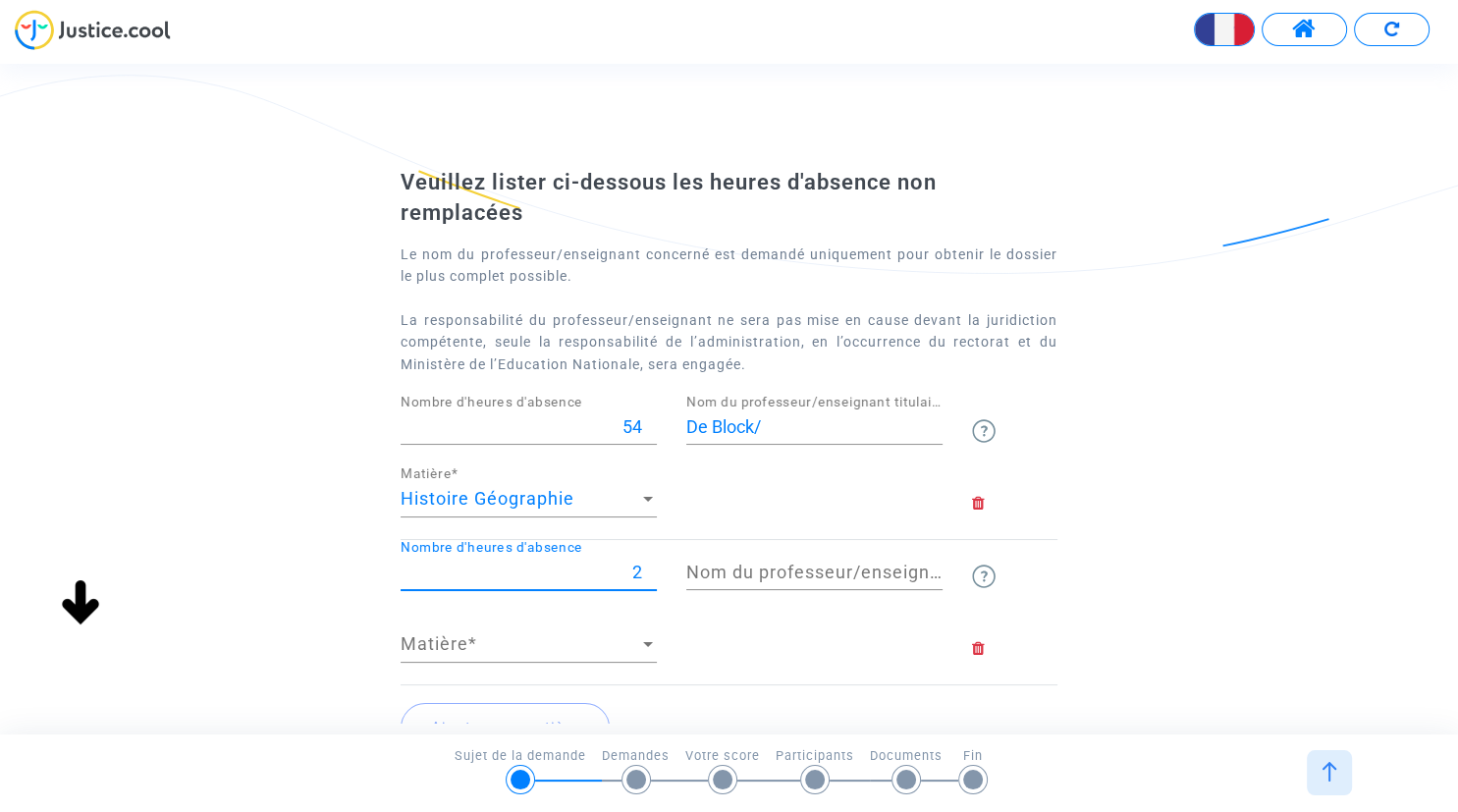click on "2" at bounding box center [528, 572] 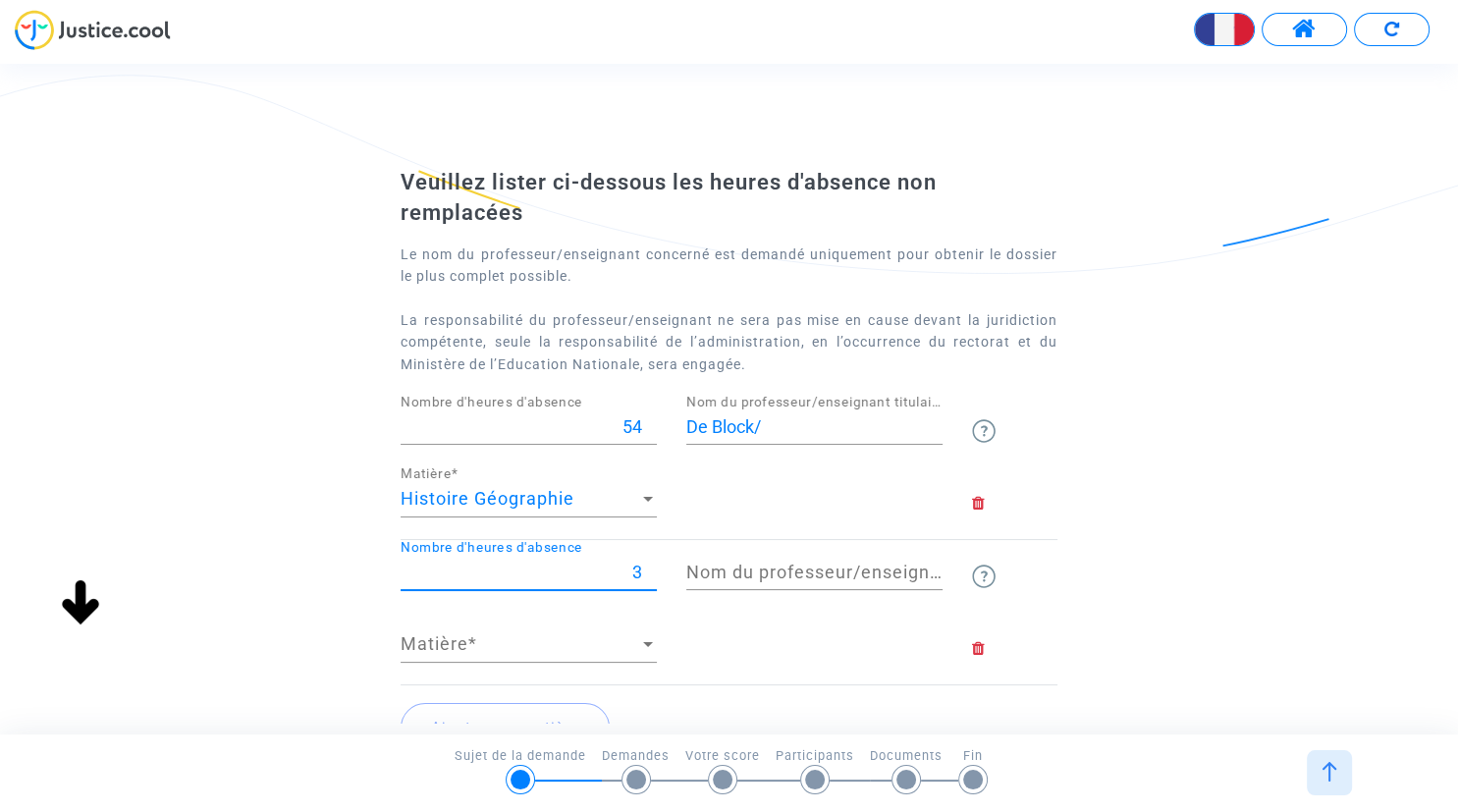 click on "3" at bounding box center (528, 572) 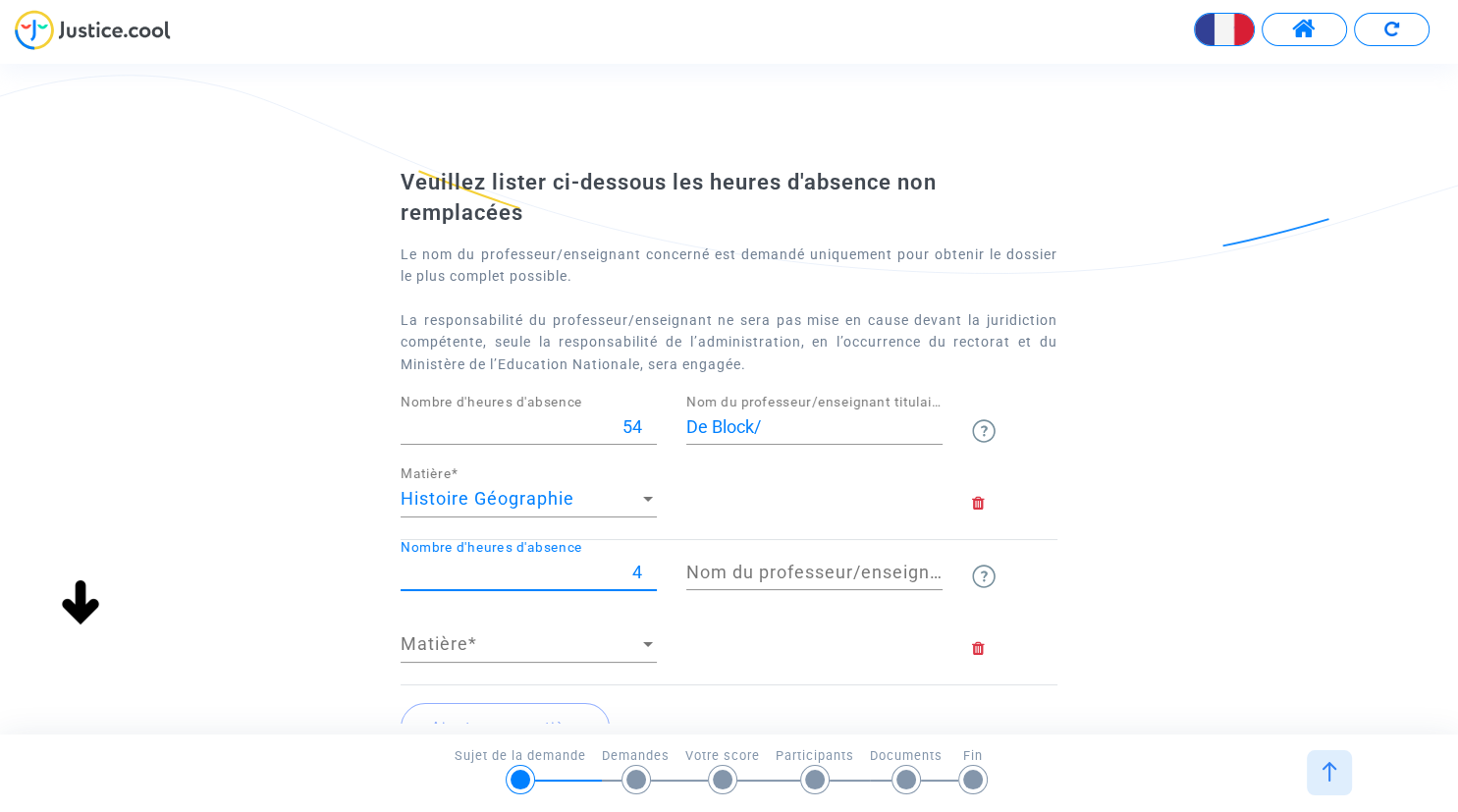 click on "4" at bounding box center [528, 572] 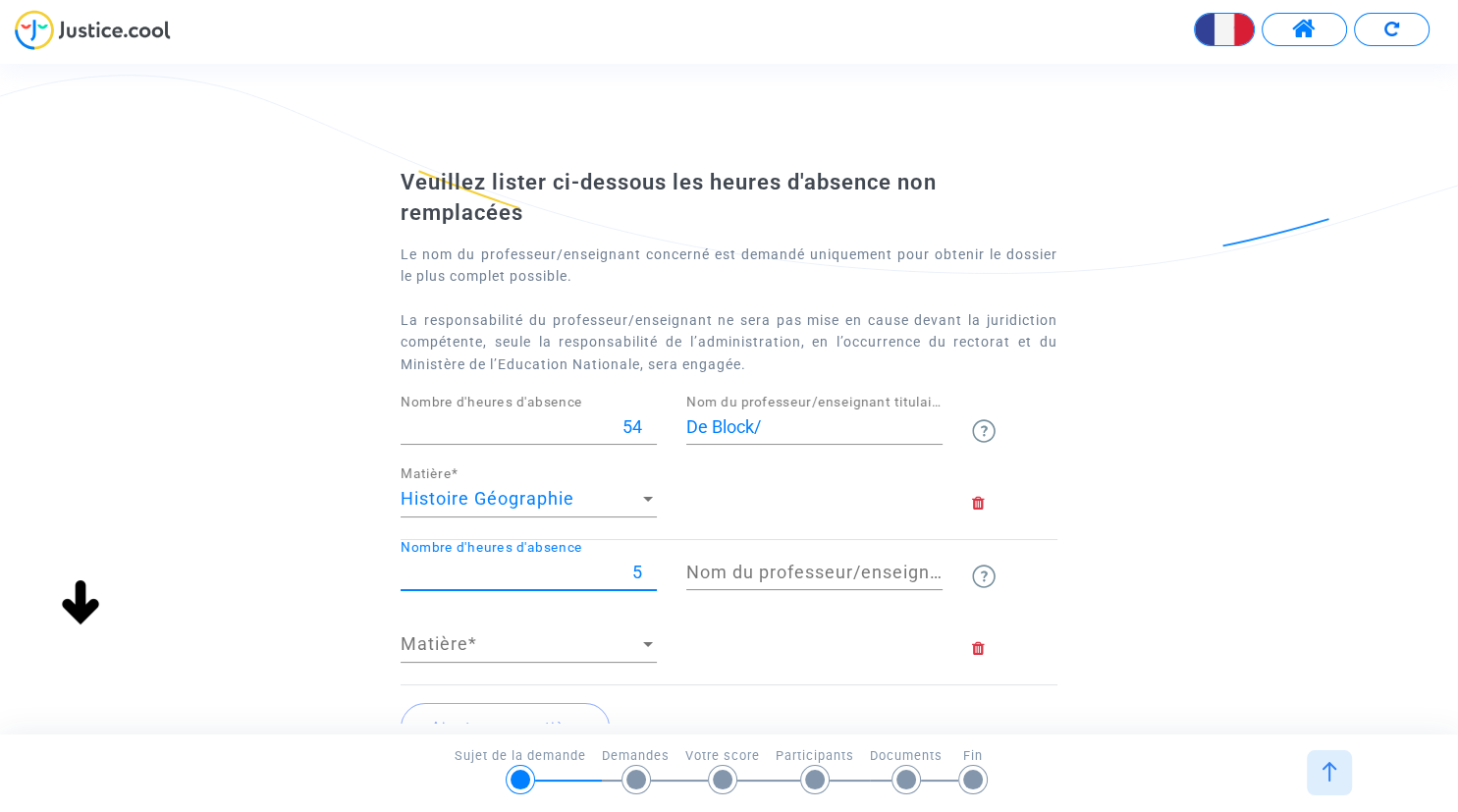 click on "5" at bounding box center (528, 572) 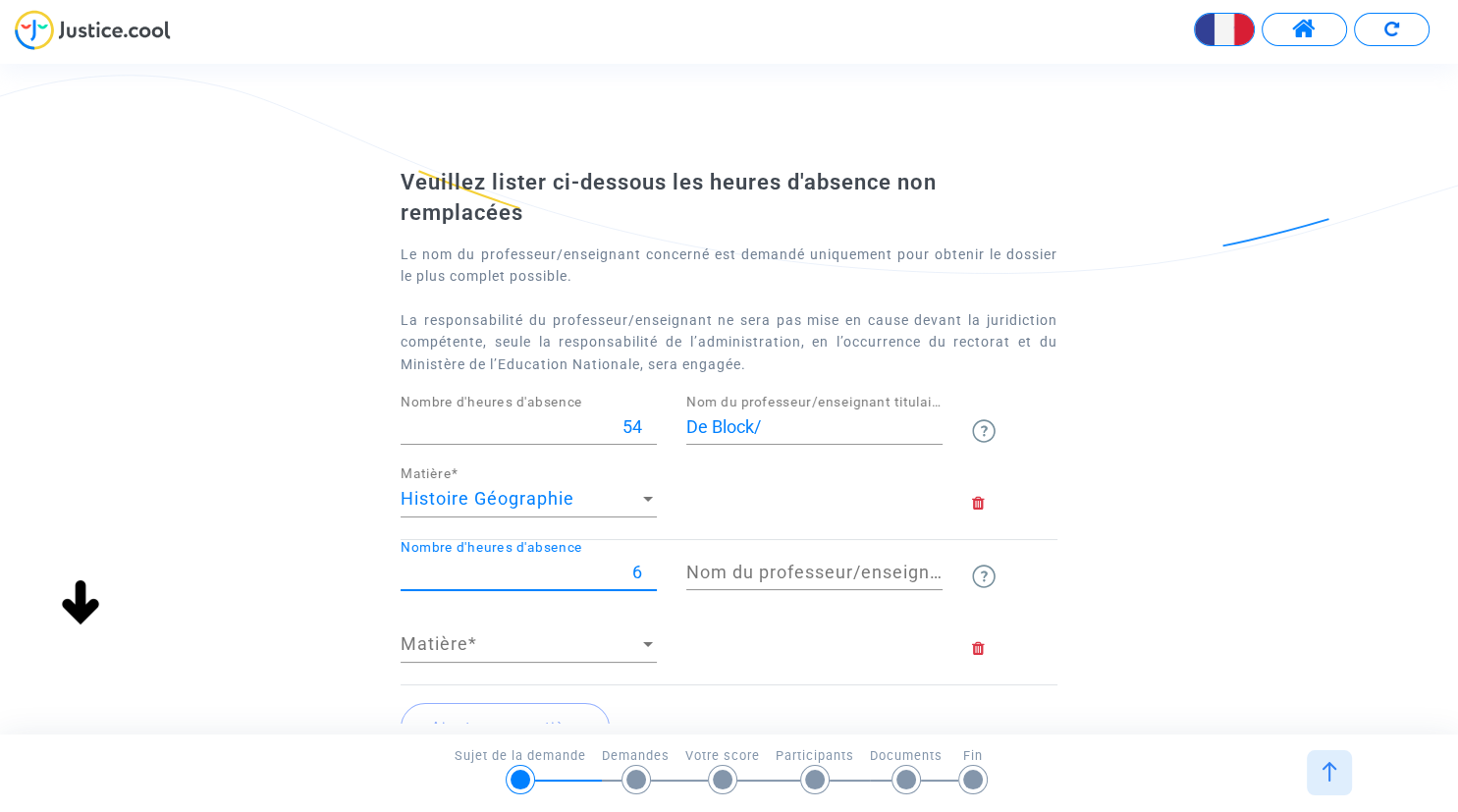 type on "6" 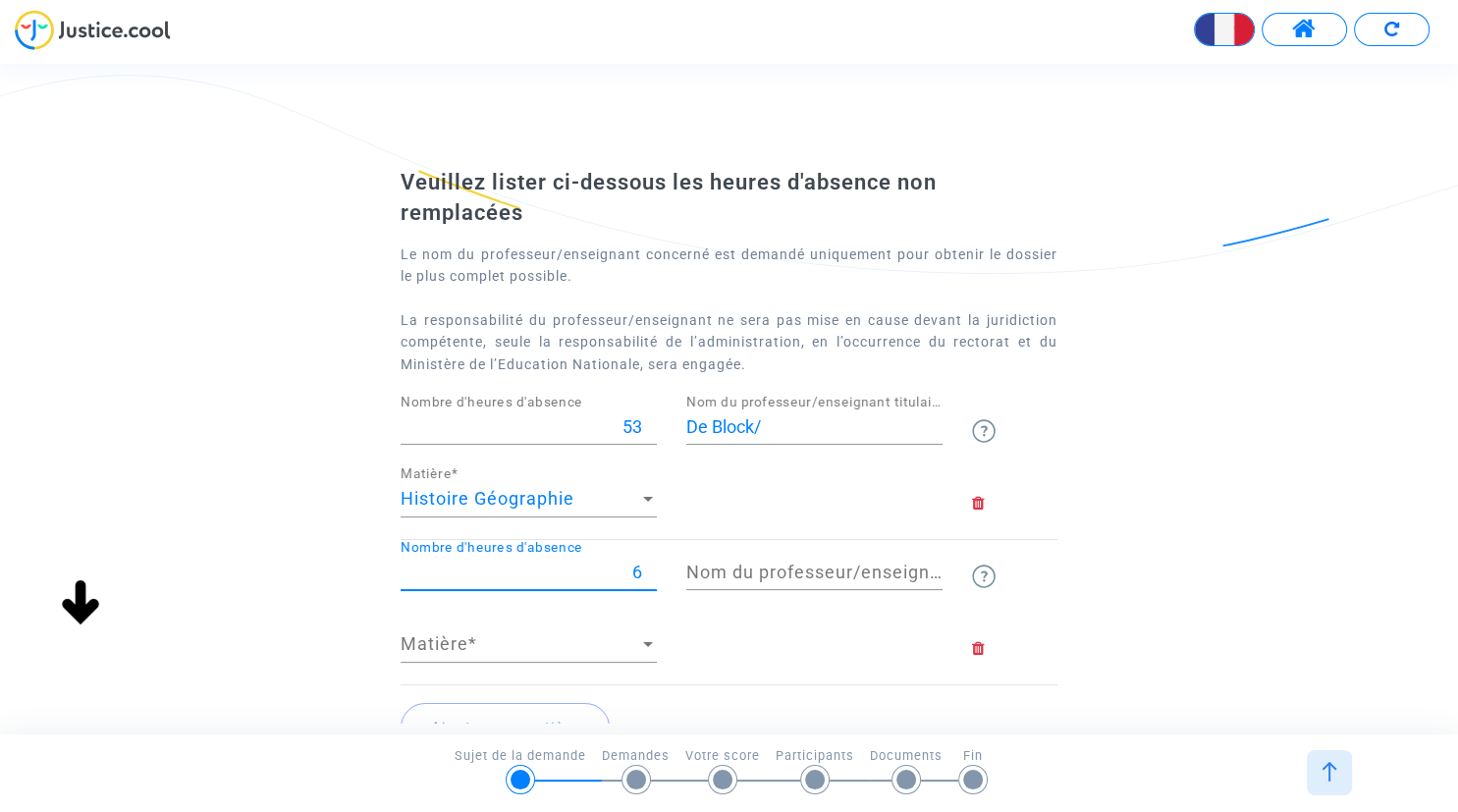 click on "53" at bounding box center (528, 427) 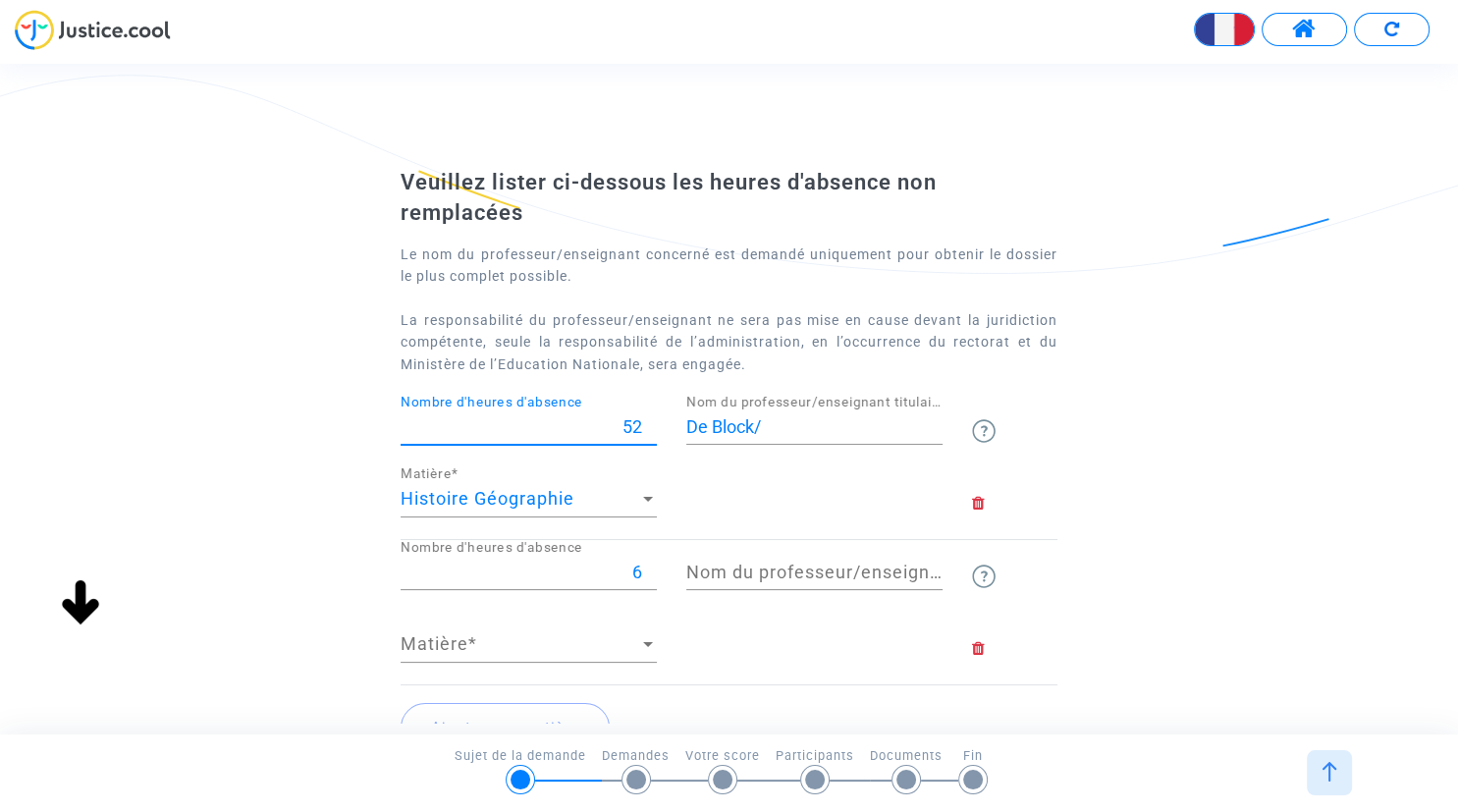 click on "52" at bounding box center [528, 427] 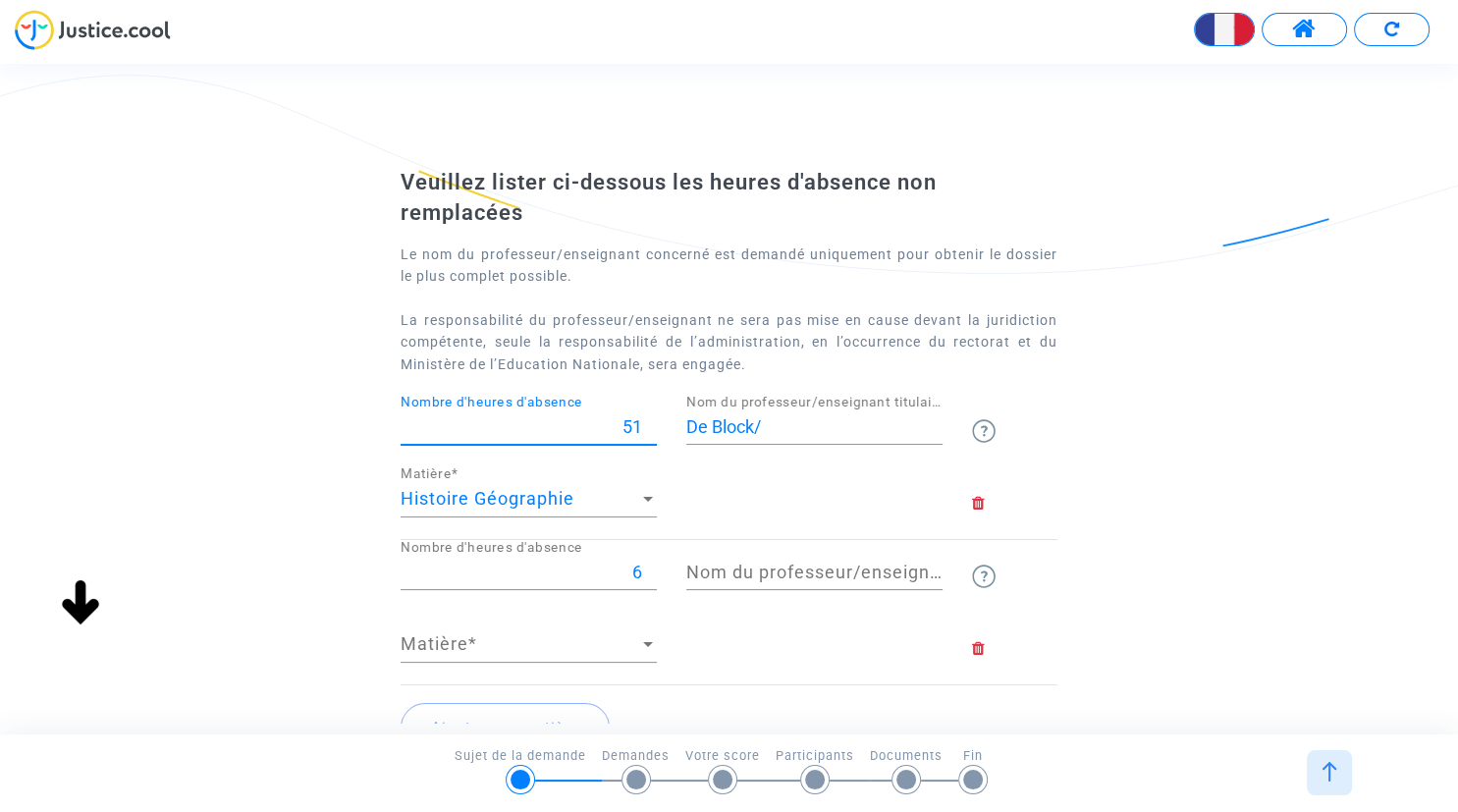 click on "51" at bounding box center (528, 427) 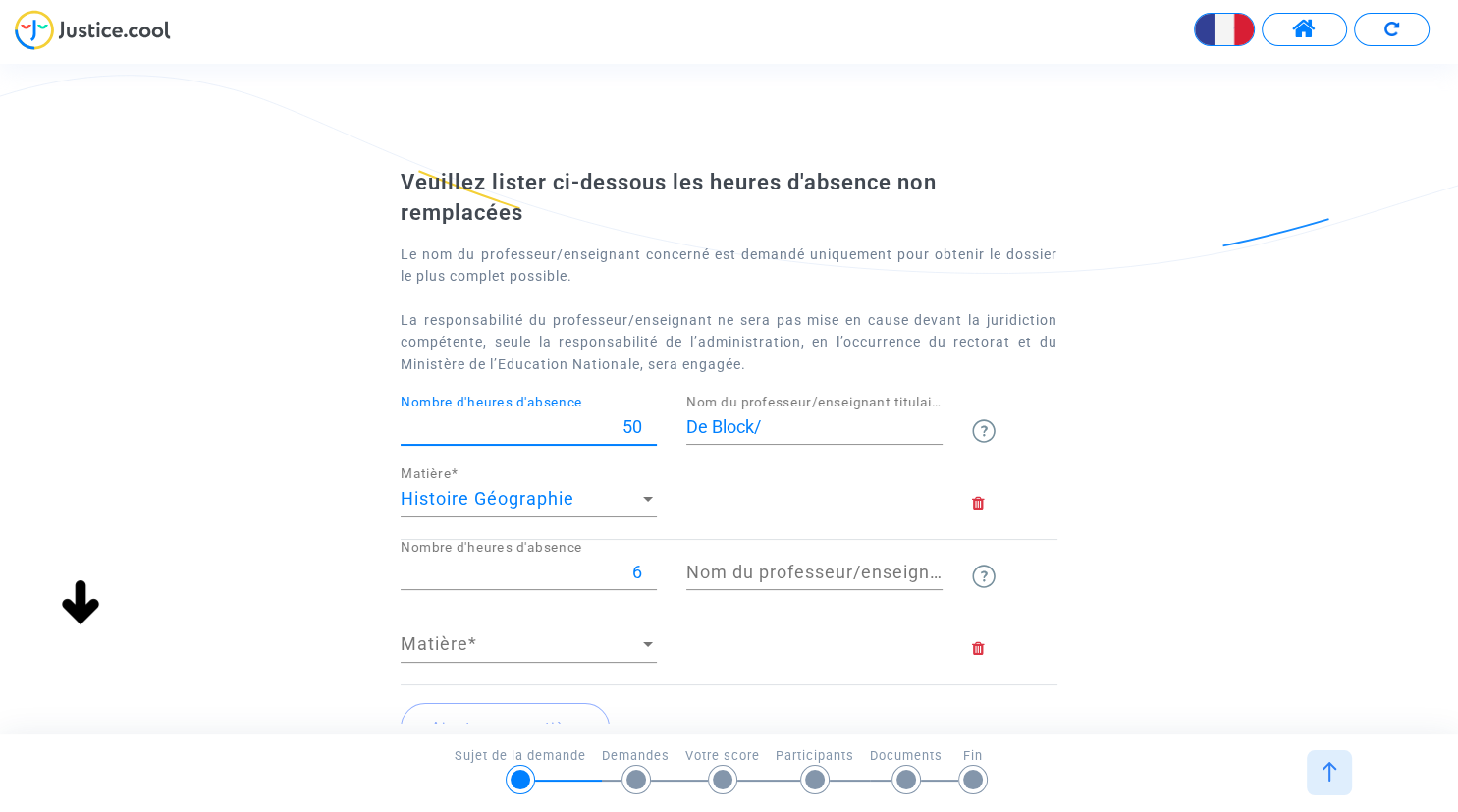 click on "50" at bounding box center (528, 427) 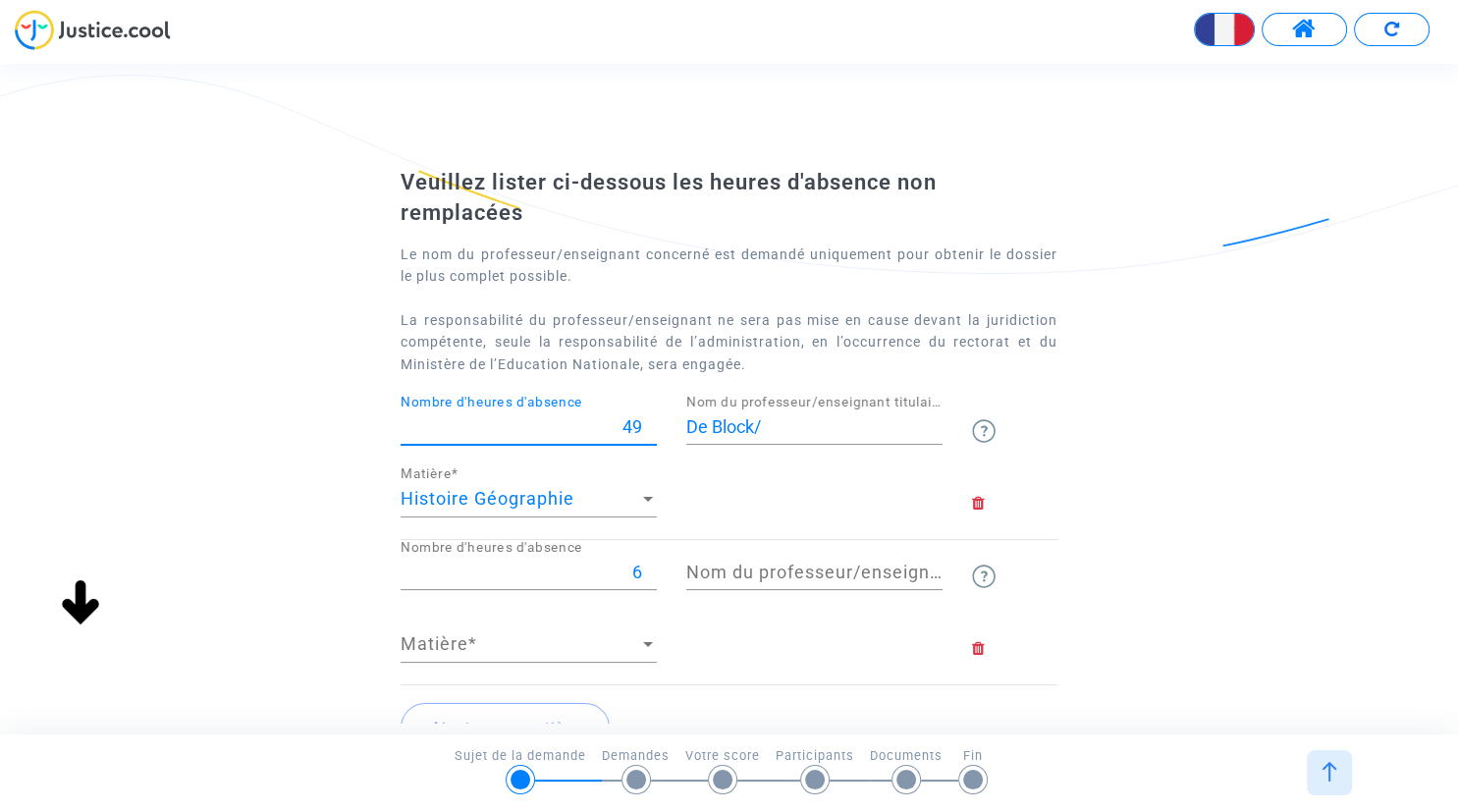 click on "49" at bounding box center [528, 427] 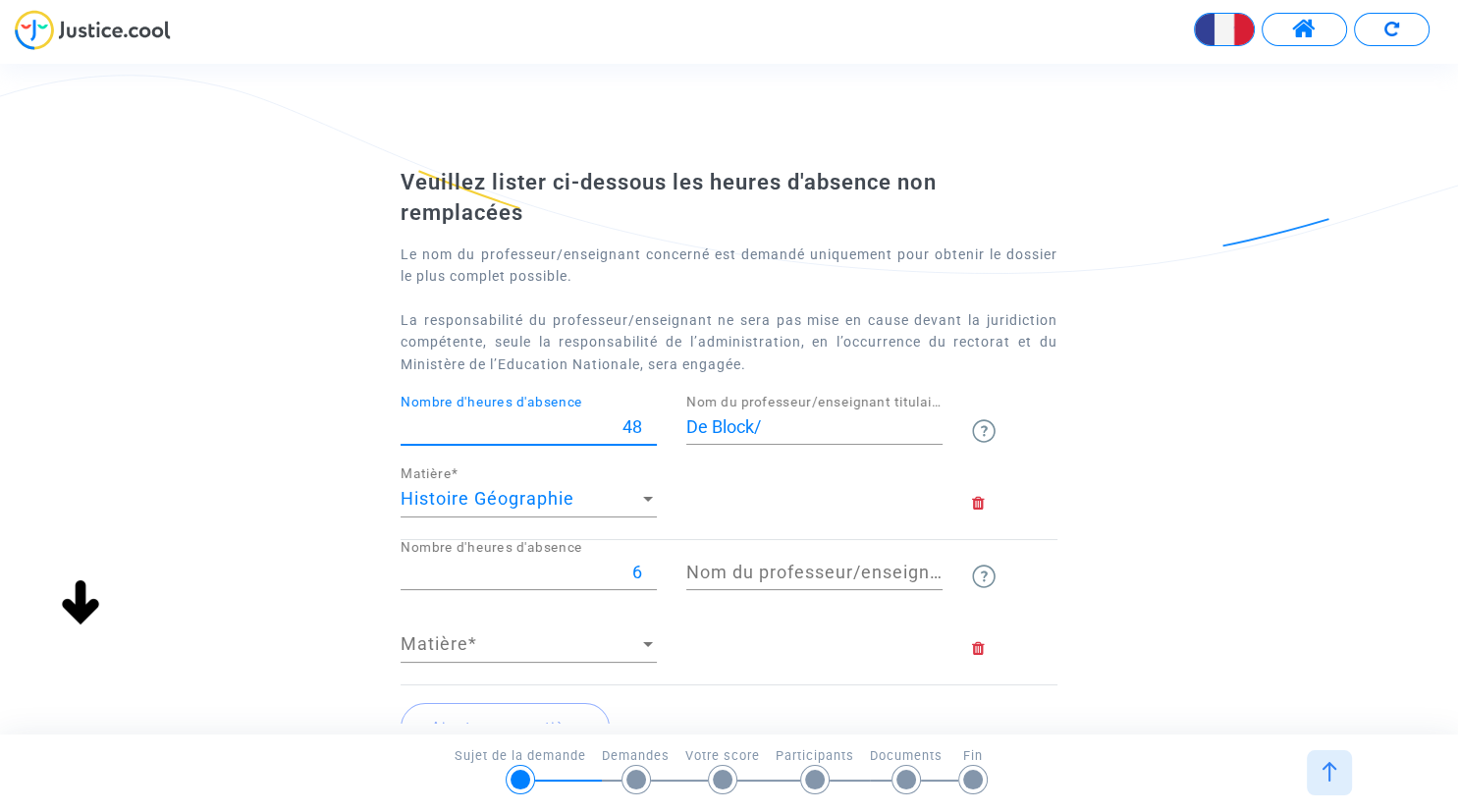 click on "48" at bounding box center (528, 427) 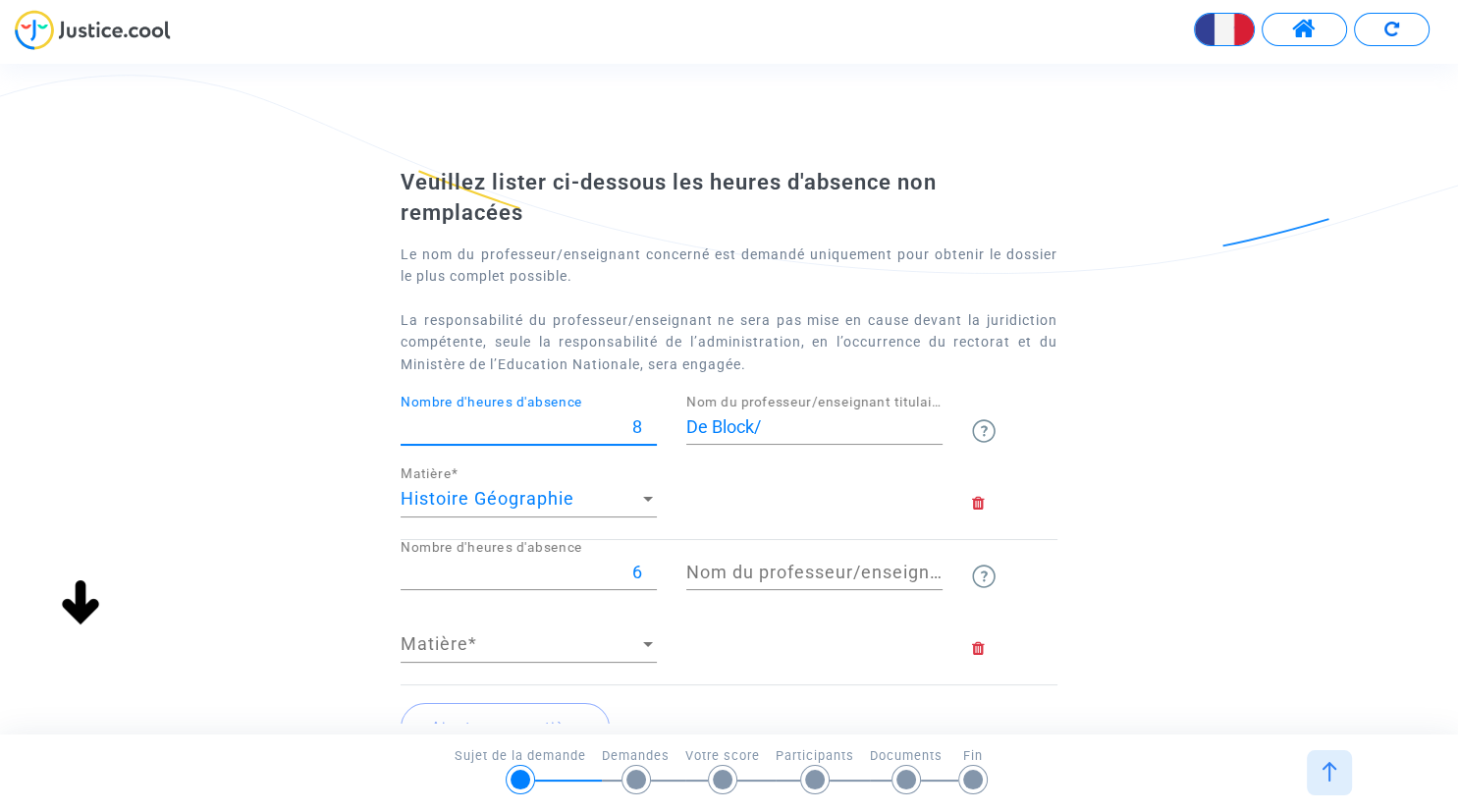 type on "8" 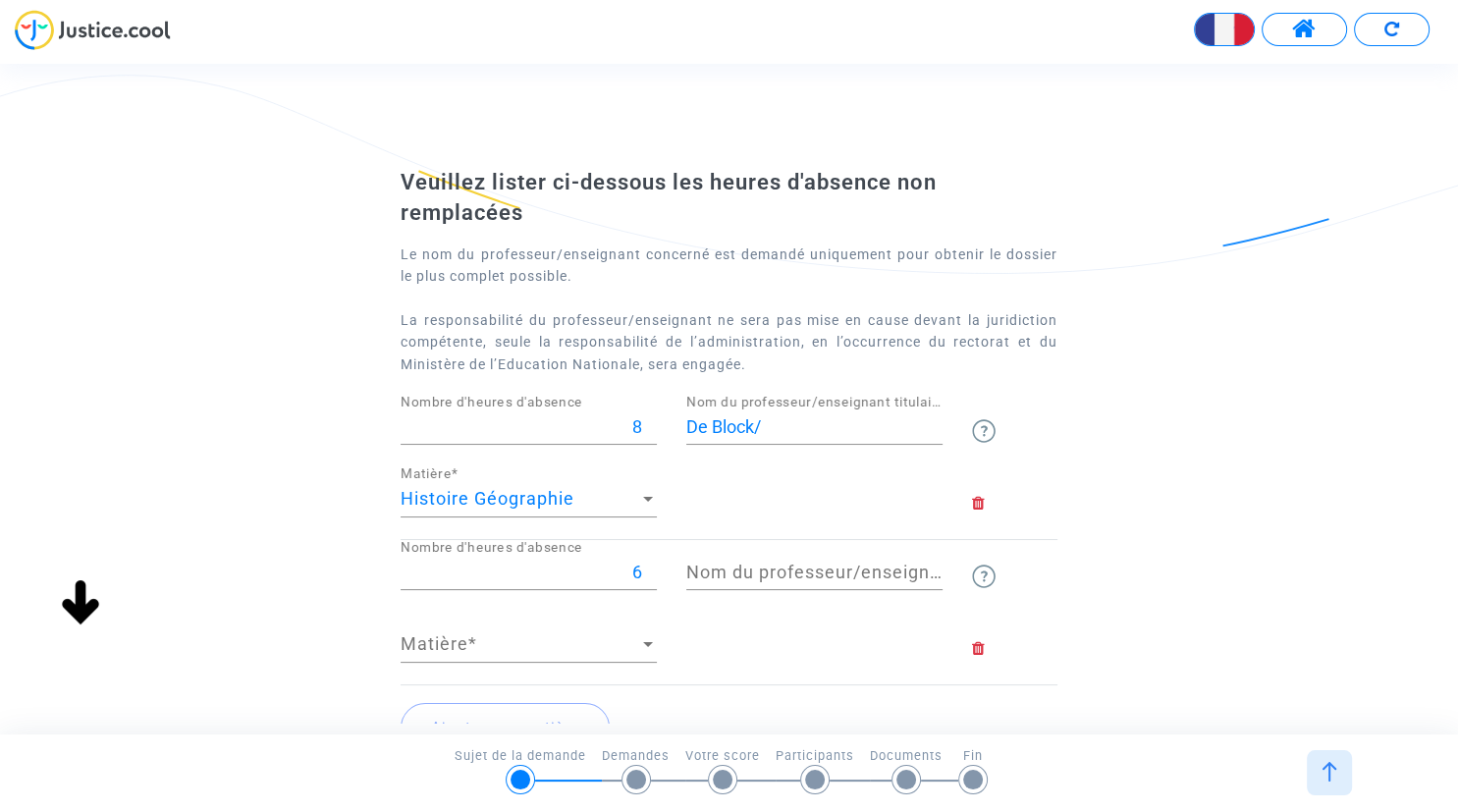 click on "6 Nombre d'heures d'absence" 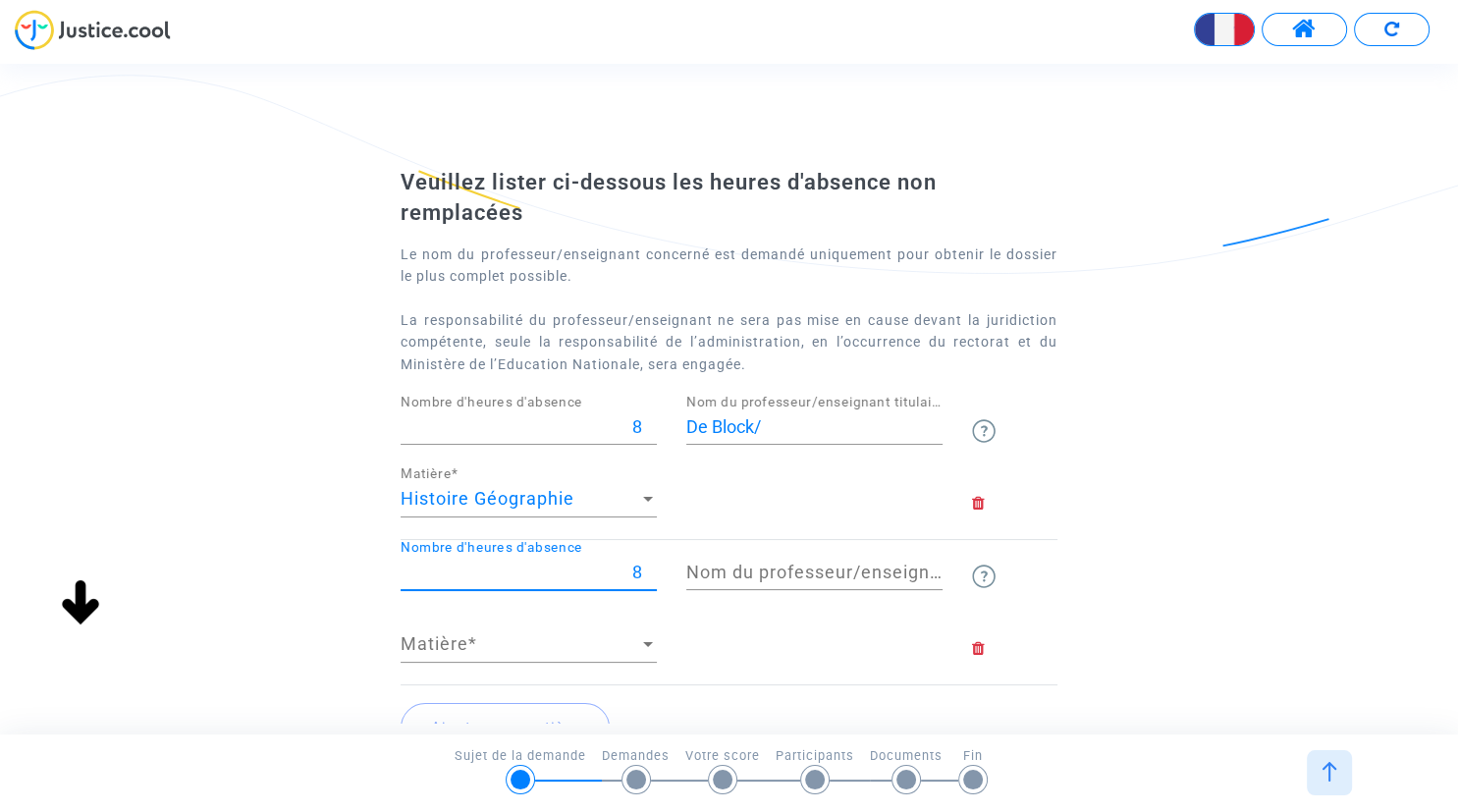 click on "8" at bounding box center [528, 572] 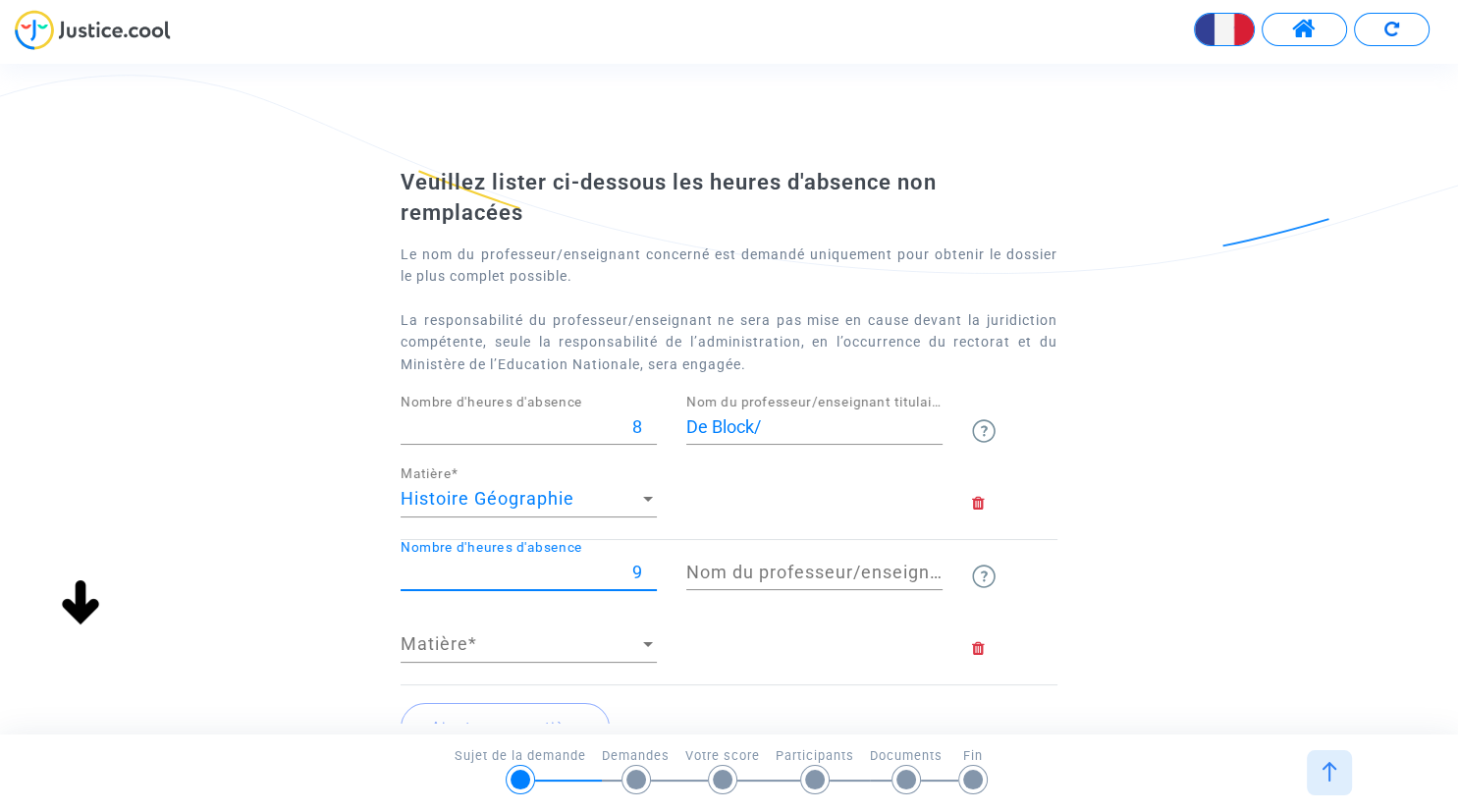 click on "9" at bounding box center [528, 572] 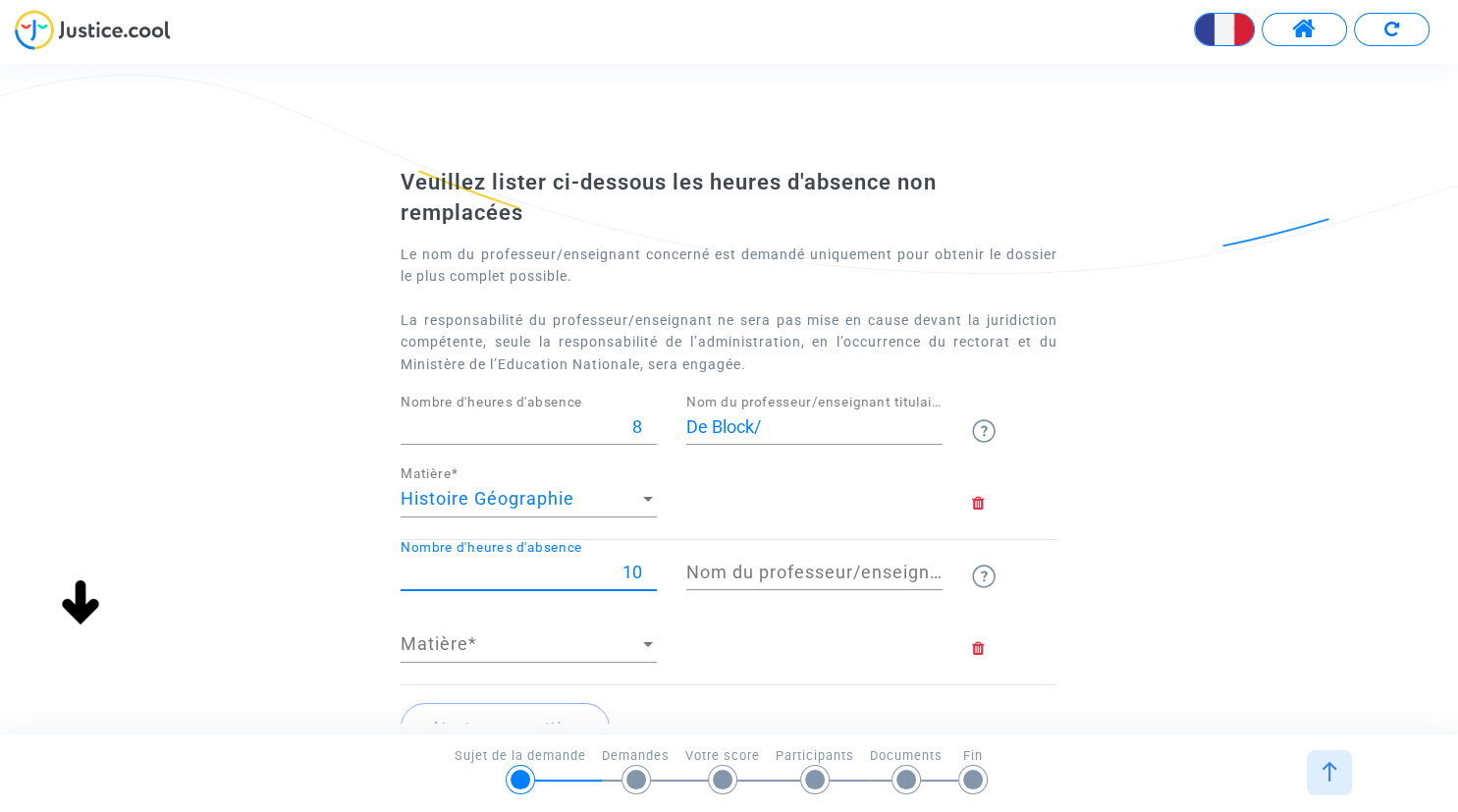 click on "10" at bounding box center [528, 572] 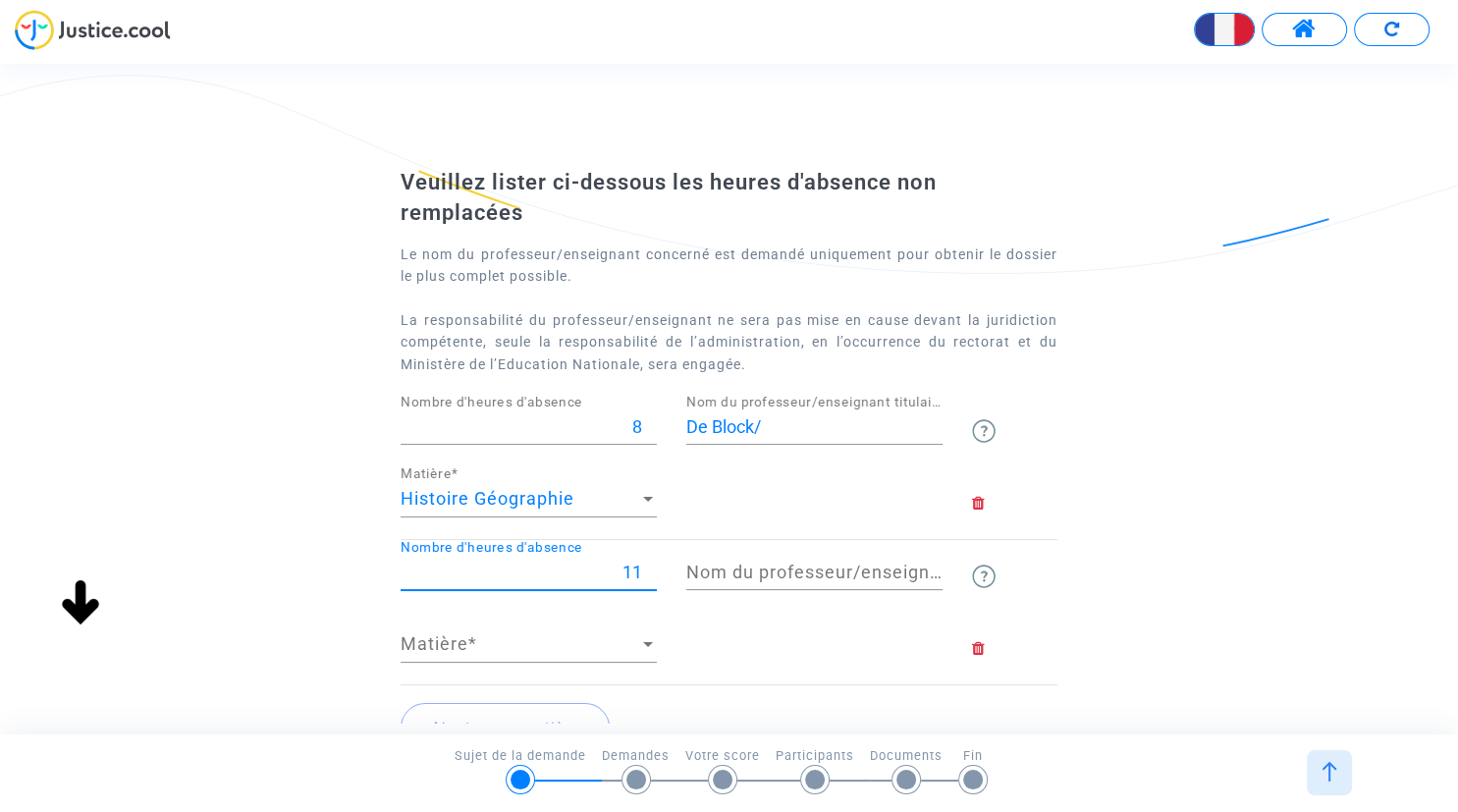 click on "11" at bounding box center (528, 572) 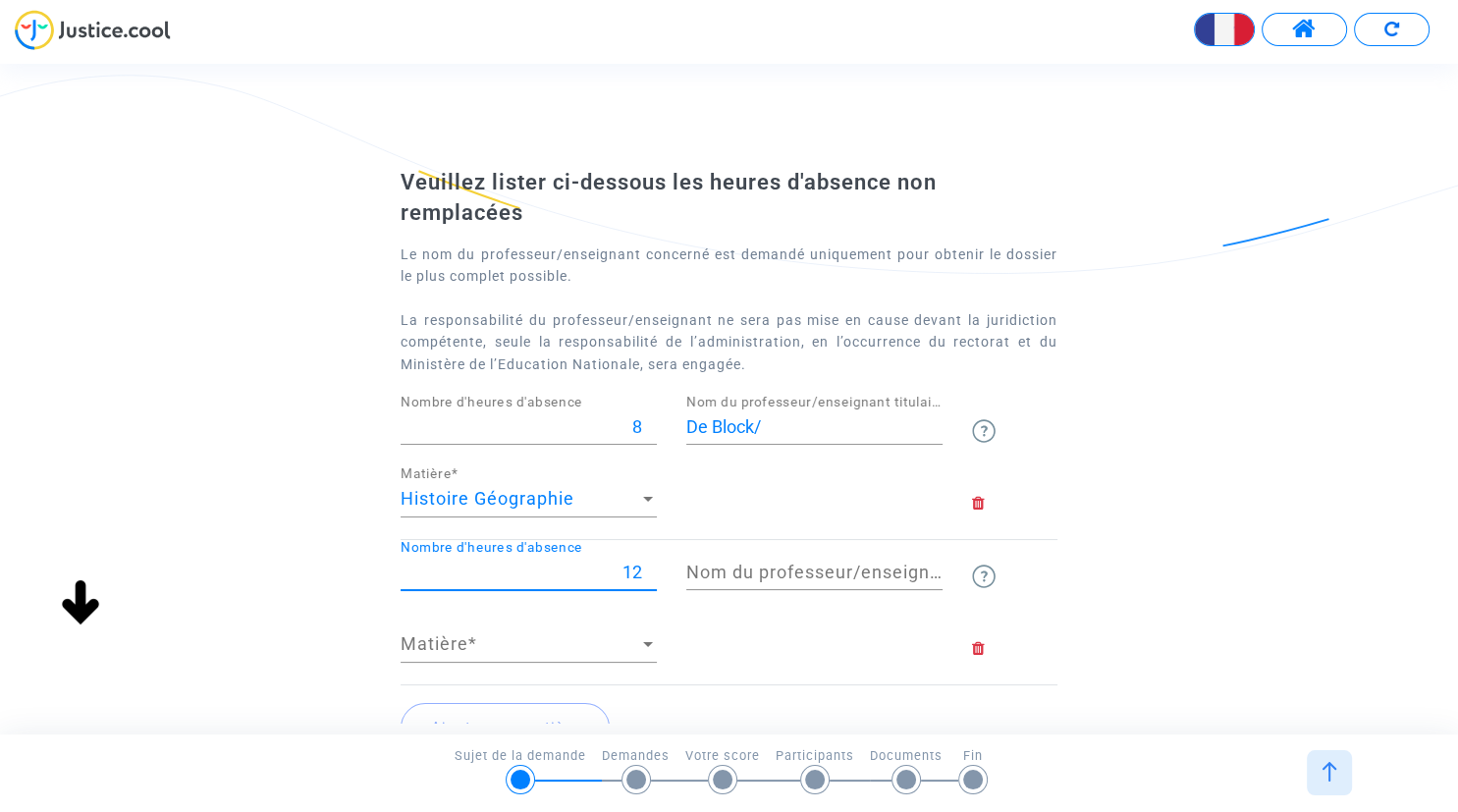 type on "12" 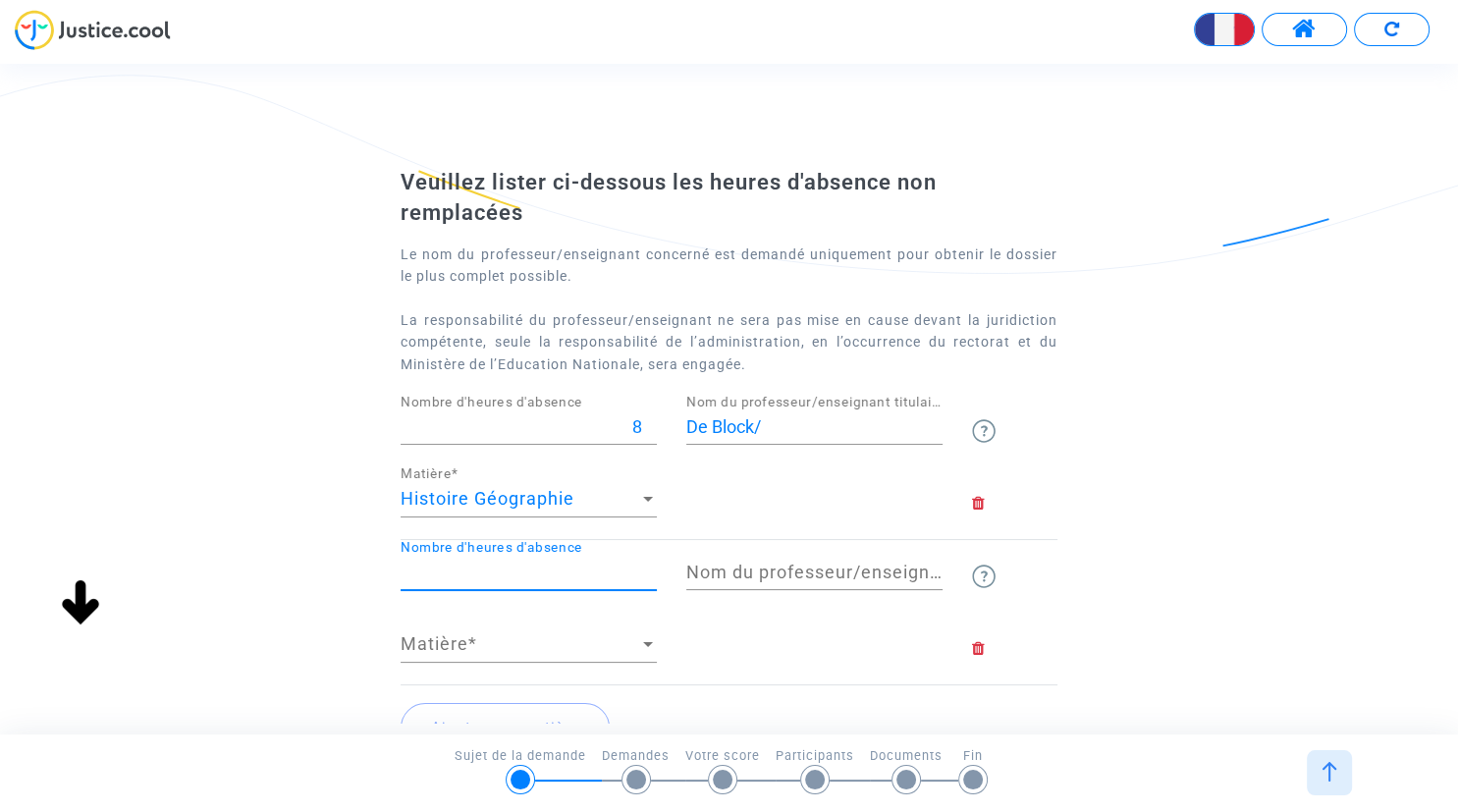 drag, startPoint x: 543, startPoint y: 565, endPoint x: 619, endPoint y: 574, distance: 76.53104 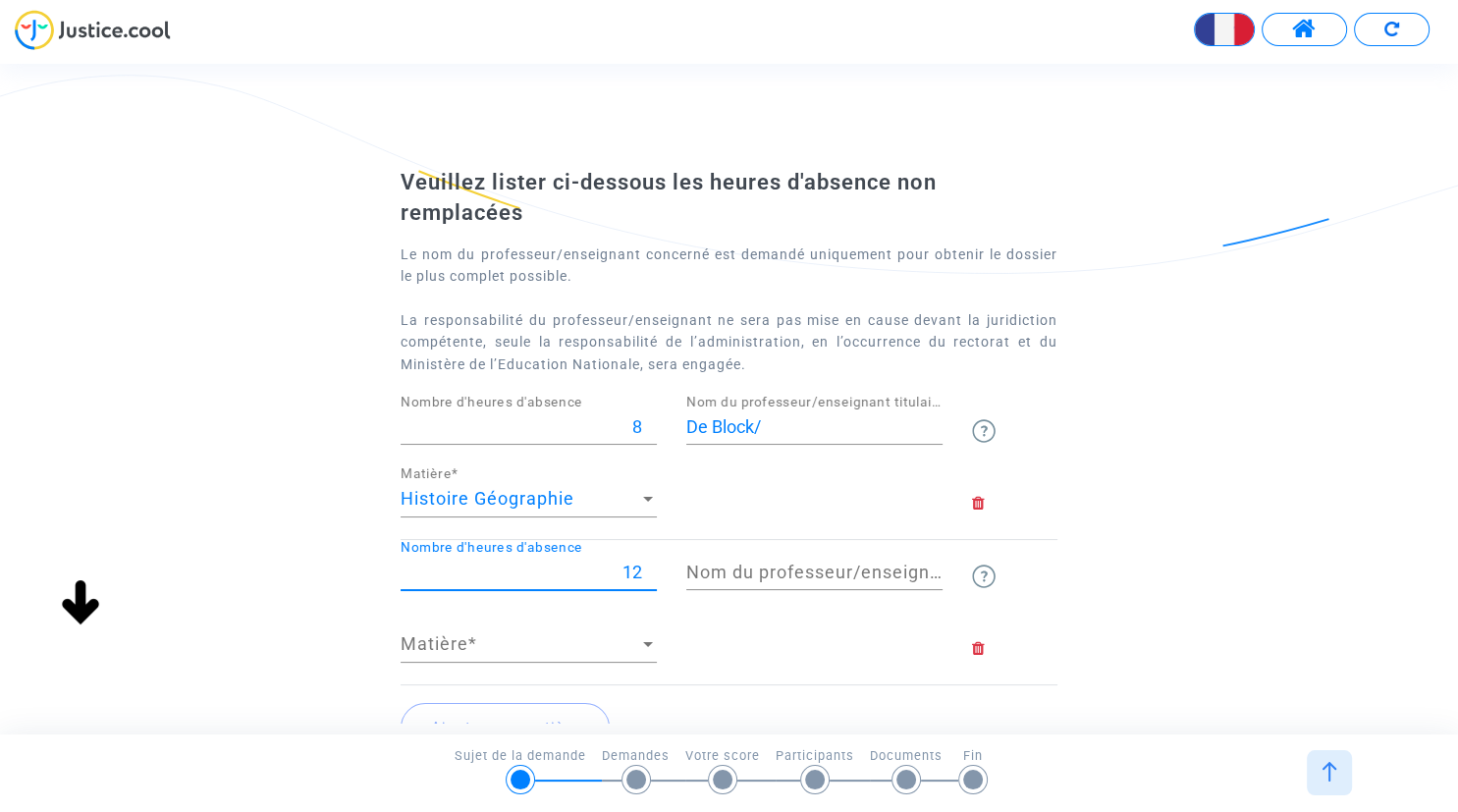 click on "Nom du professeur/enseignant titulaire" at bounding box center [814, 572] 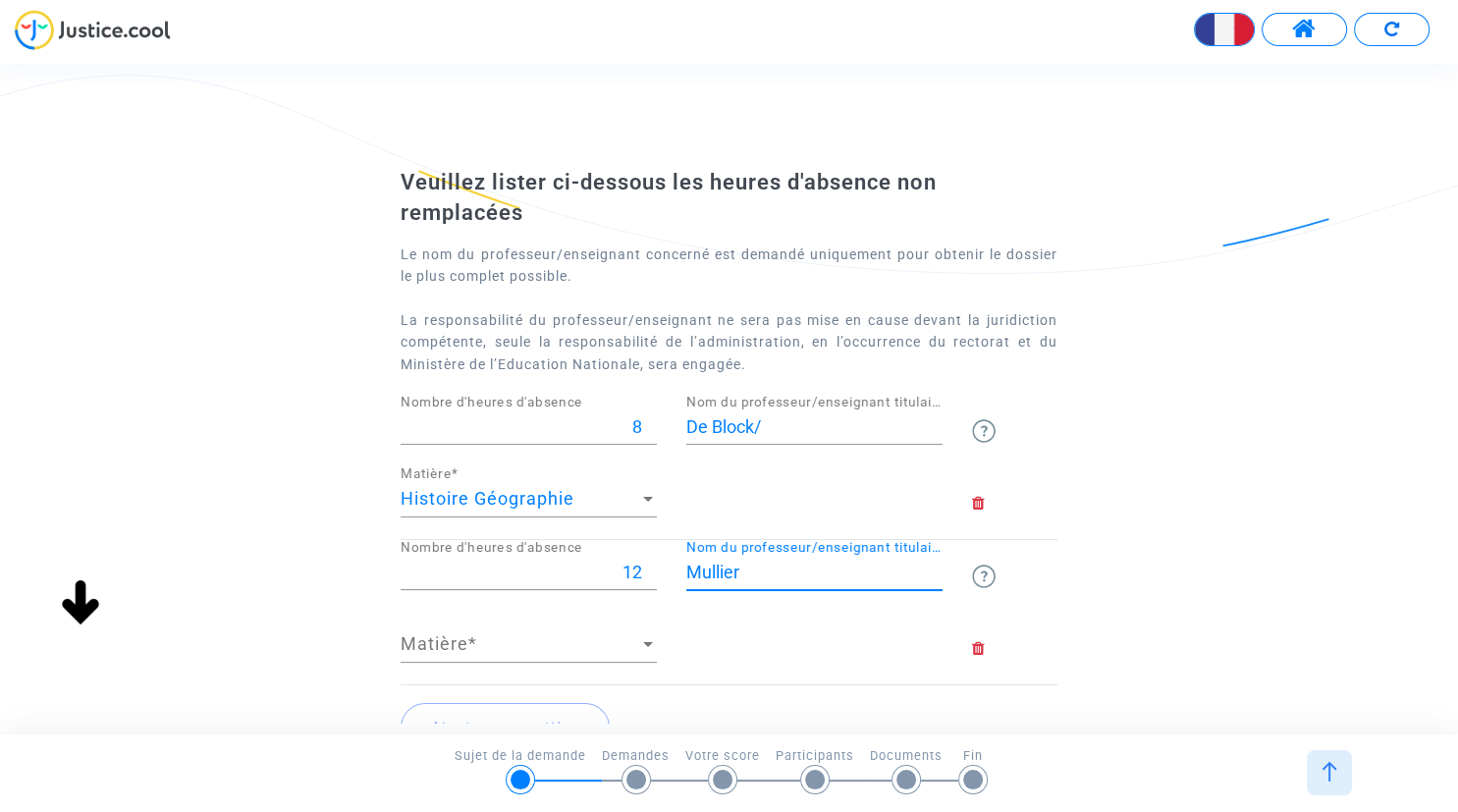 type on "Mullier" 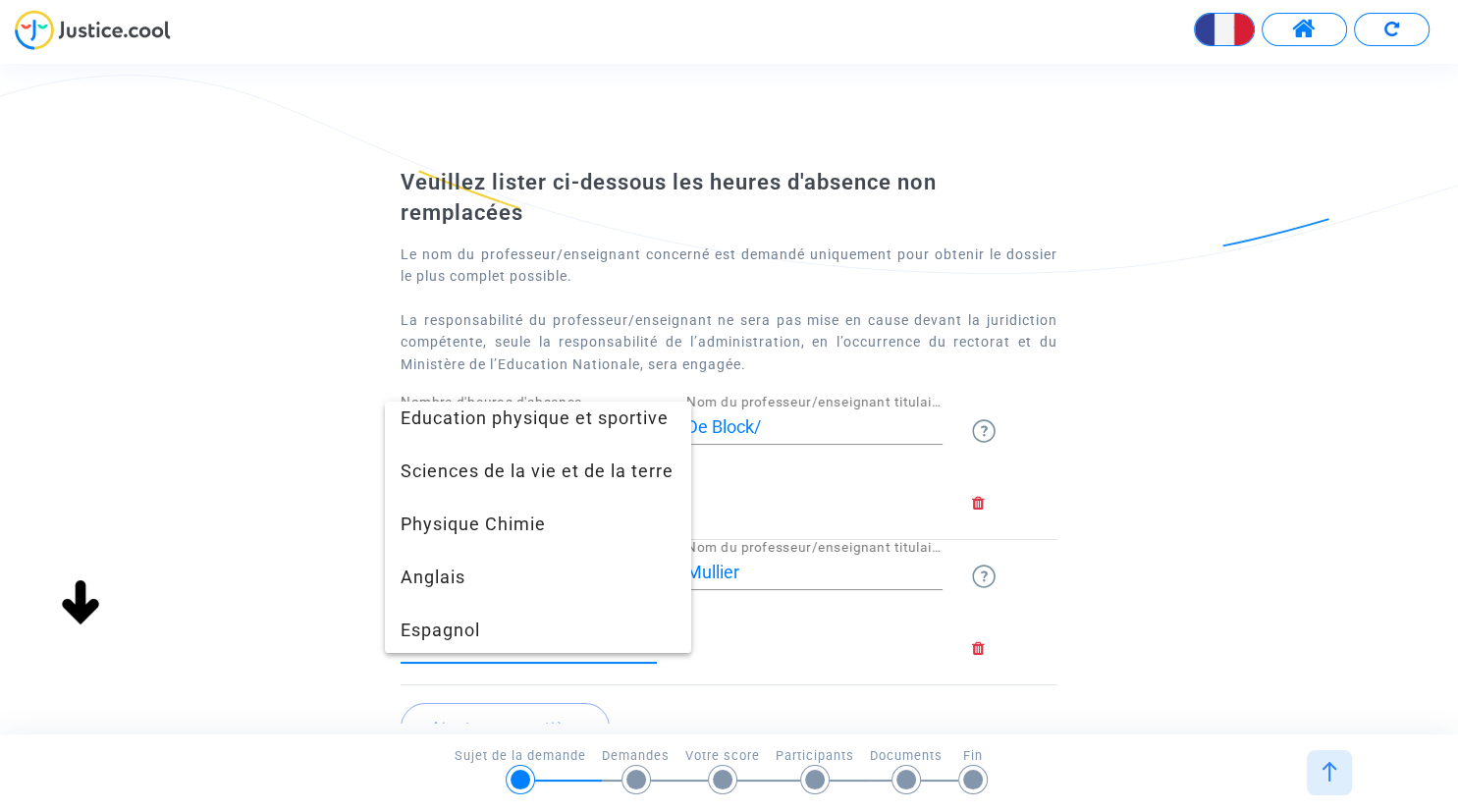 scroll, scrollTop: 509, scrollLeft: 0, axis: vertical 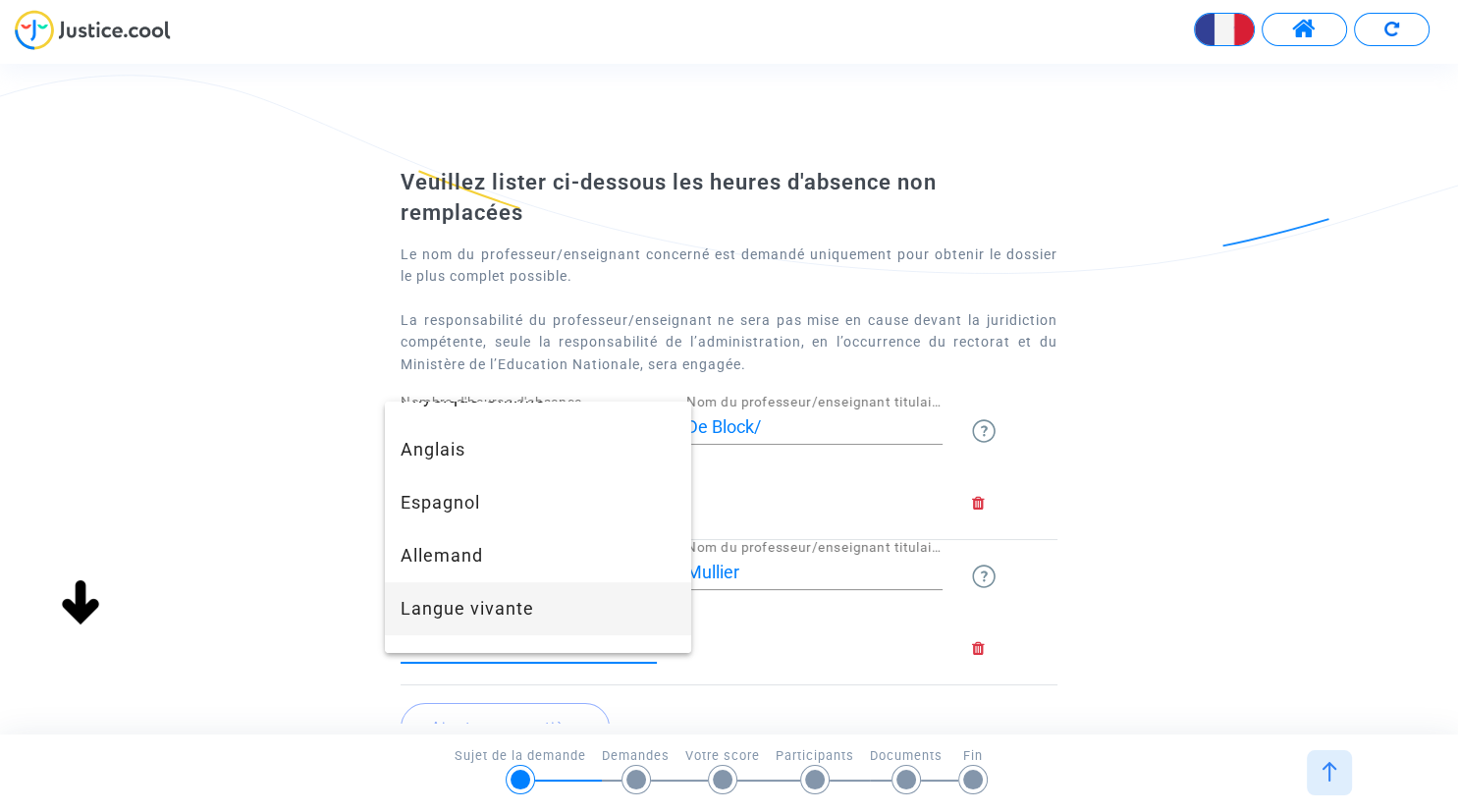 click on "Langue vivante" at bounding box center [538, 609] 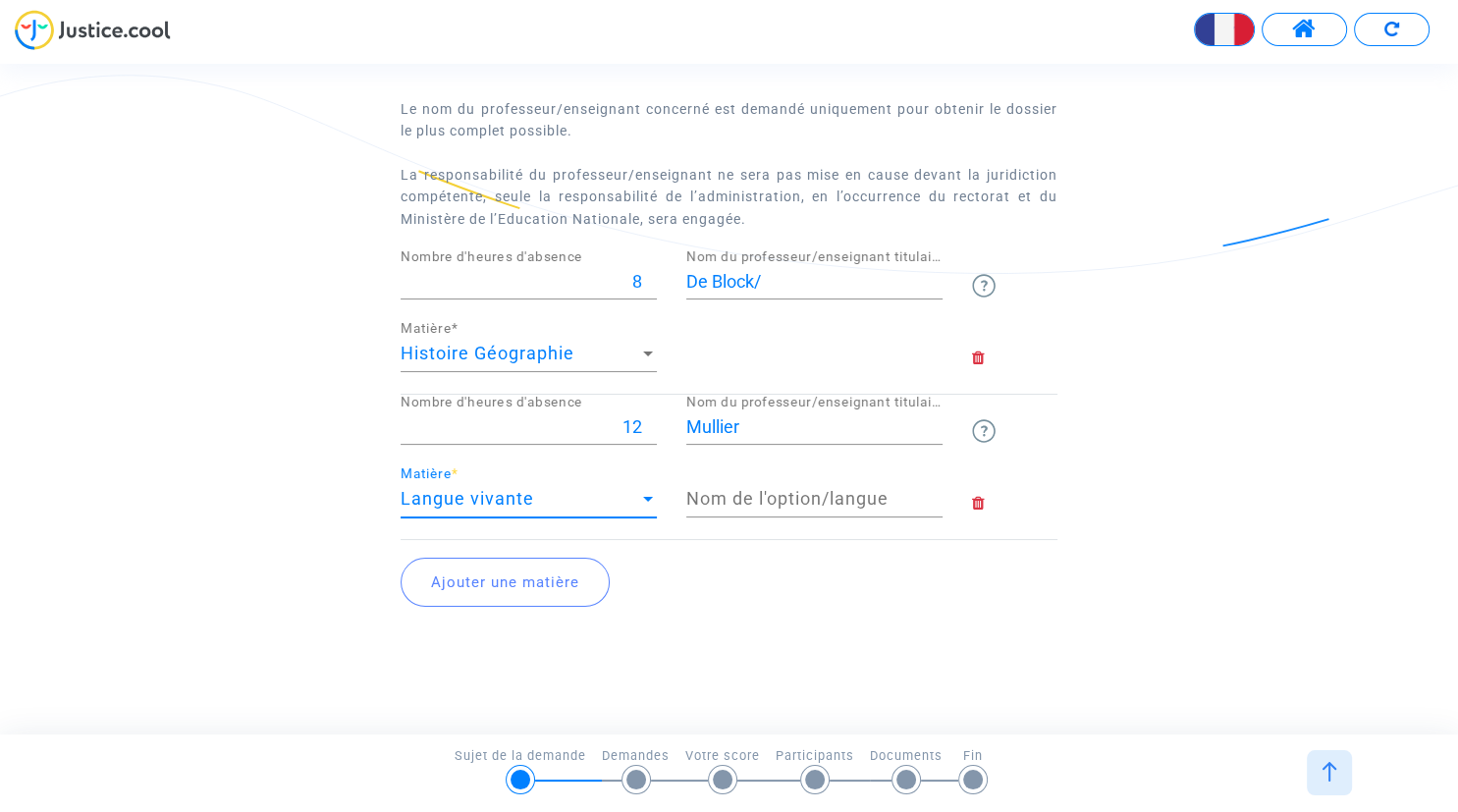 scroll, scrollTop: 162, scrollLeft: 0, axis: vertical 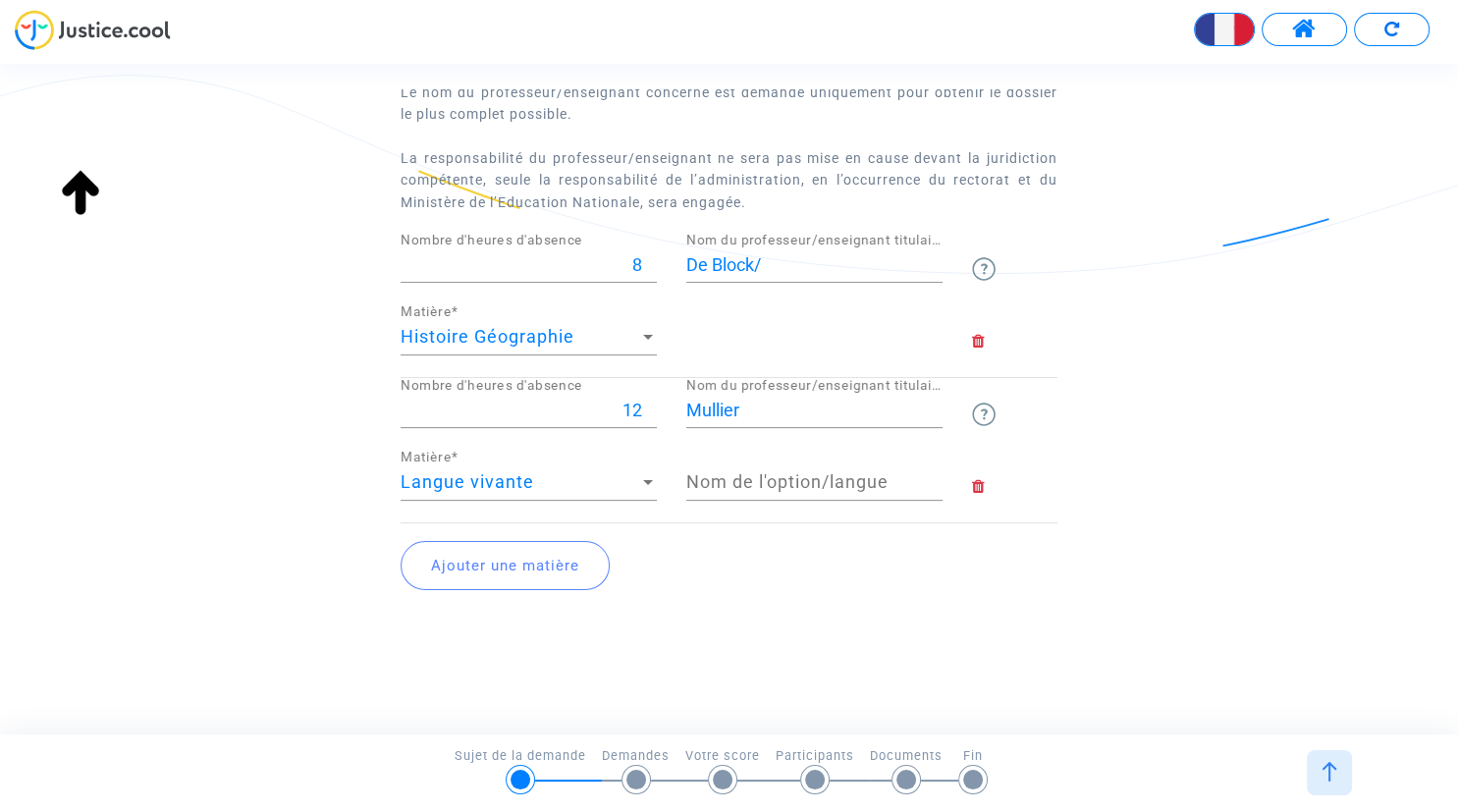 click on "Veuillez lister ci-dessous les heures d'absence non remplacées
Le nom du professeur/enseignant concerné est demandé uniquement pour obtenir le dossier le plus complet possible.  La responsabilité du professeur/enseignant ne sera pas mise en cause devant la juridiction compétente, seule la responsabilité de l’administration, en l’occurrence du rectorat et du Ministère de l’Education Nationale, sera engagée.
8 Nombre d'heures d'absence De Block/ Nom du professeur/enseignant titulaire Histoire Géographie Matière  * 12 Nombre d'heures d'absence Mullier Nom du professeur/enseignant titulaire Langue vivante Matière  * Nom de l'option/langue Ajouter une matière" 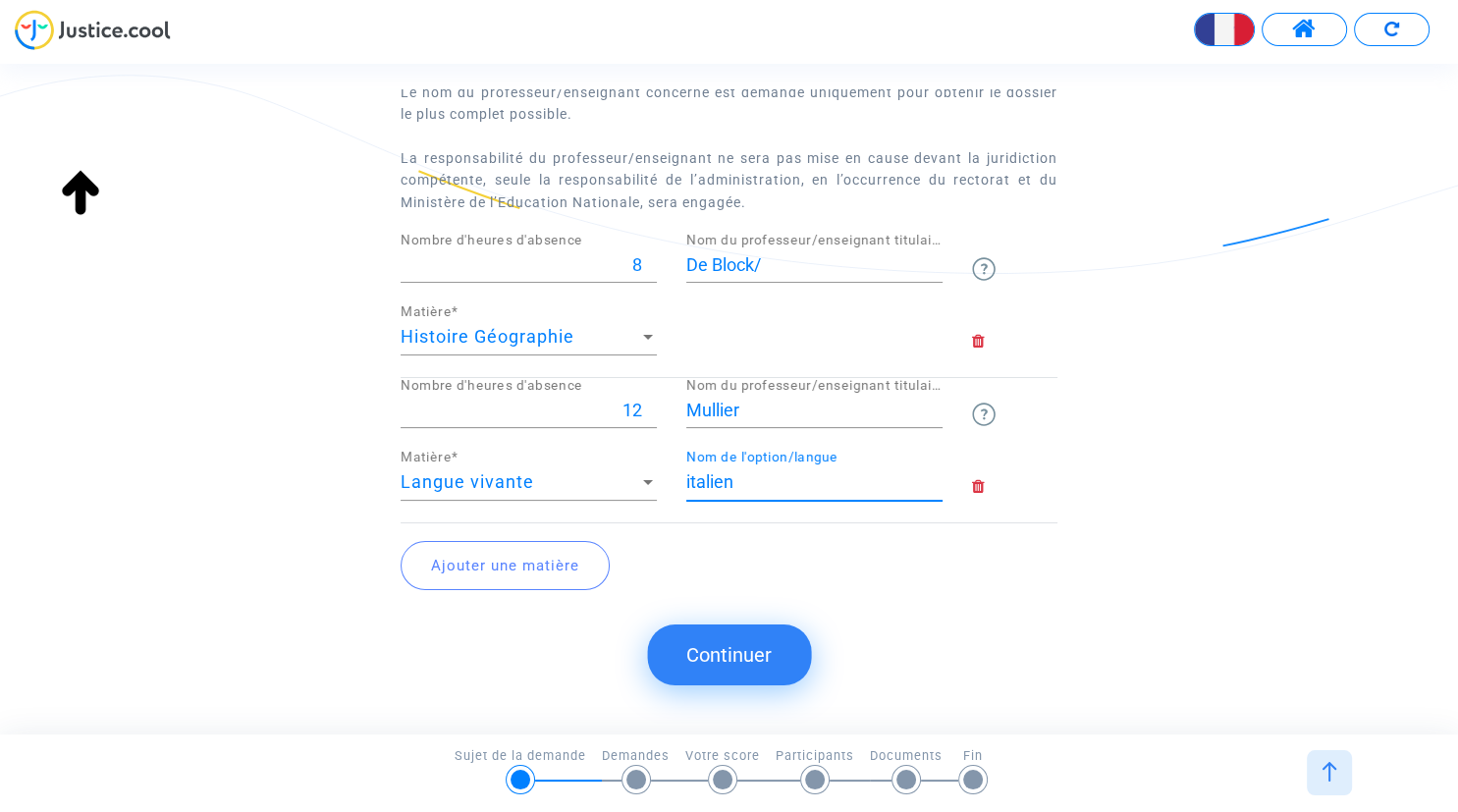 type on "italien" 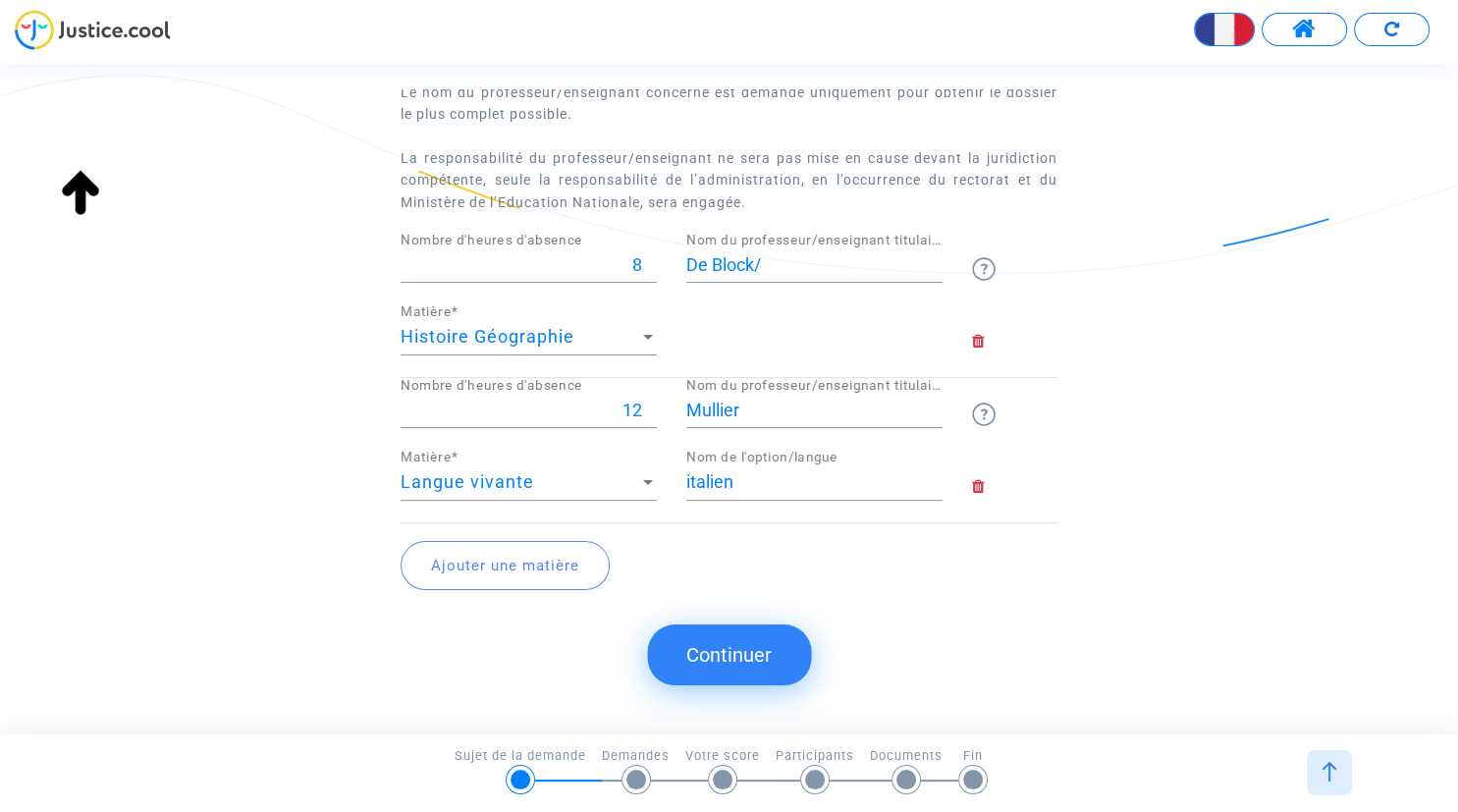 click on "Ajouter une matière" 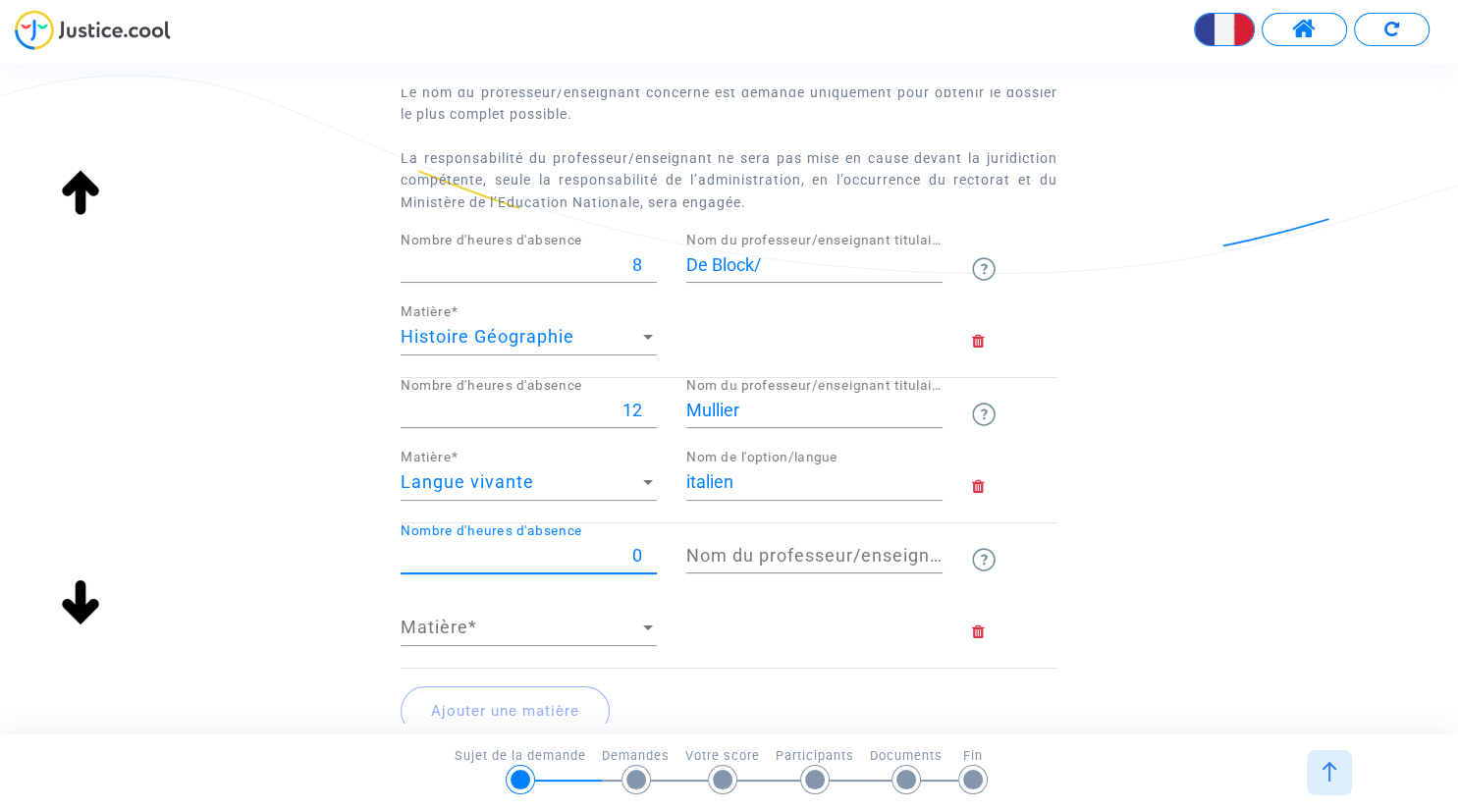 click on "0" at bounding box center [528, 556] 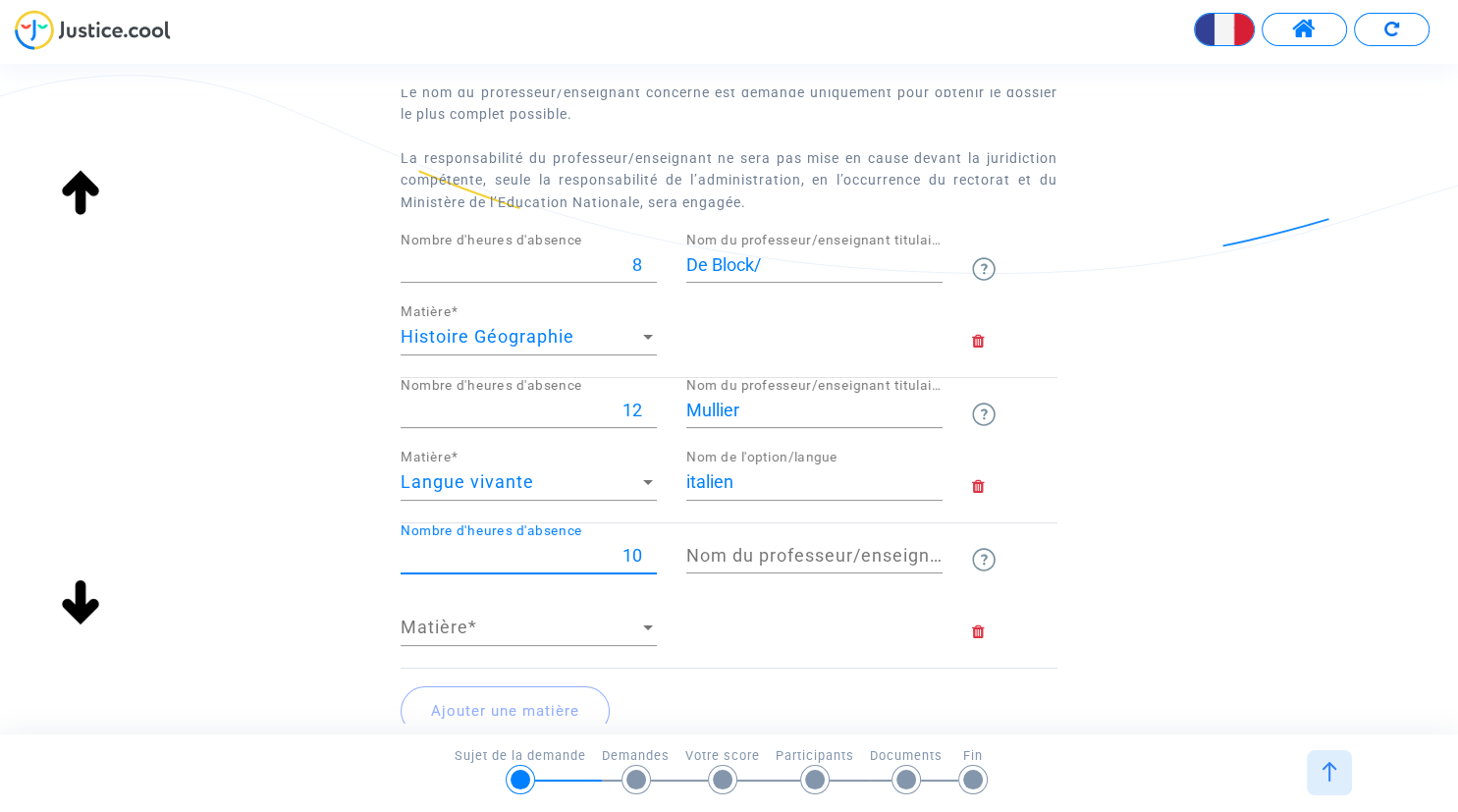 type on "10" 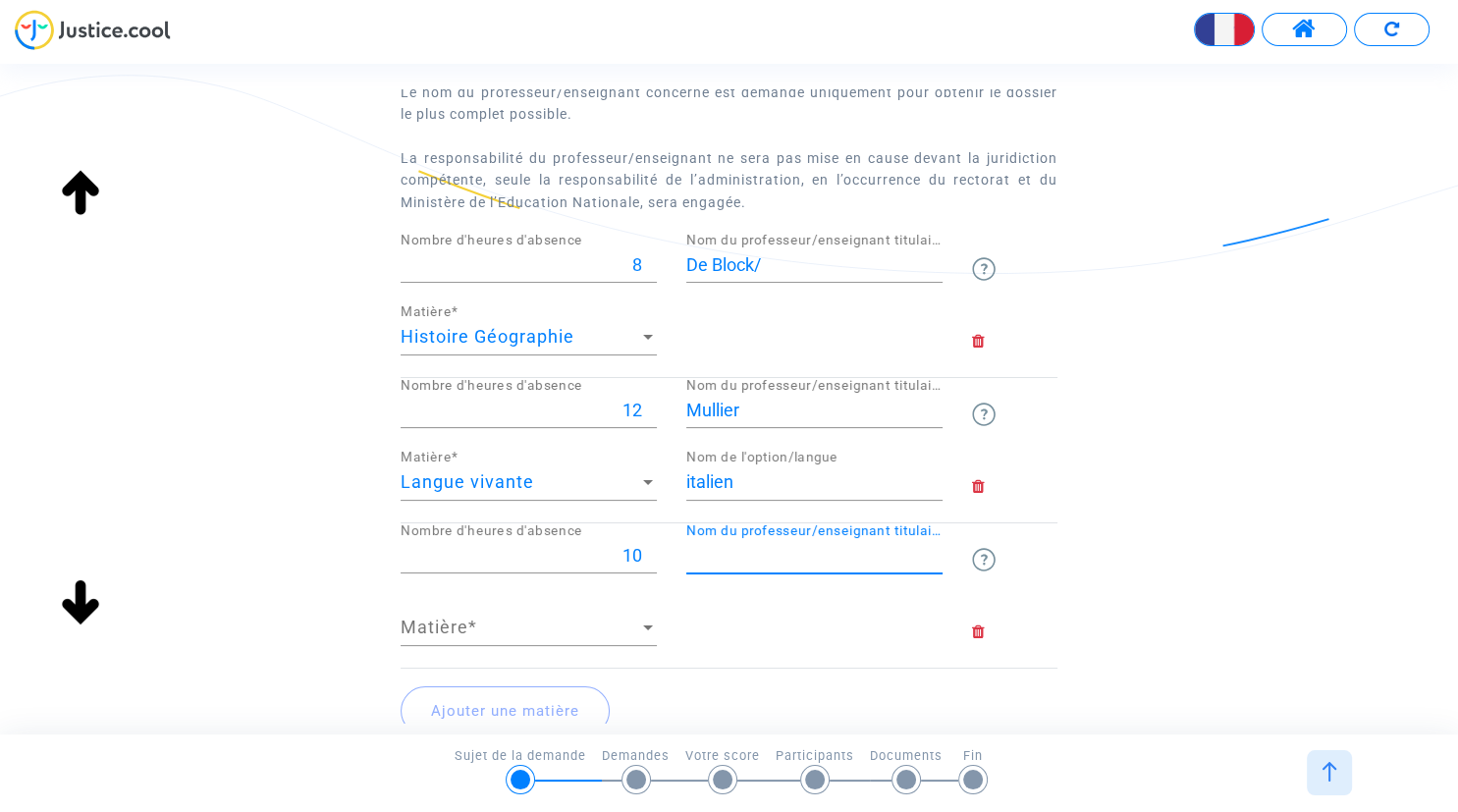 click on "Nom du professeur/enseignant titulaire" at bounding box center (814, 556) 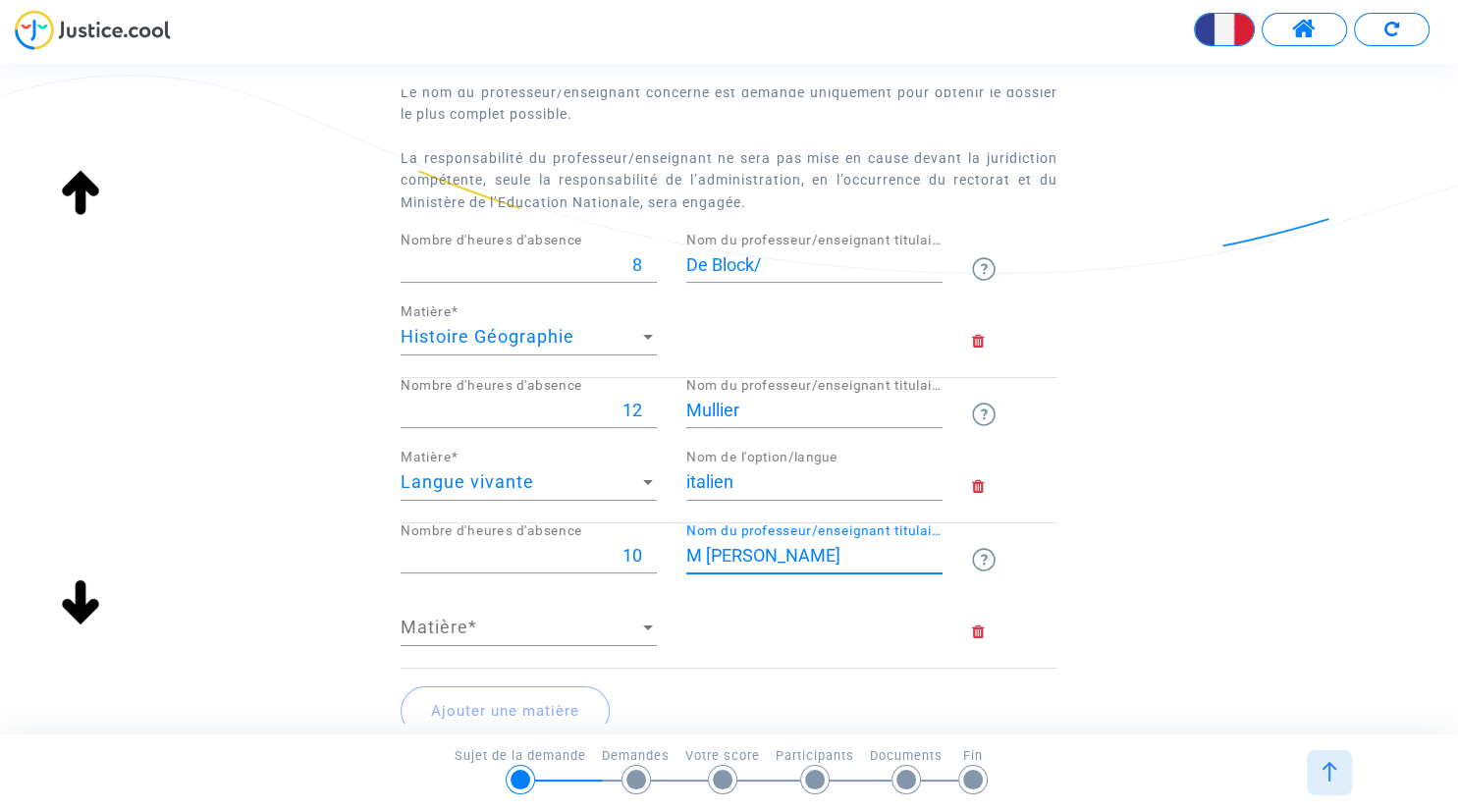 type on "M Bocquillon" 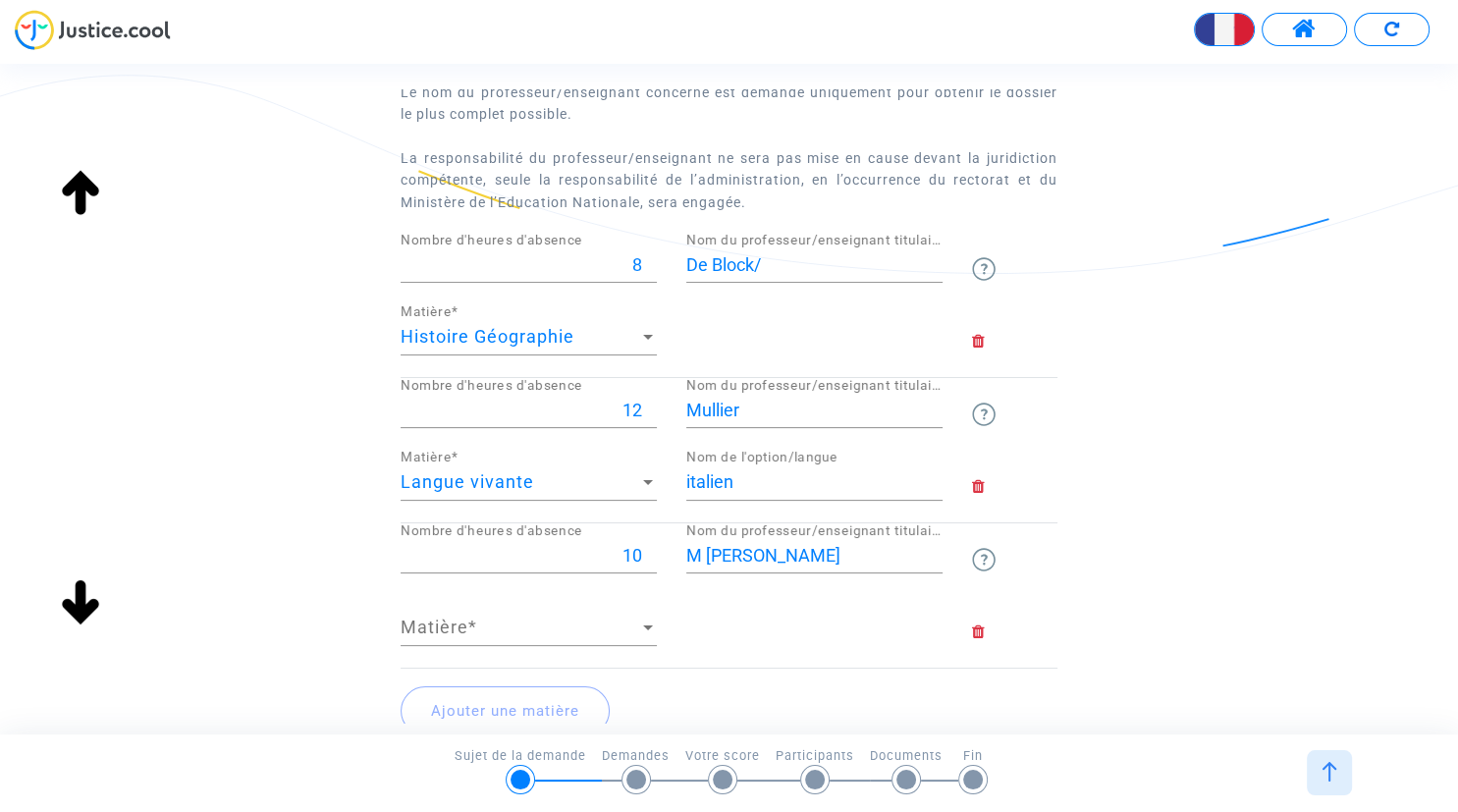 click on "Matière Matière  *" 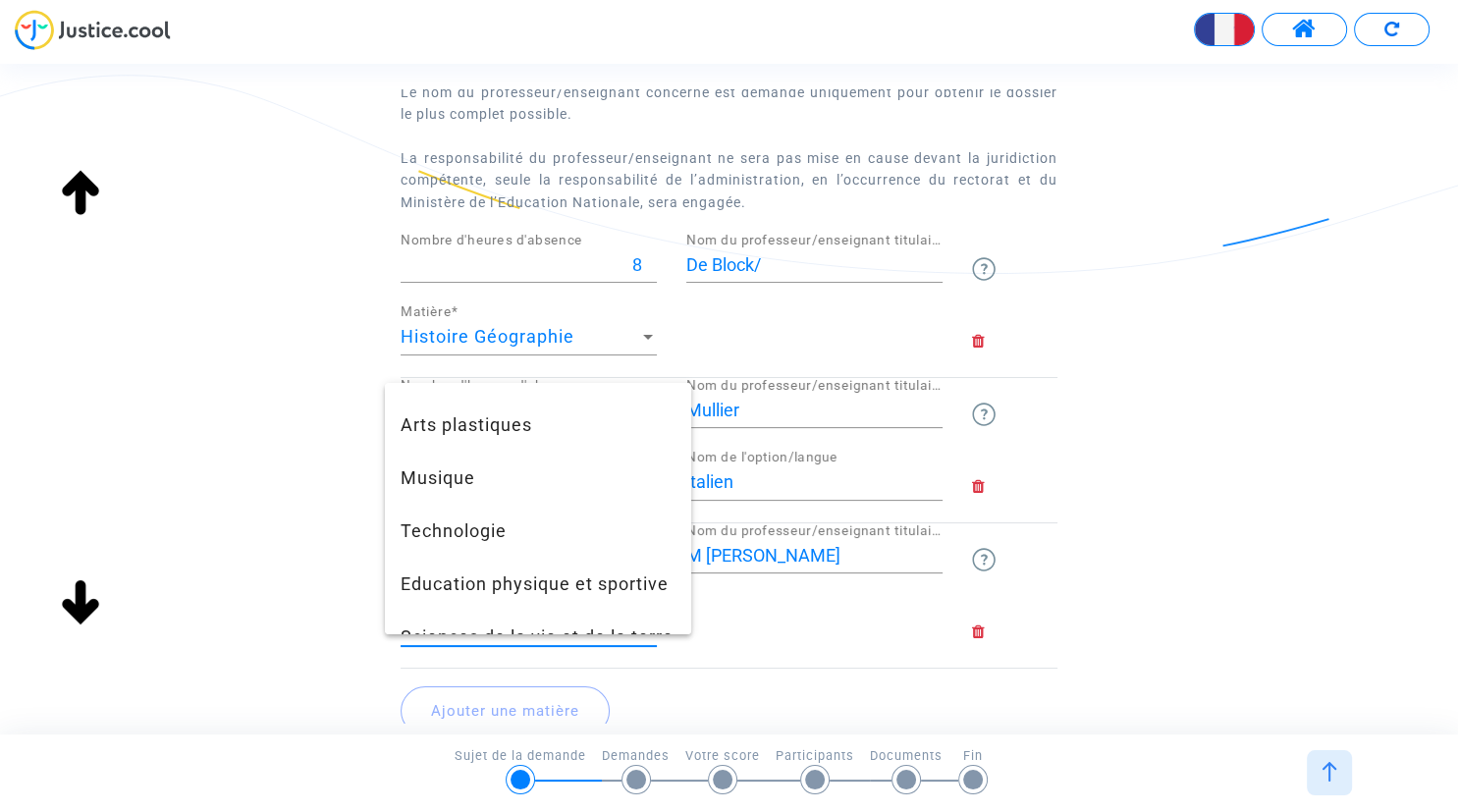 scroll, scrollTop: 254, scrollLeft: 0, axis: vertical 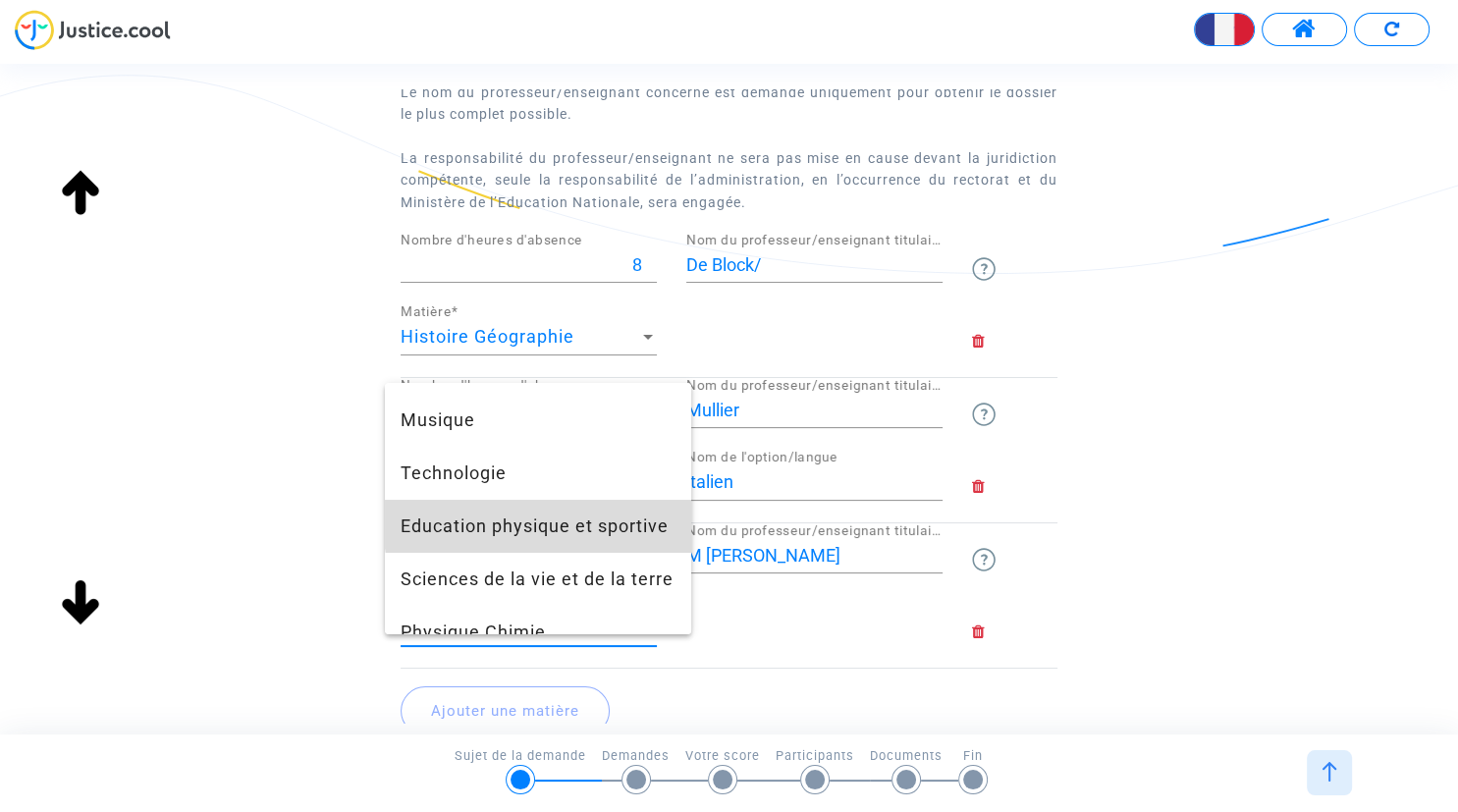 click on "Education physique et sportive" at bounding box center [538, 526] 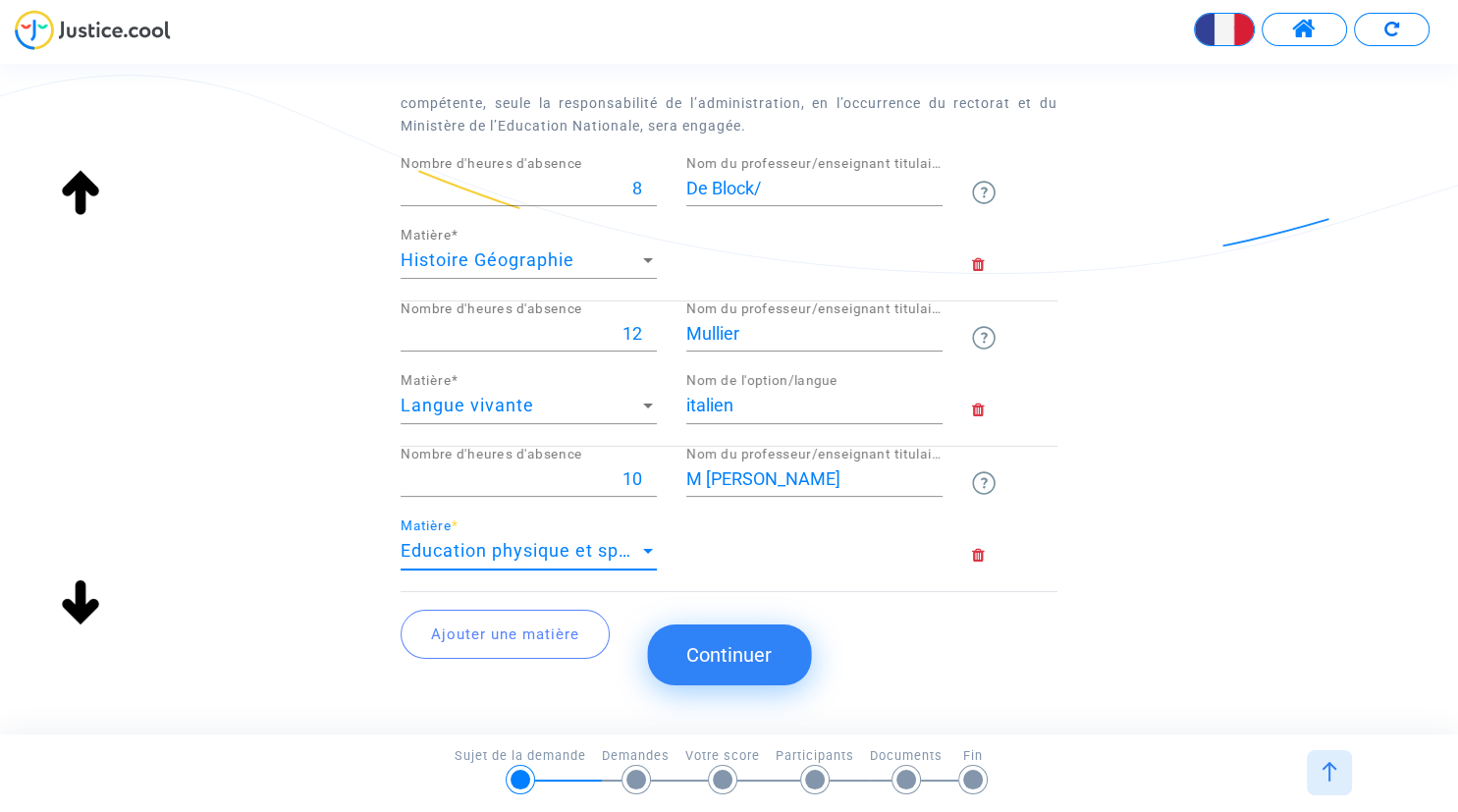 scroll, scrollTop: 275, scrollLeft: 0, axis: vertical 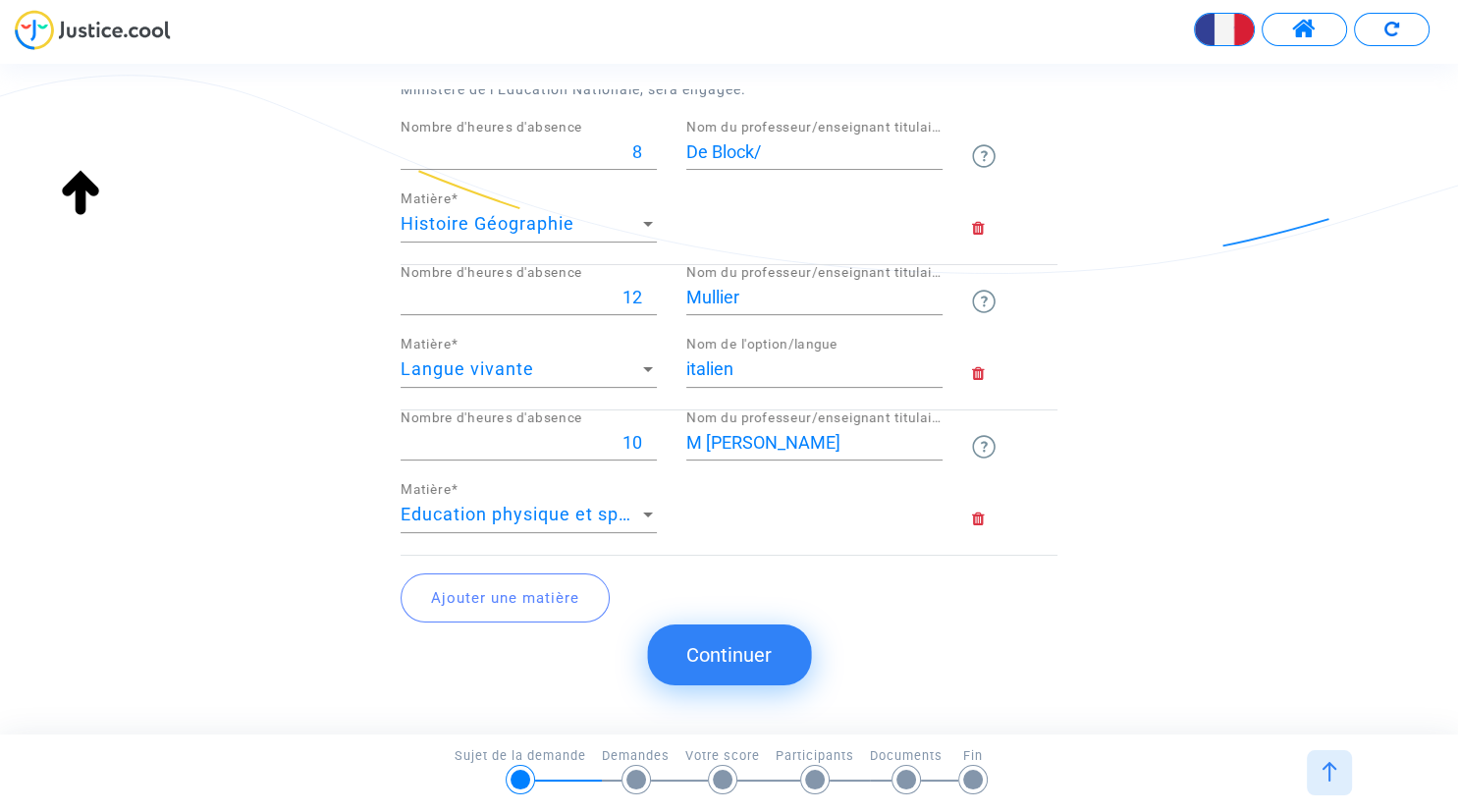 click on "Ajouter une matière" 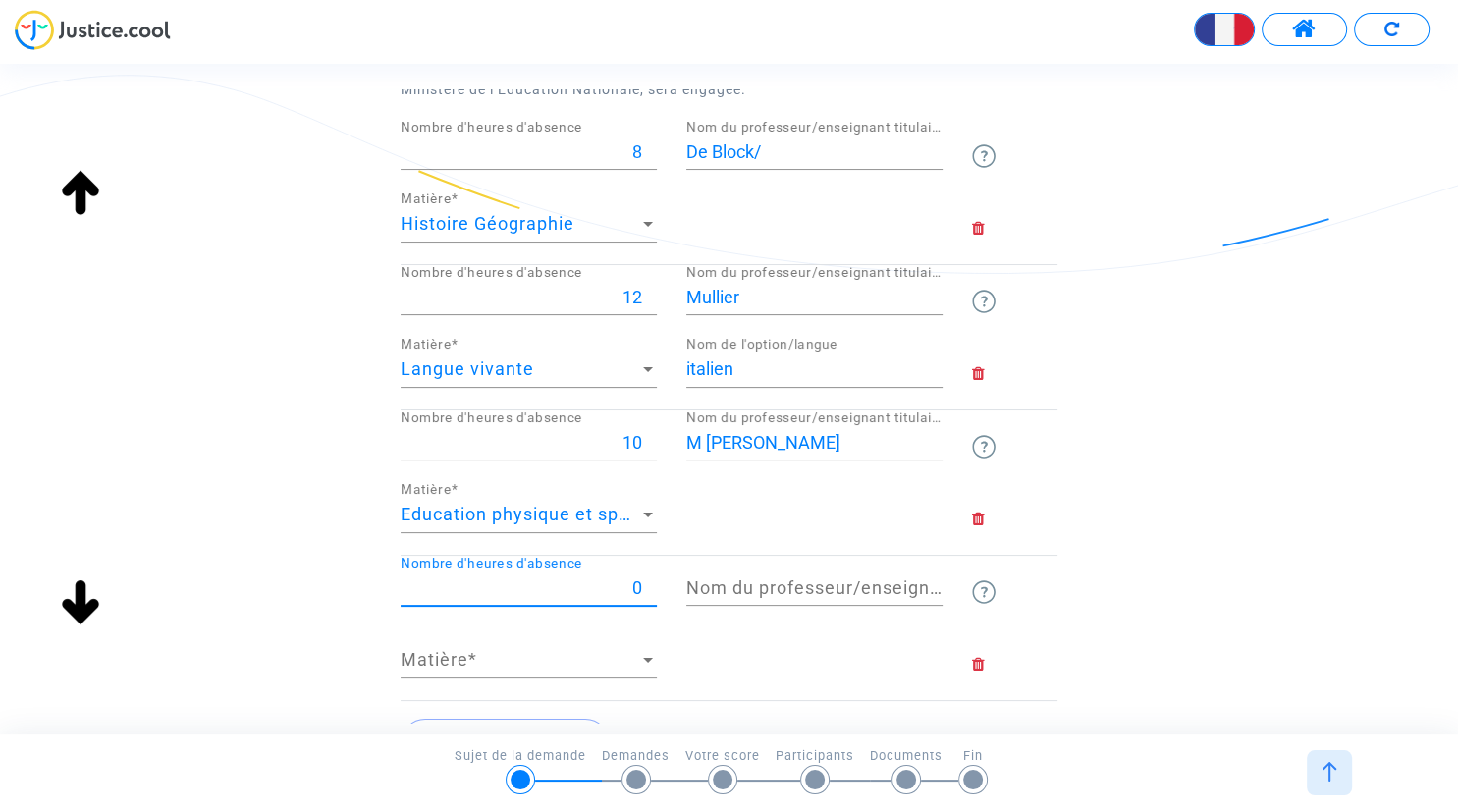 click on "0" at bounding box center [528, 588] 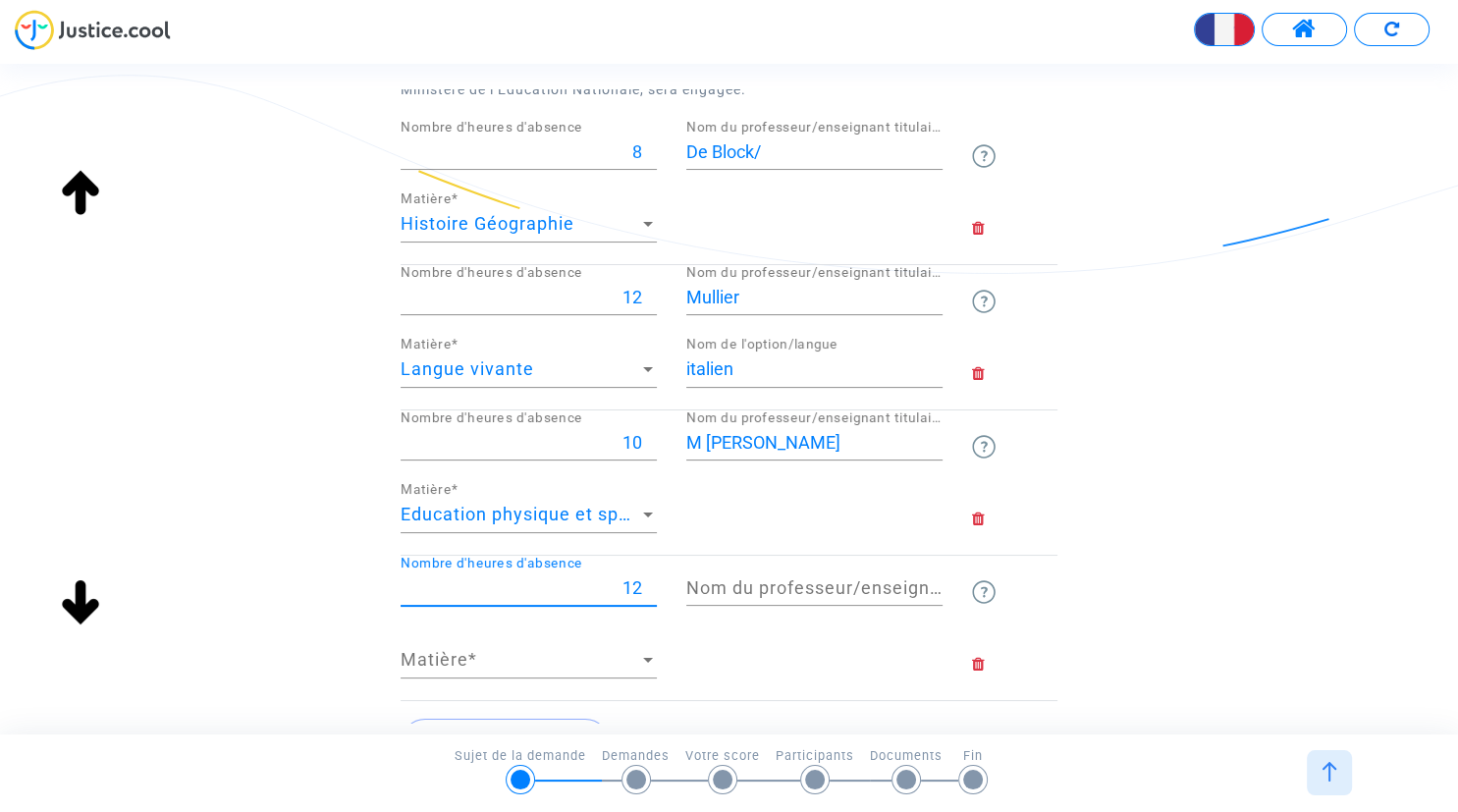 type on "12" 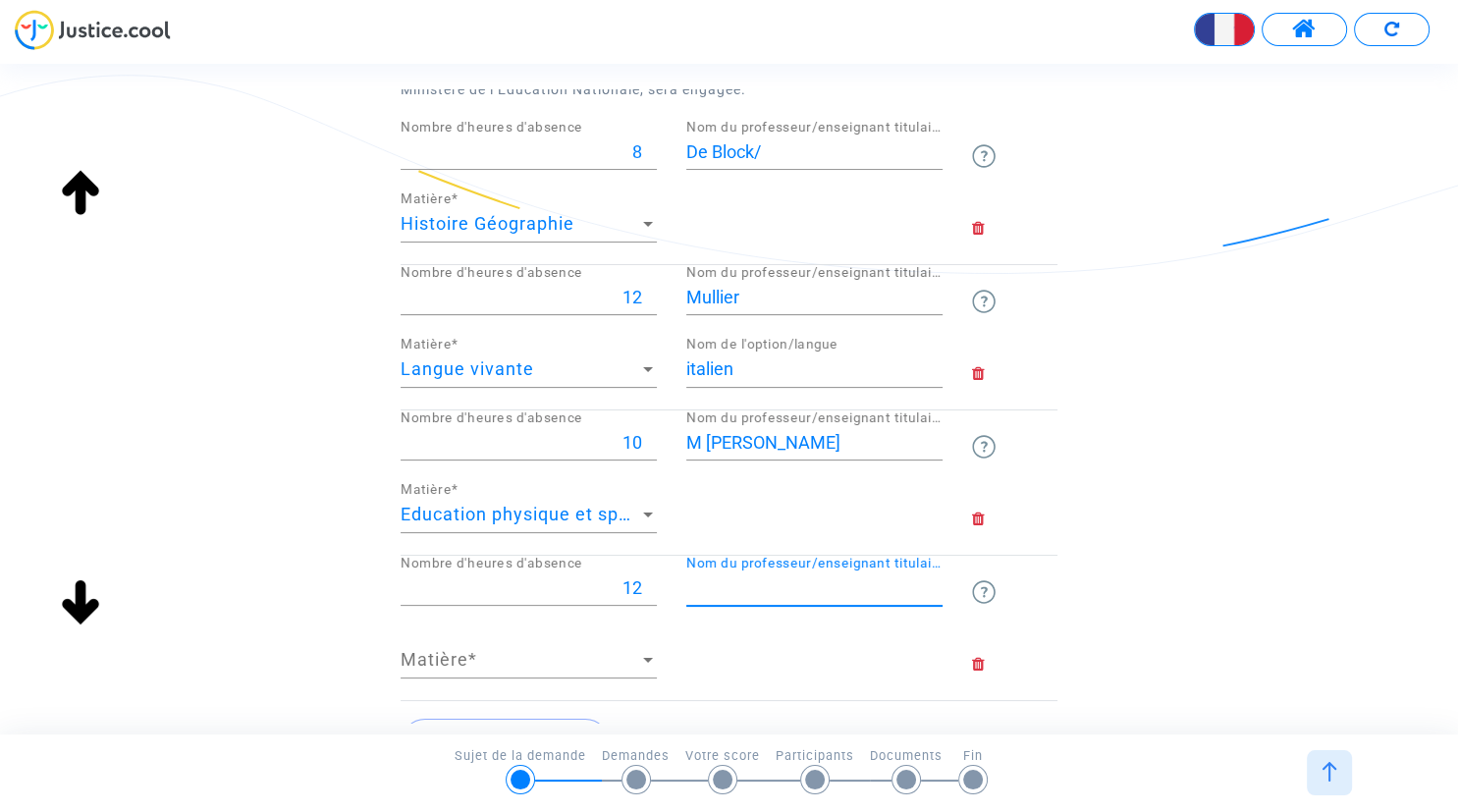 click on "Nom du professeur/enseignant titulaire" at bounding box center (814, 588) 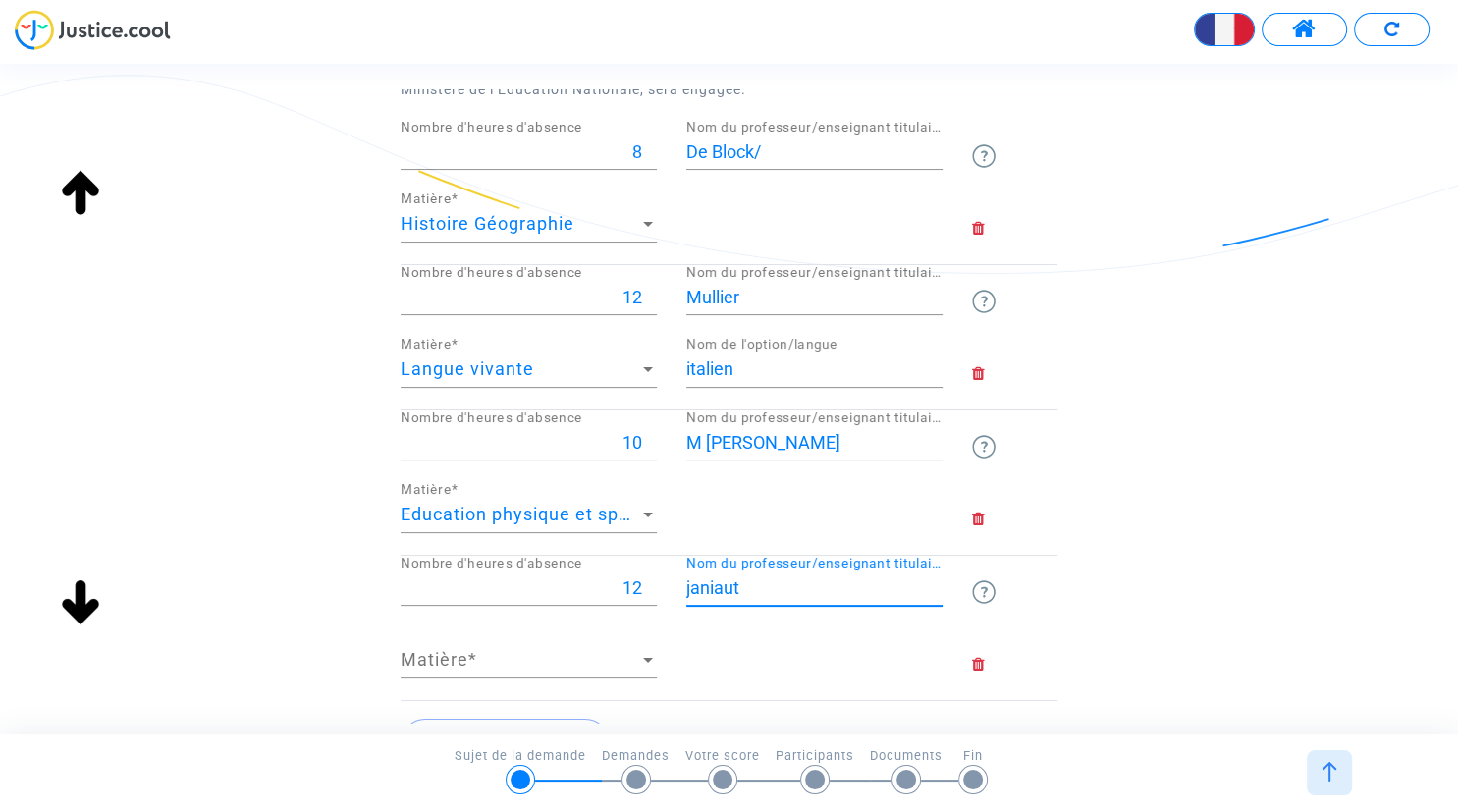 type on "janiaut" 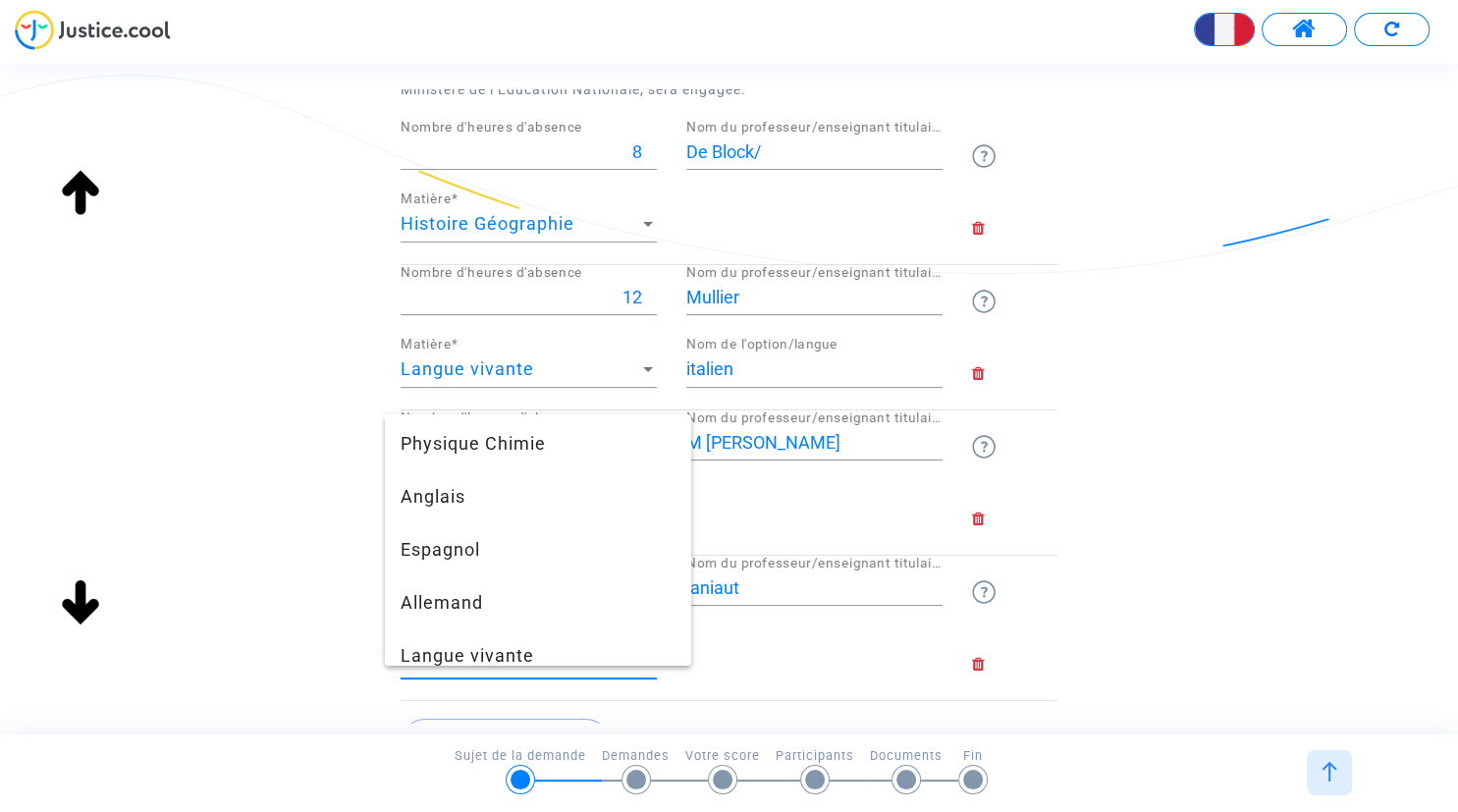 scroll, scrollTop: 509, scrollLeft: 0, axis: vertical 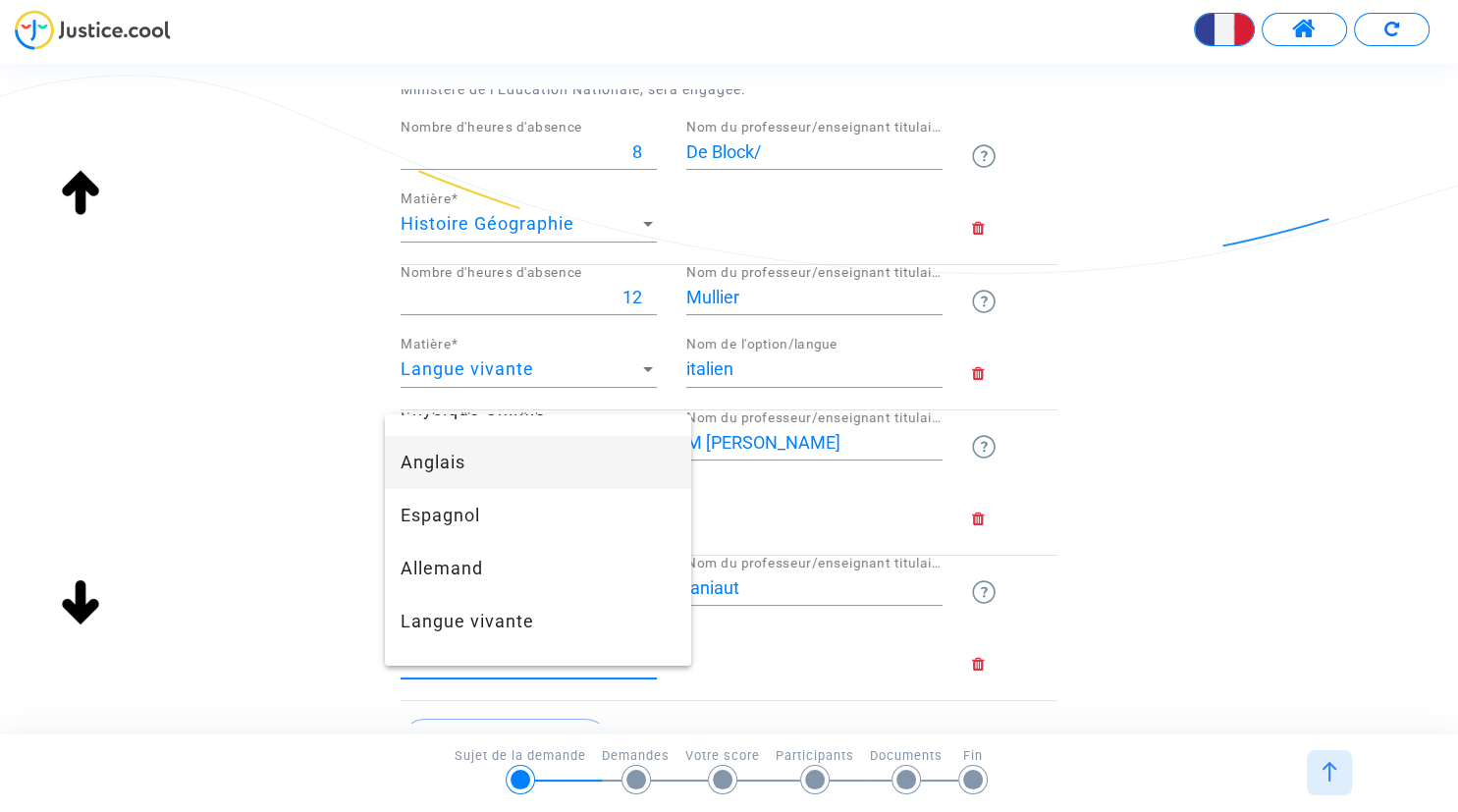 click on "Anglais" at bounding box center [538, 462] 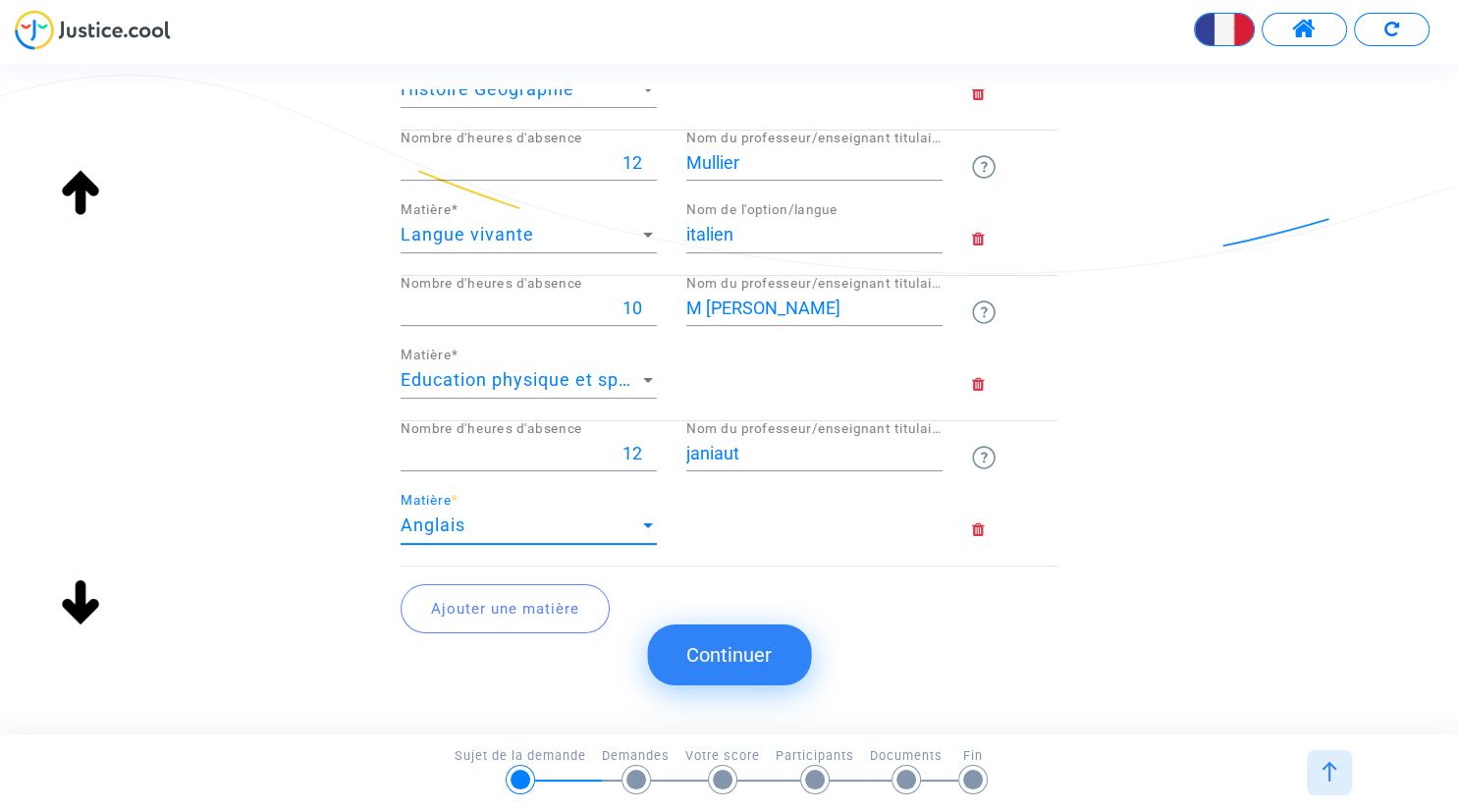 scroll, scrollTop: 451, scrollLeft: 0, axis: vertical 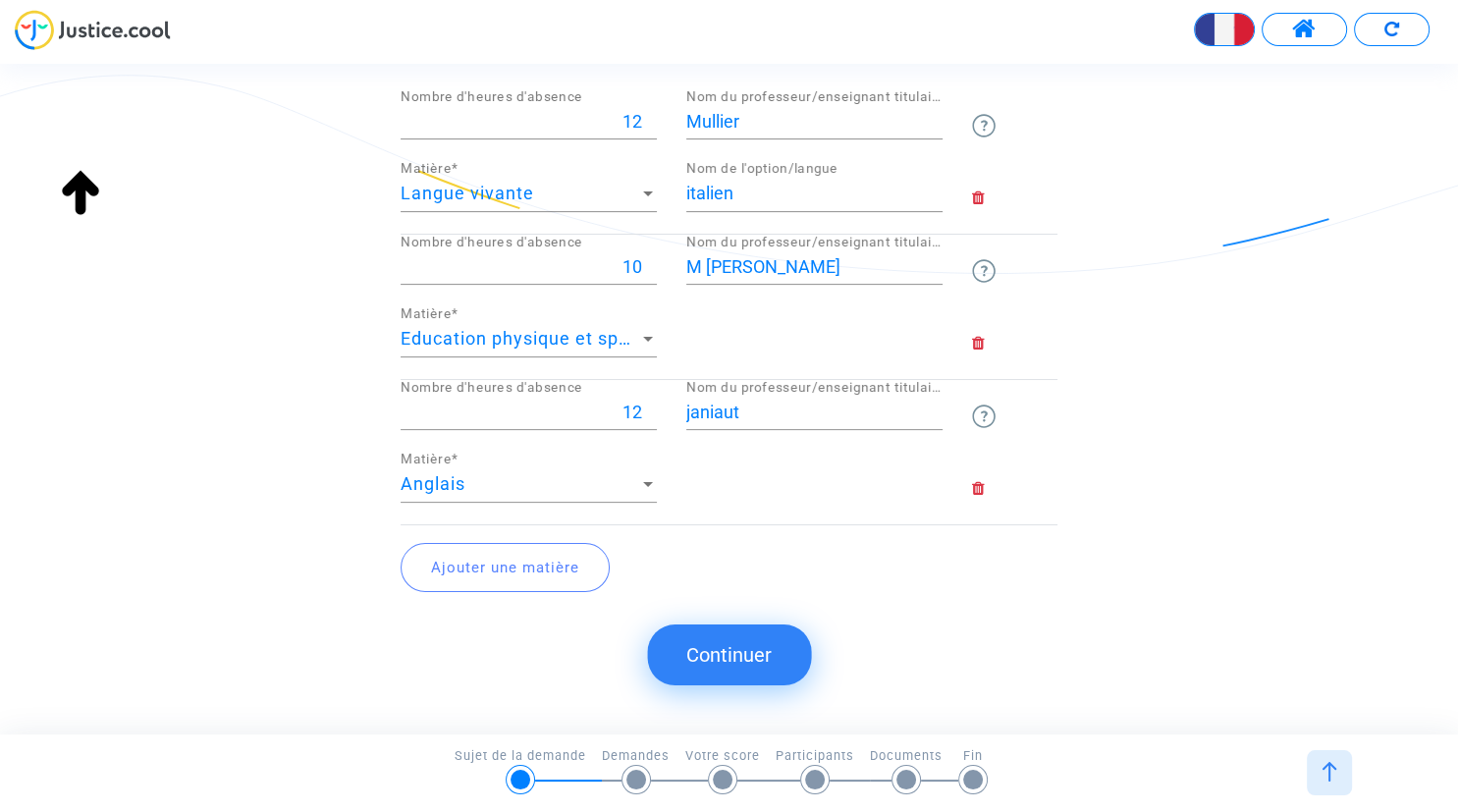 click on "Ajouter une matière" 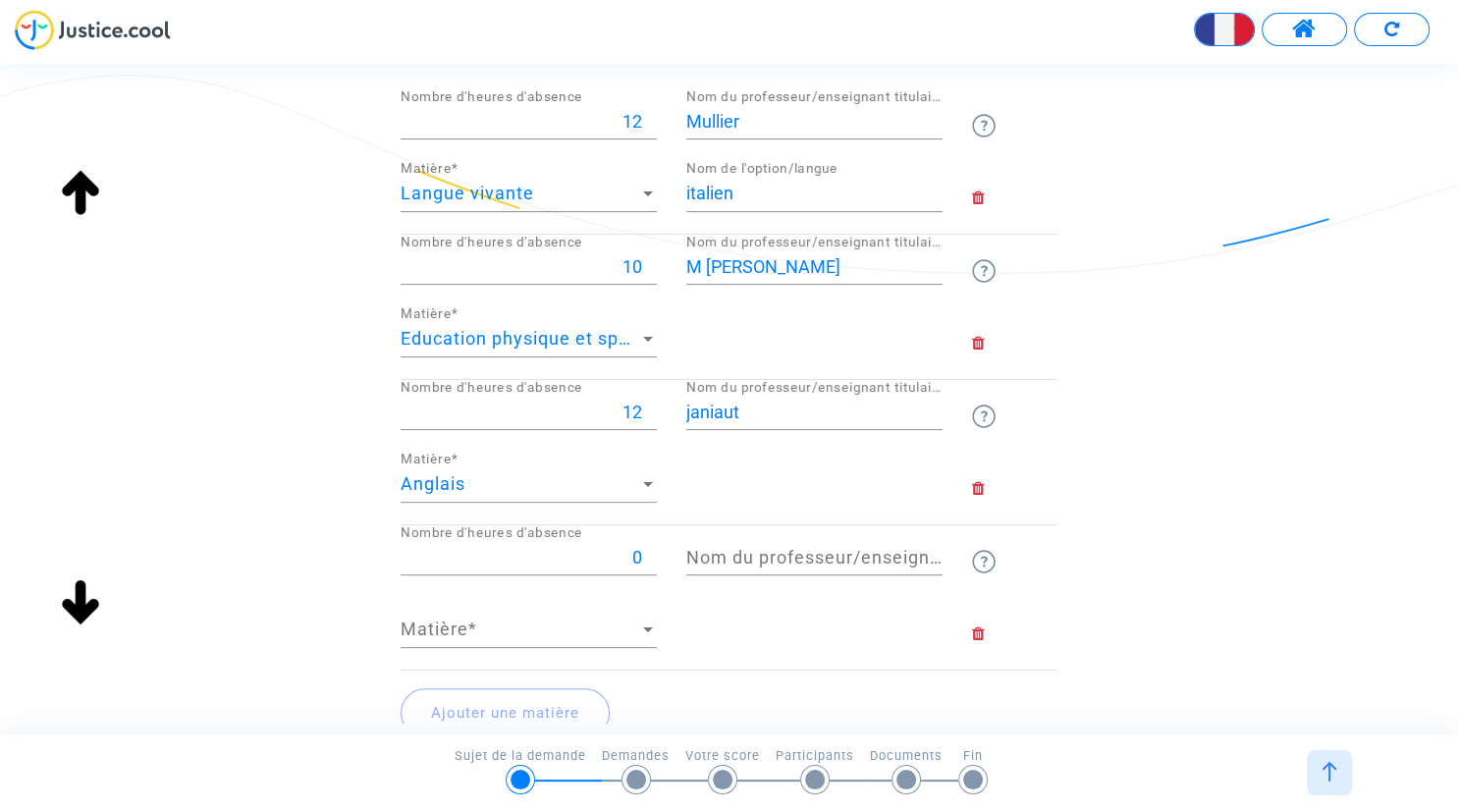 click on "Veuillez lister ci-dessous les heures d'absence non remplacées
Le nom du professeur/enseignant concerné est demandé uniquement pour obtenir le dossier le plus complet possible.  La responsabilité du professeur/enseignant ne sera pas mise en cause devant la juridiction compétente, seule la responsabilité de l’administration, en l’occurrence du rectorat et du Ministère de l’Education Nationale, sera engagée.
8 Nombre d'heures d'absence De Block/ Nom du professeur/enseignant titulaire Histoire Géographie Matière  * 12 Nombre d'heures d'absence Mullier Nom du professeur/enseignant titulaire Langue vivante Matière  * italien Nom de l'option/langue 10 Nombre d'heures d'absence M Bocquillon Nom du professeur/enseignant titulaire Education physique et sportive Matière  * 12 Nombre d'heures d'absence janiaut Nom du professeur/enseignant titulaire Anglais Matière  * 0 Nombre d'heures d'absence Nom du professeur/enseignant titulaire Matière Matière  * Ajouter une matière" 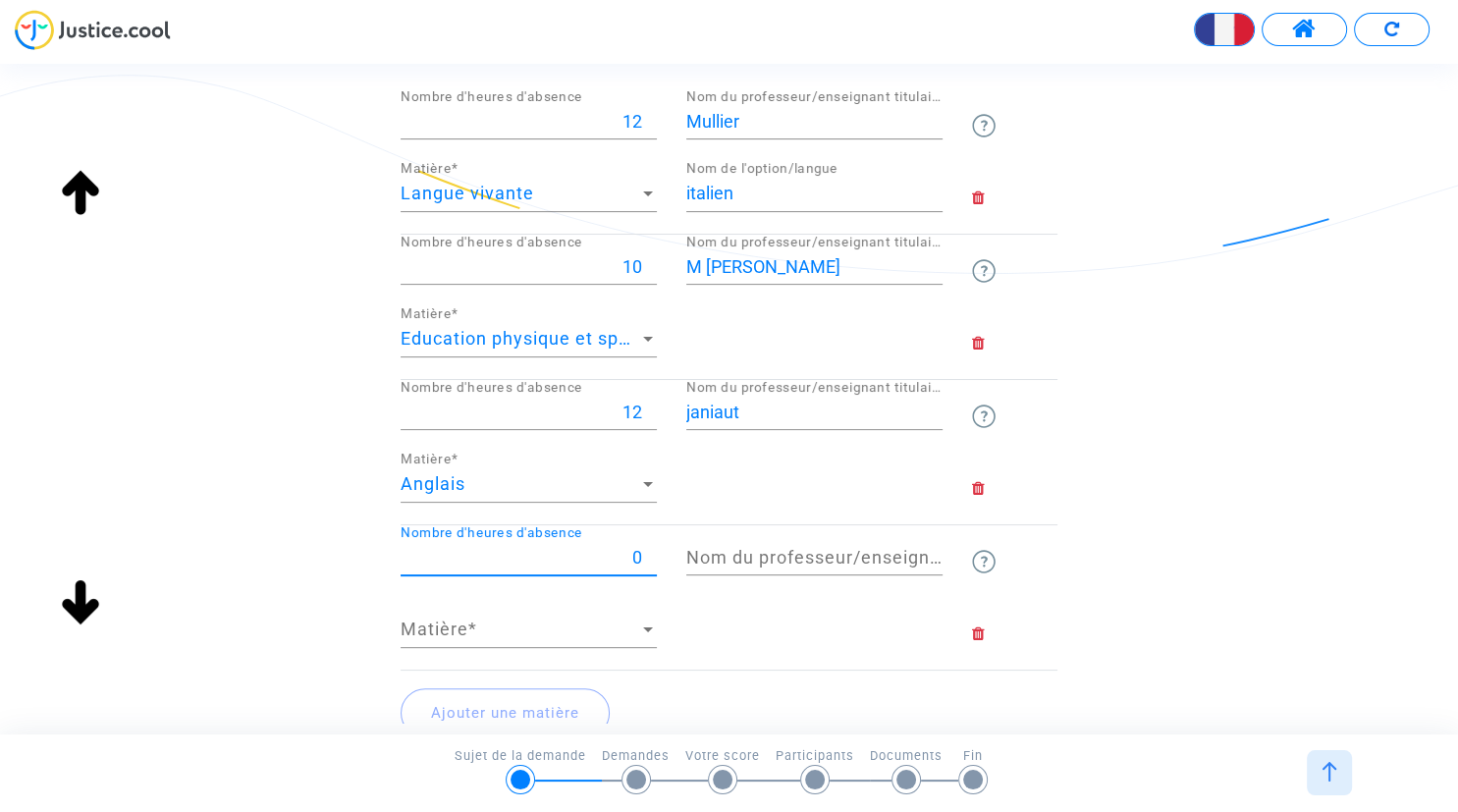 drag, startPoint x: 622, startPoint y: 554, endPoint x: 638, endPoint y: 551, distance: 16.27882 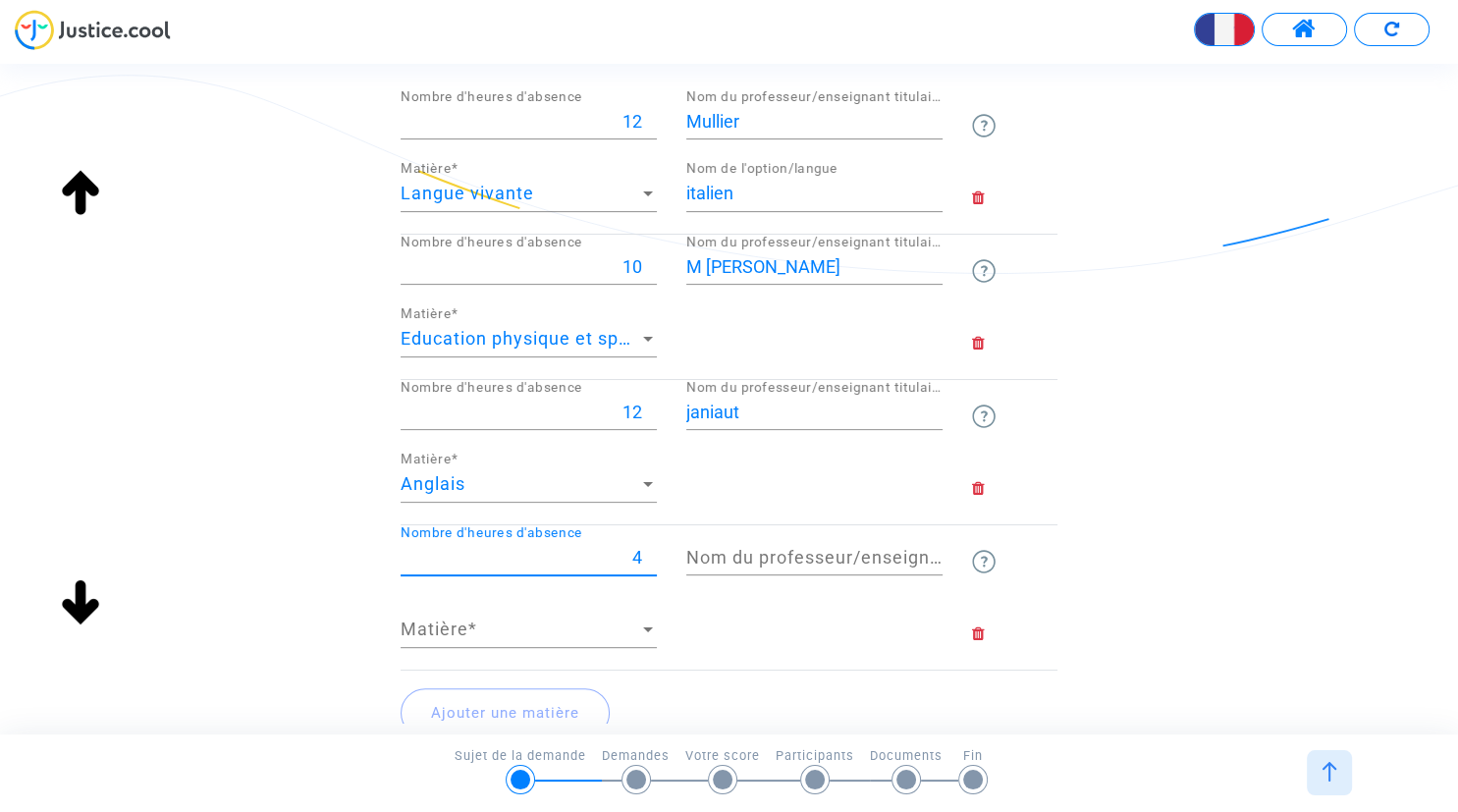 type on "4" 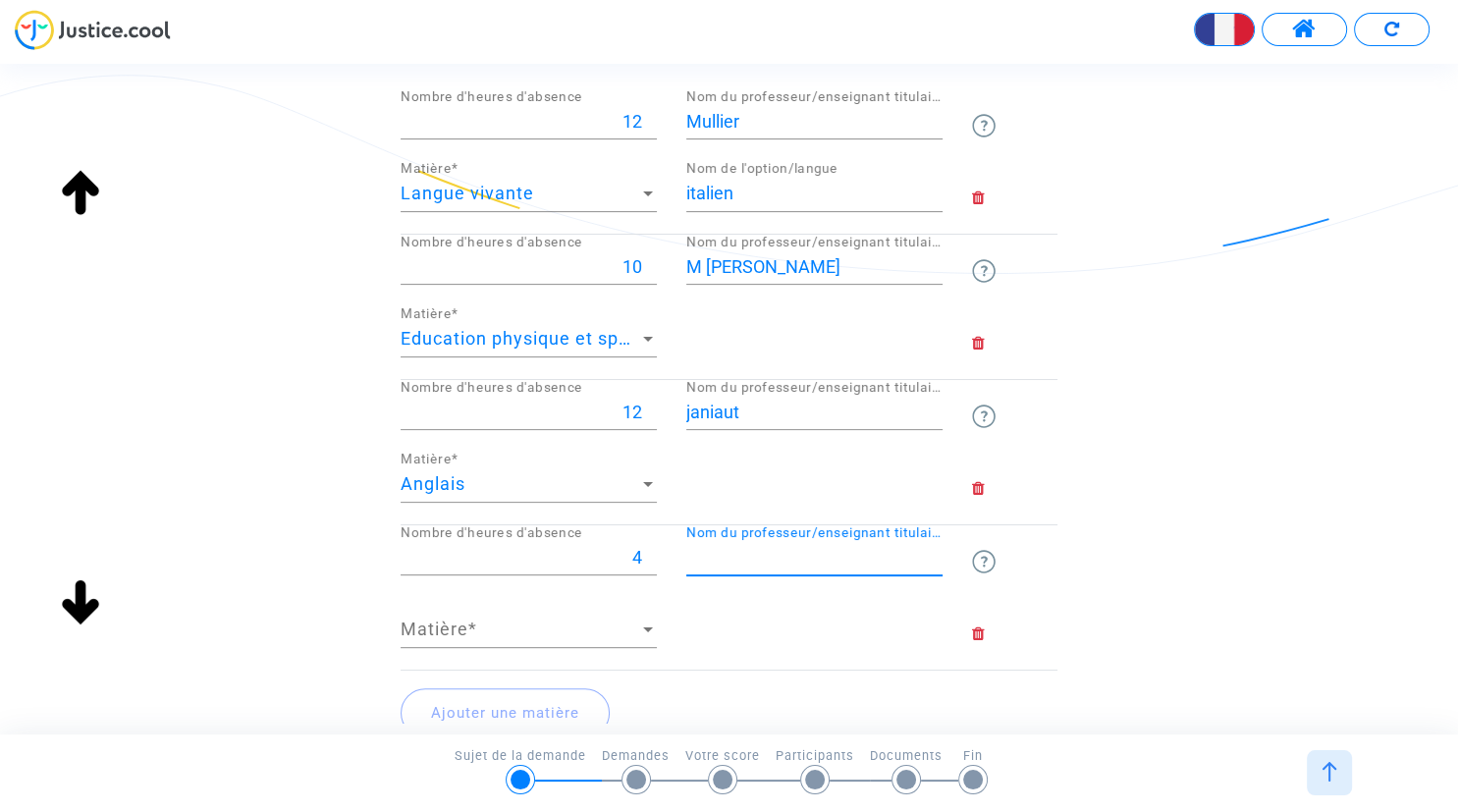 click on "Nom du professeur/enseignant titulaire" at bounding box center [814, 558] 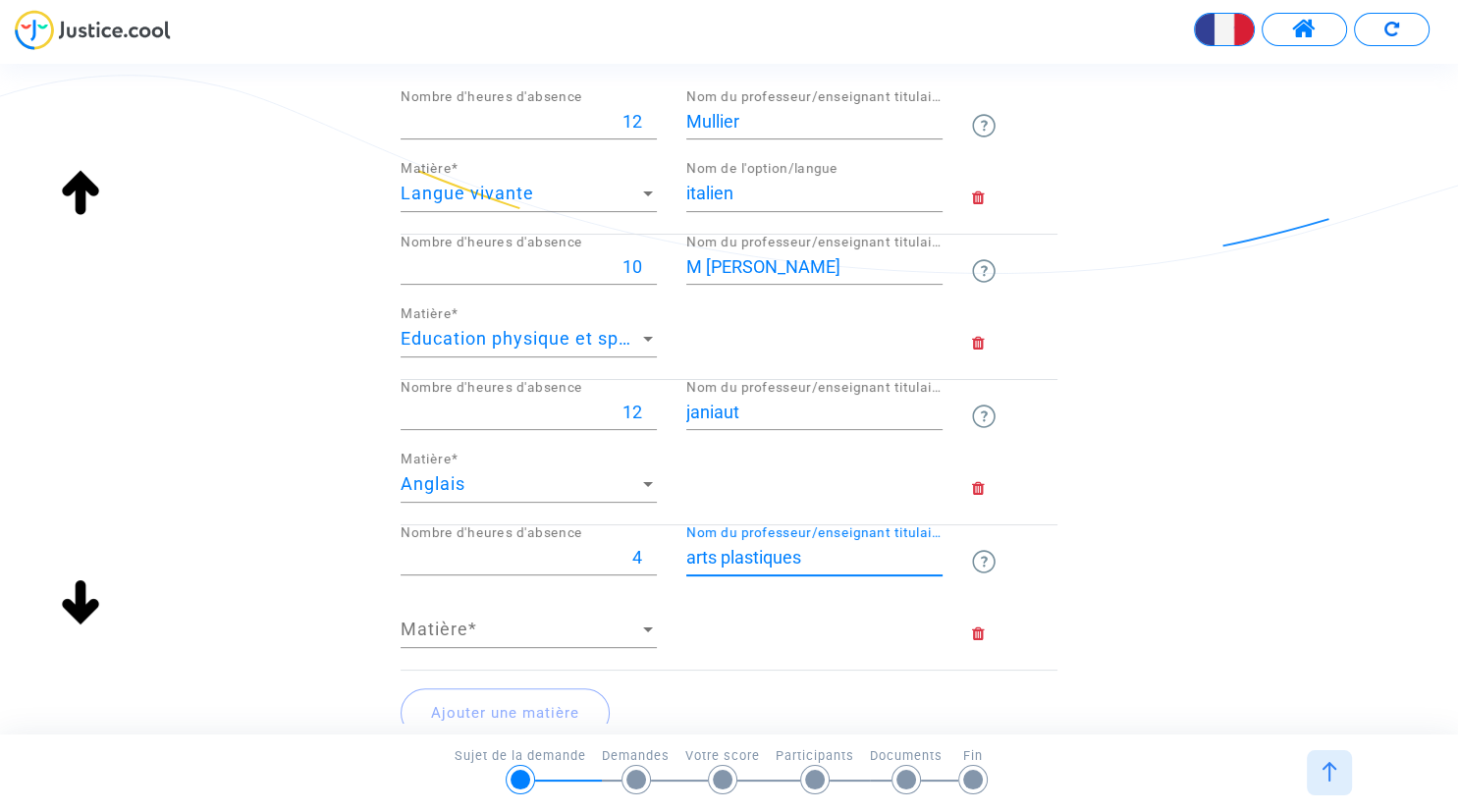 drag, startPoint x: 843, startPoint y: 560, endPoint x: 652, endPoint y: 560, distance: 191 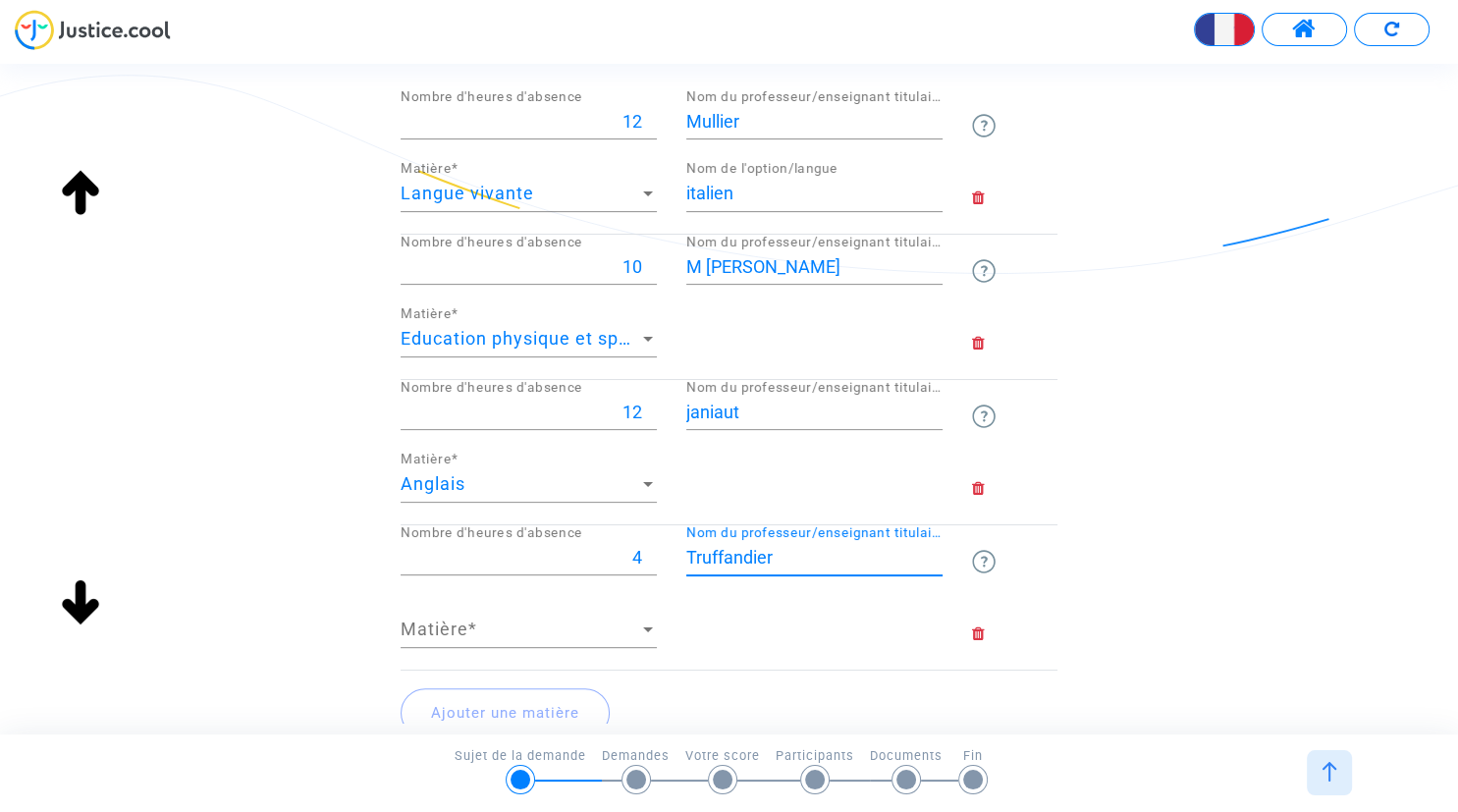 type on "Truffandier" 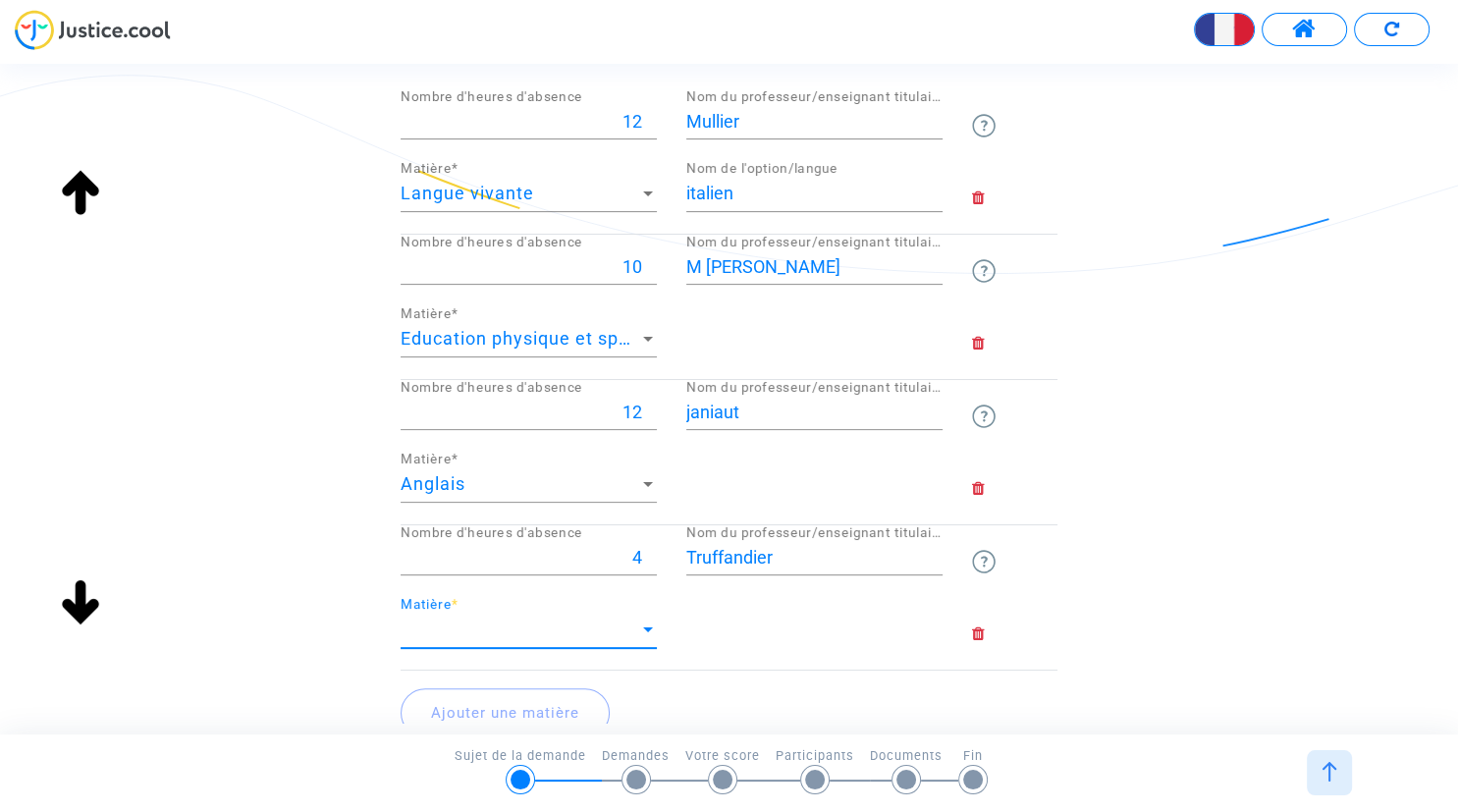 click on "Matière" at bounding box center [519, 629] 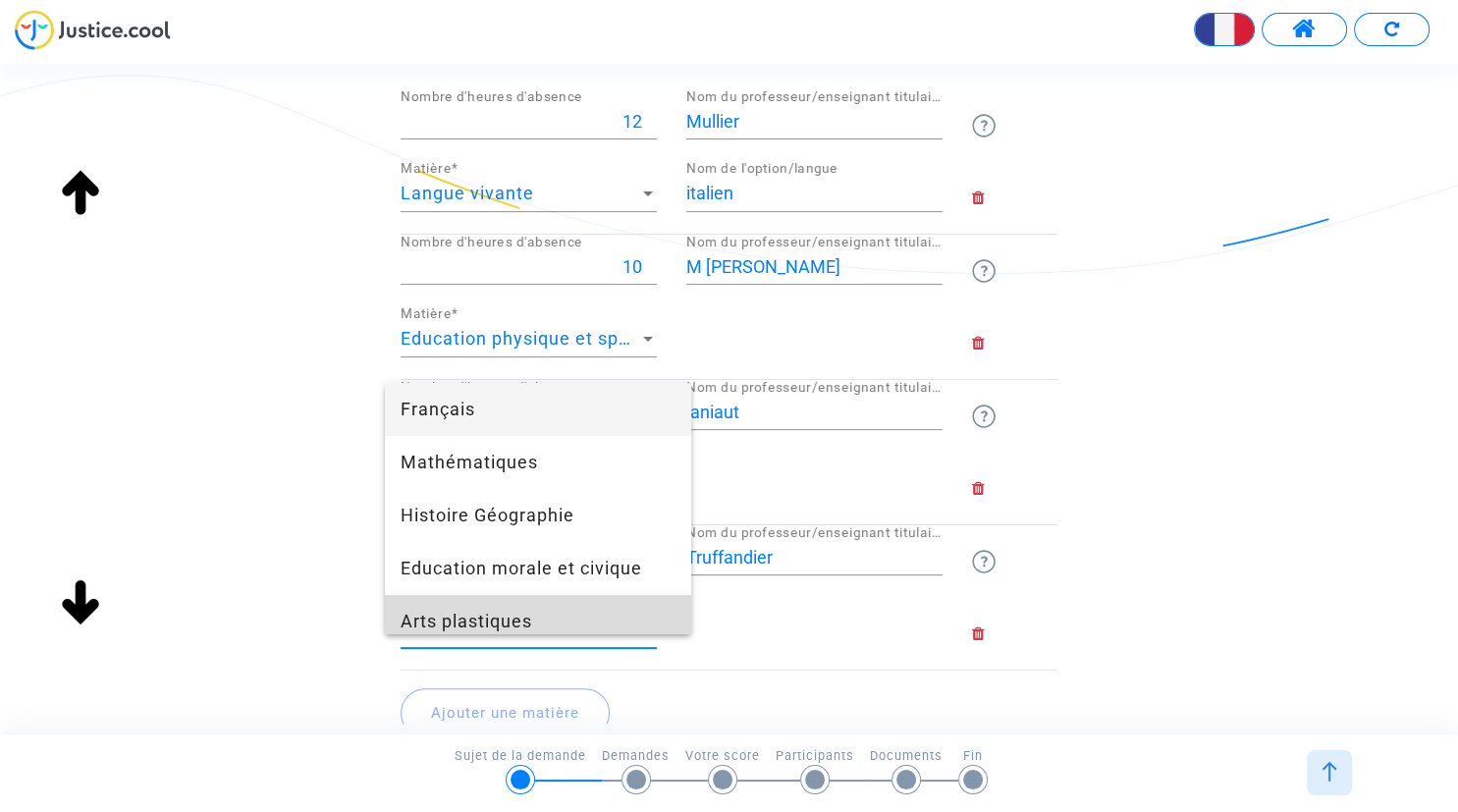 click on "Arts plastiques" at bounding box center [538, 622] 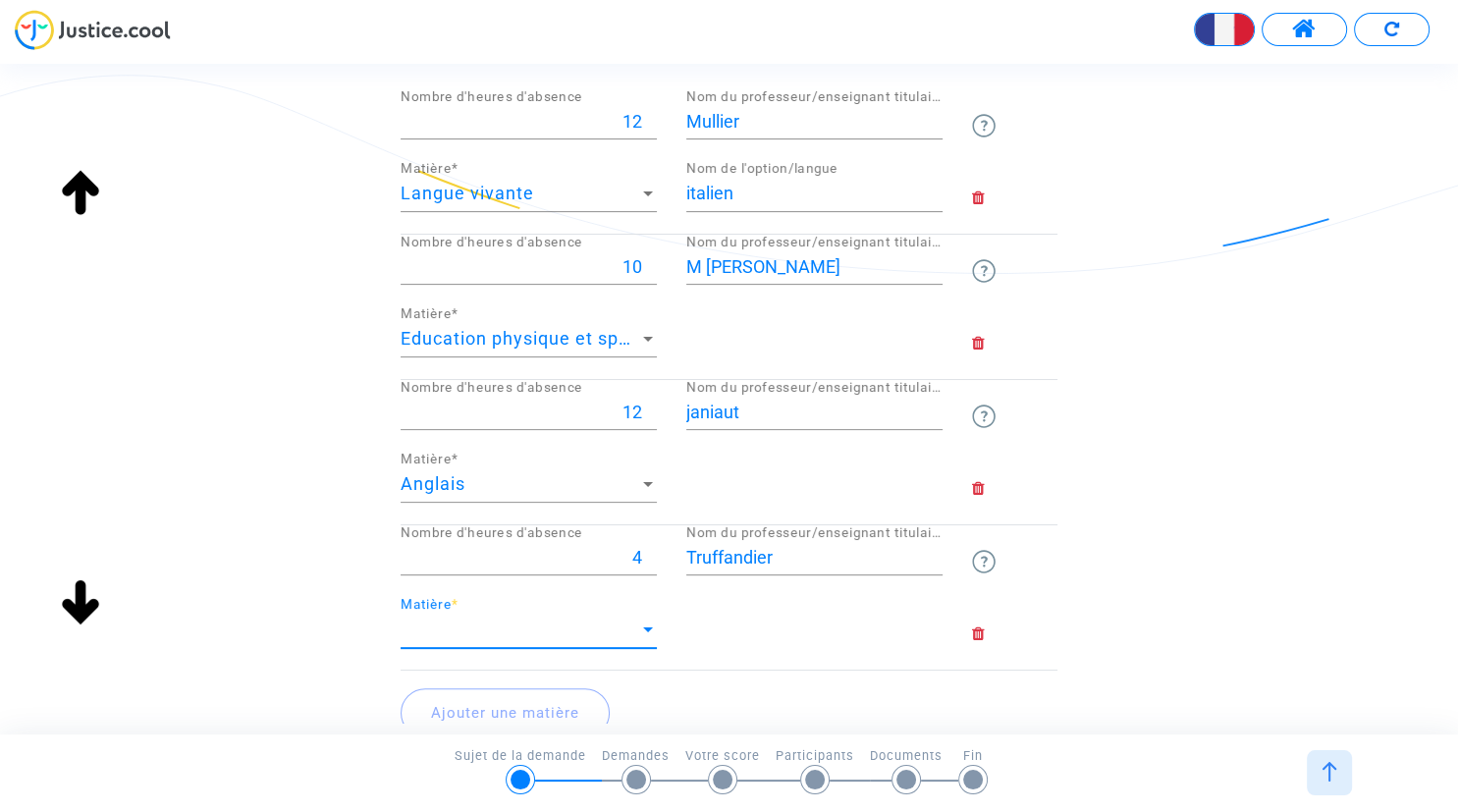 scroll, scrollTop: 14, scrollLeft: 0, axis: vertical 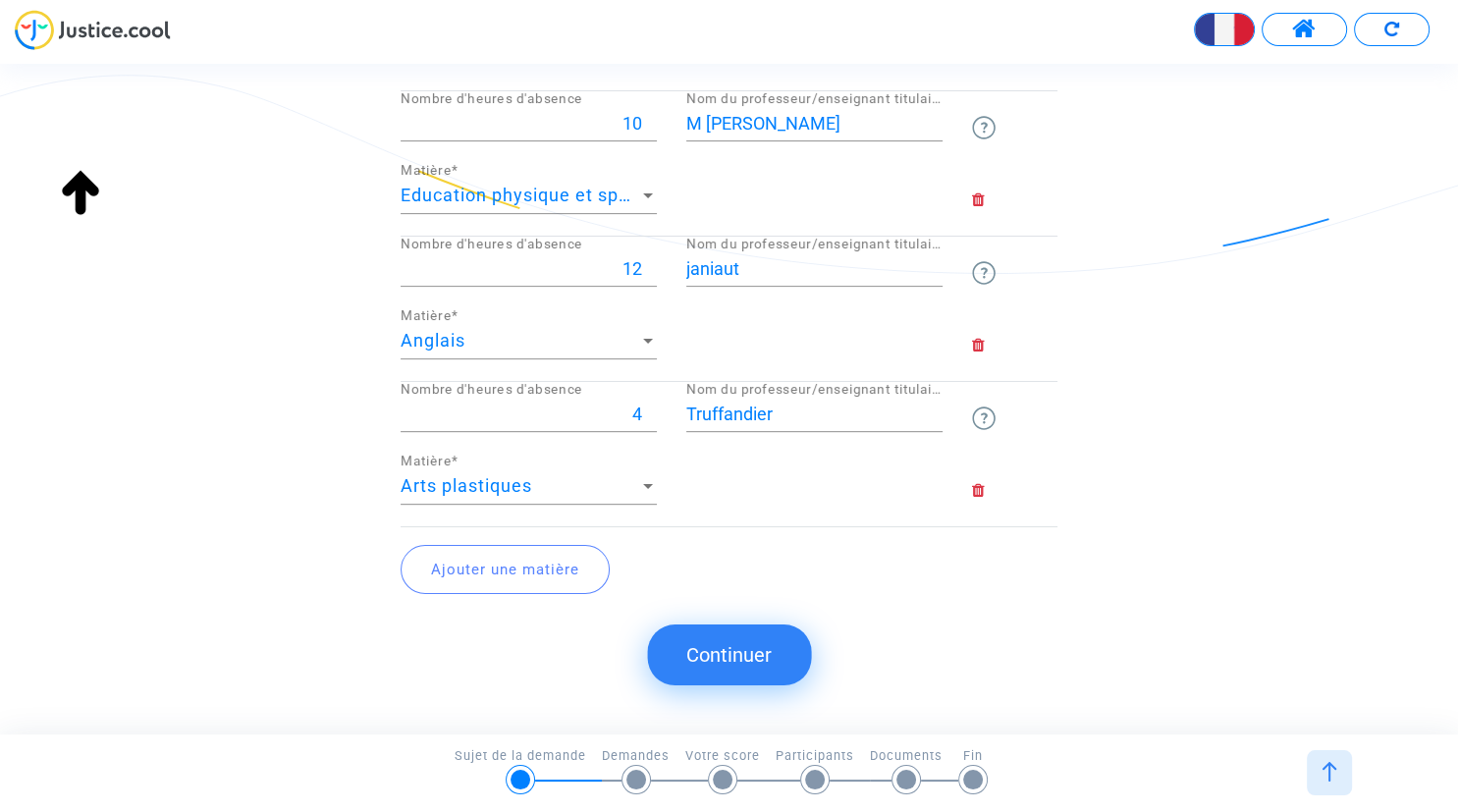 click on "Ajouter une matière" 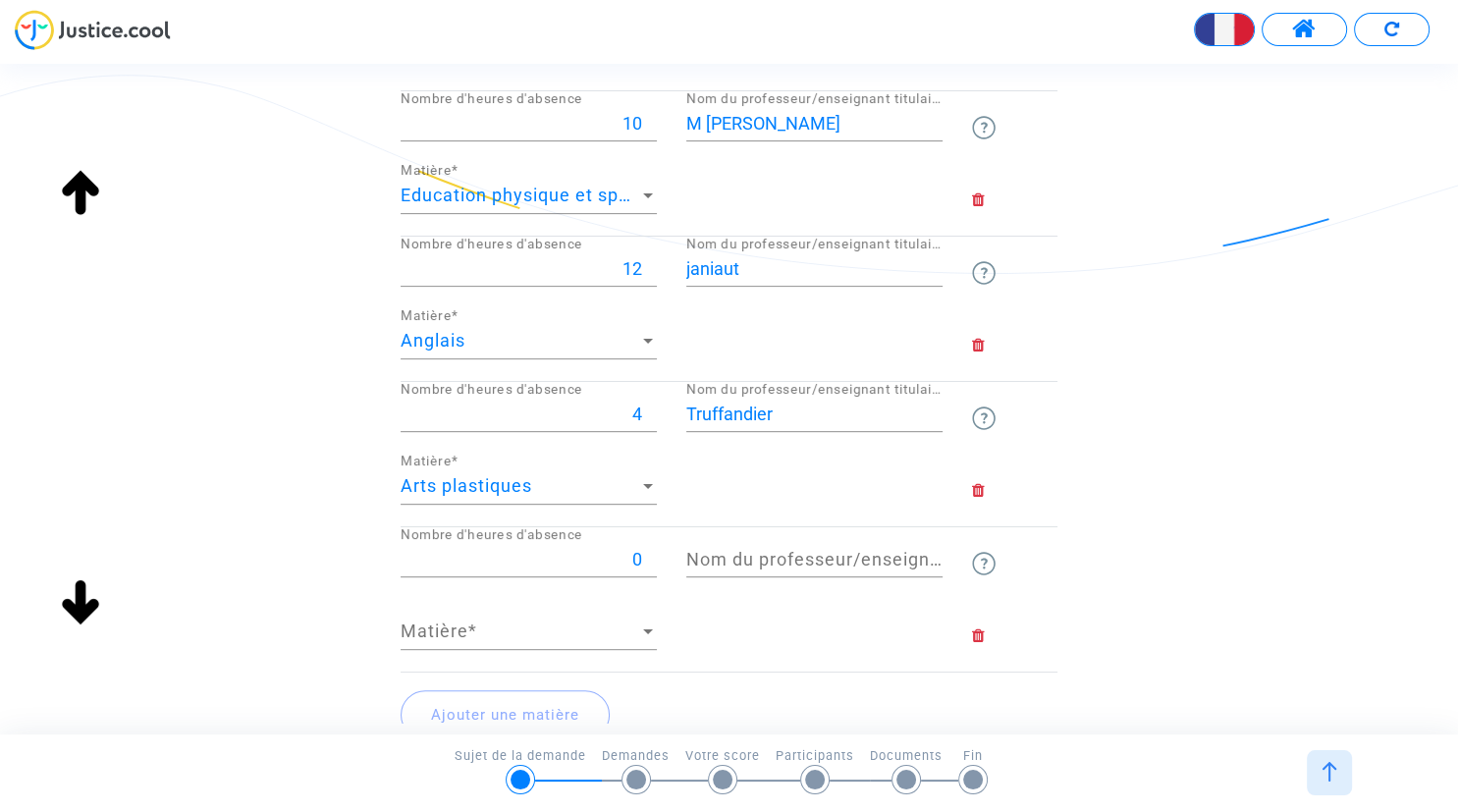 drag, startPoint x: 836, startPoint y: 654, endPoint x: 812, endPoint y: 654, distance: 24 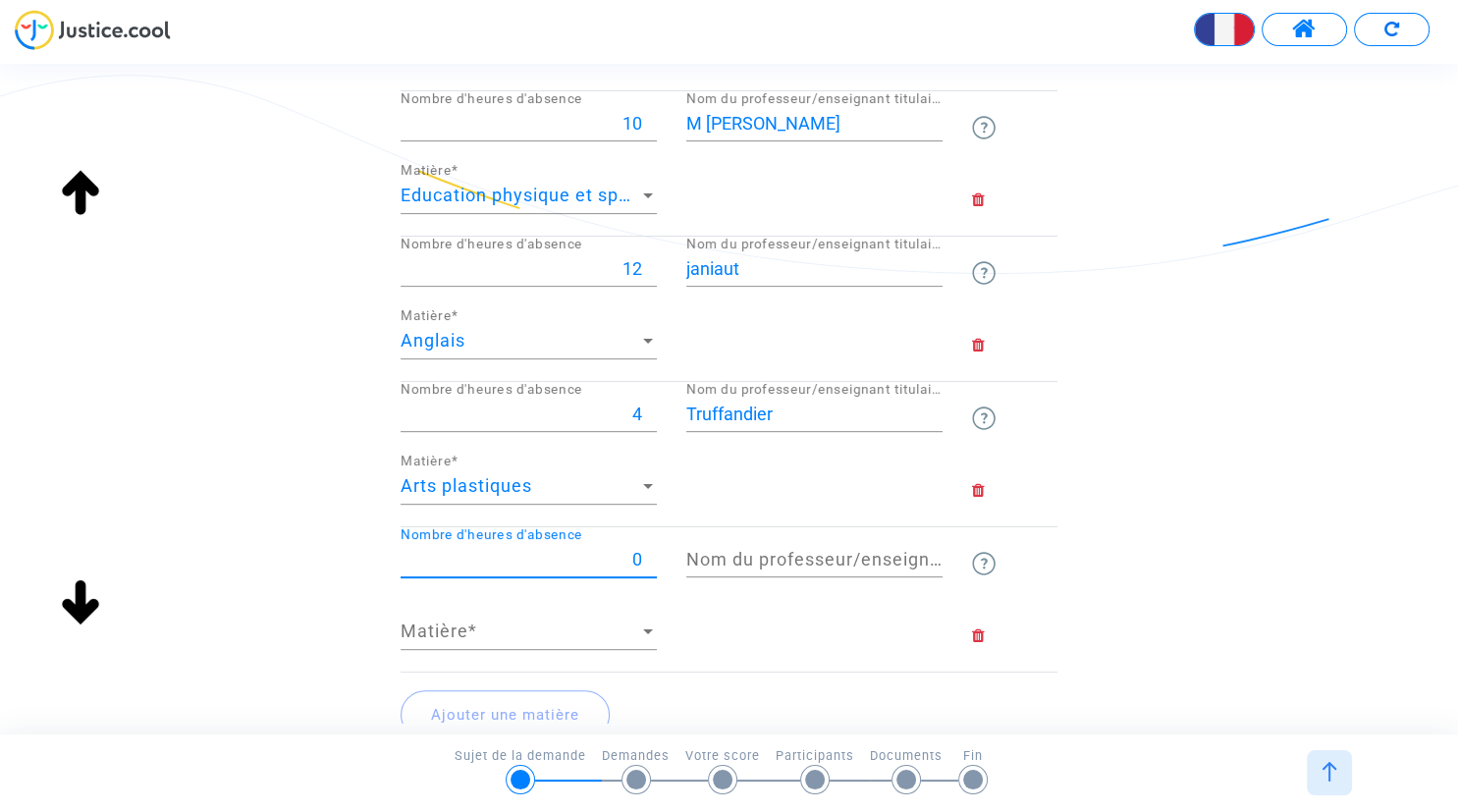 drag, startPoint x: 626, startPoint y: 548, endPoint x: 641, endPoint y: 552, distance: 15.524175 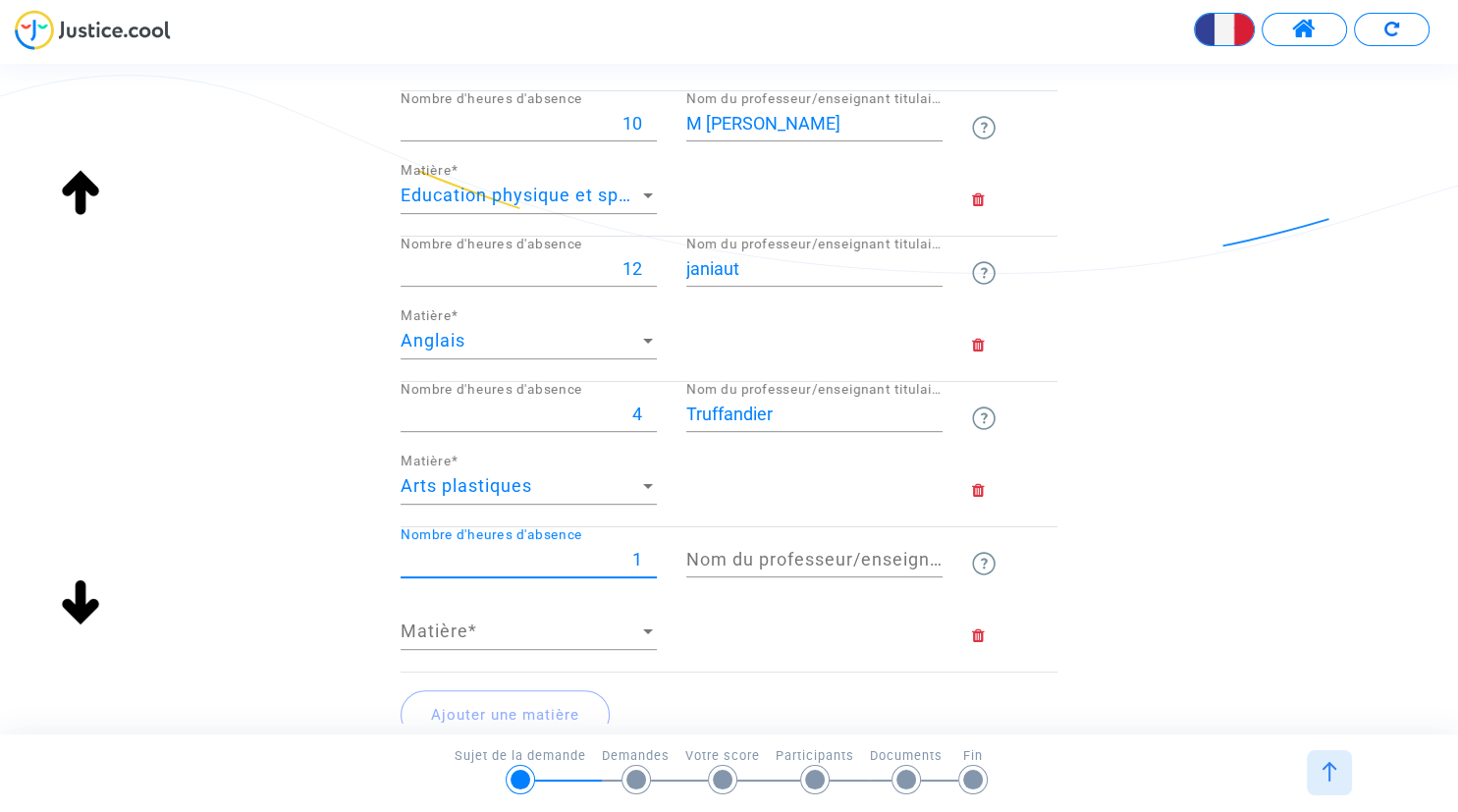 type on "1" 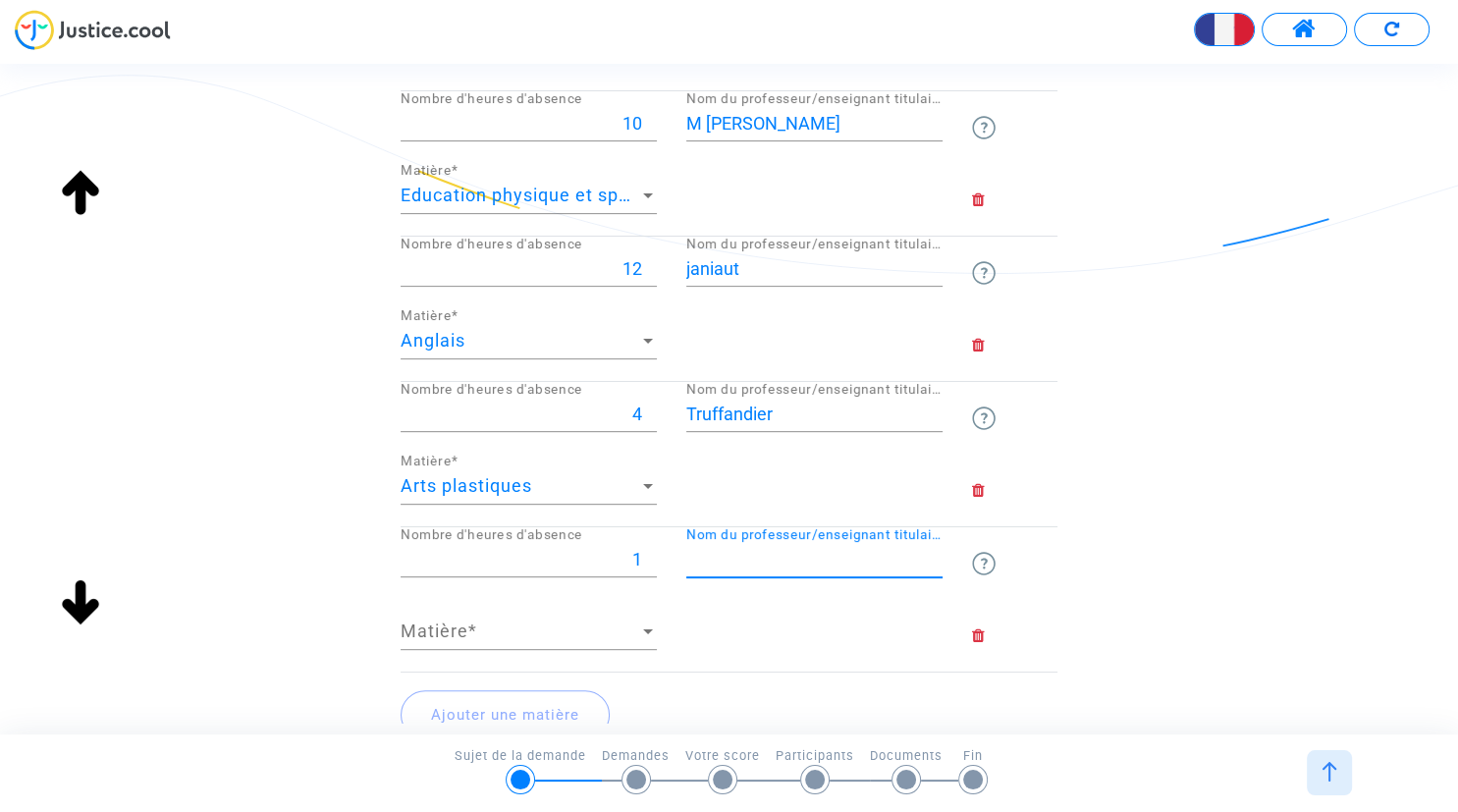 click on "Nom du professeur/enseignant titulaire" at bounding box center [814, 560] 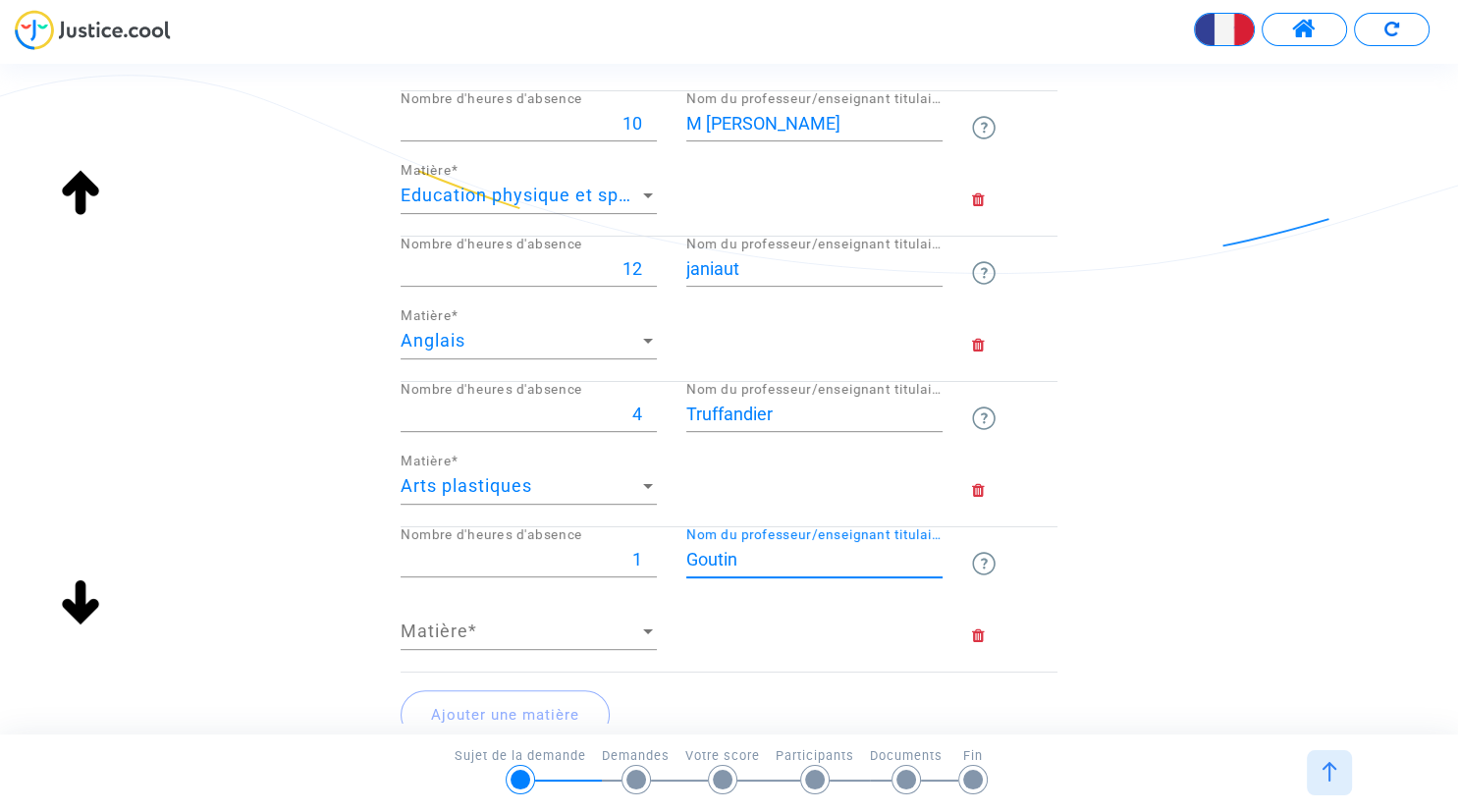 type on "Goutin" 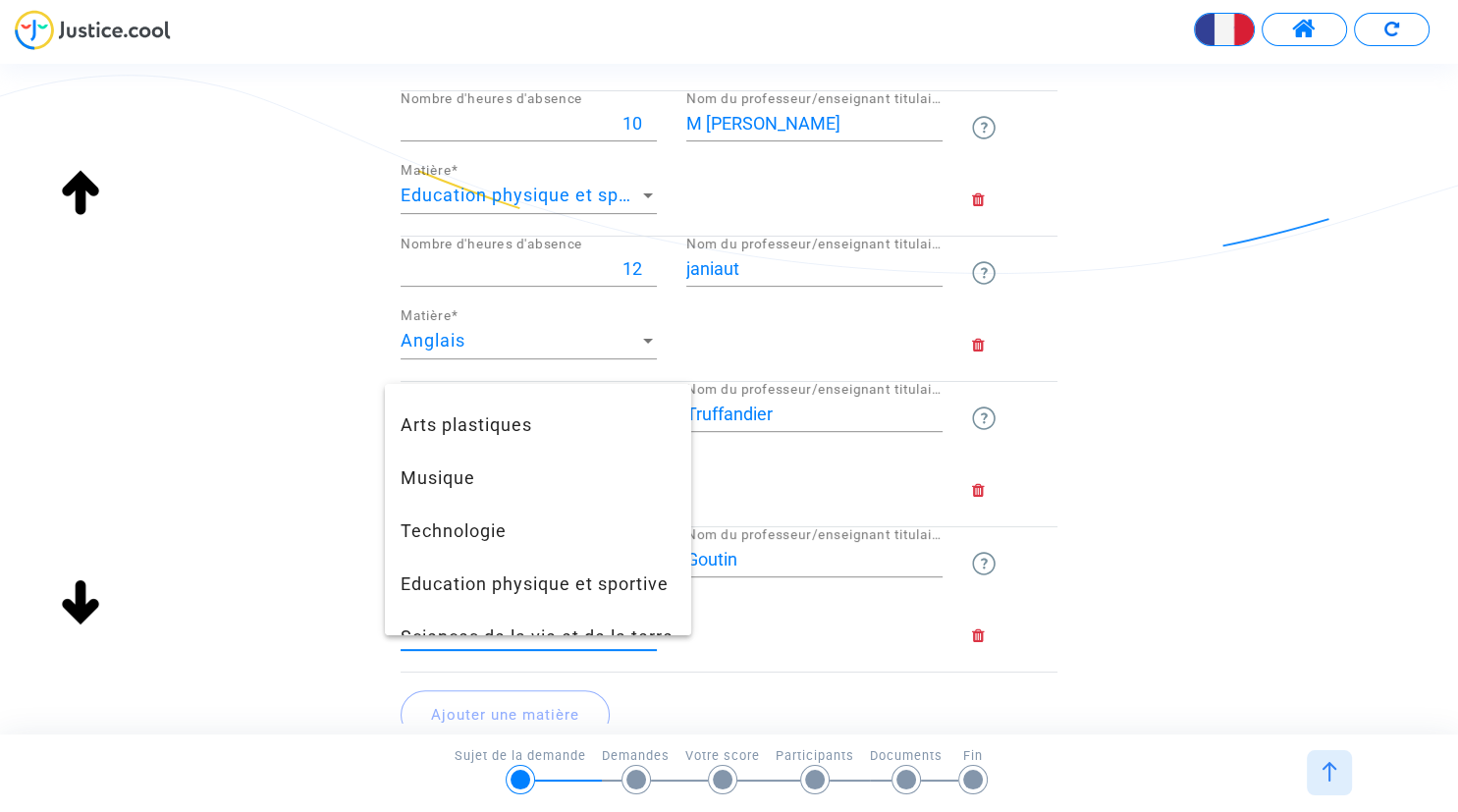 scroll, scrollTop: 325, scrollLeft: 0, axis: vertical 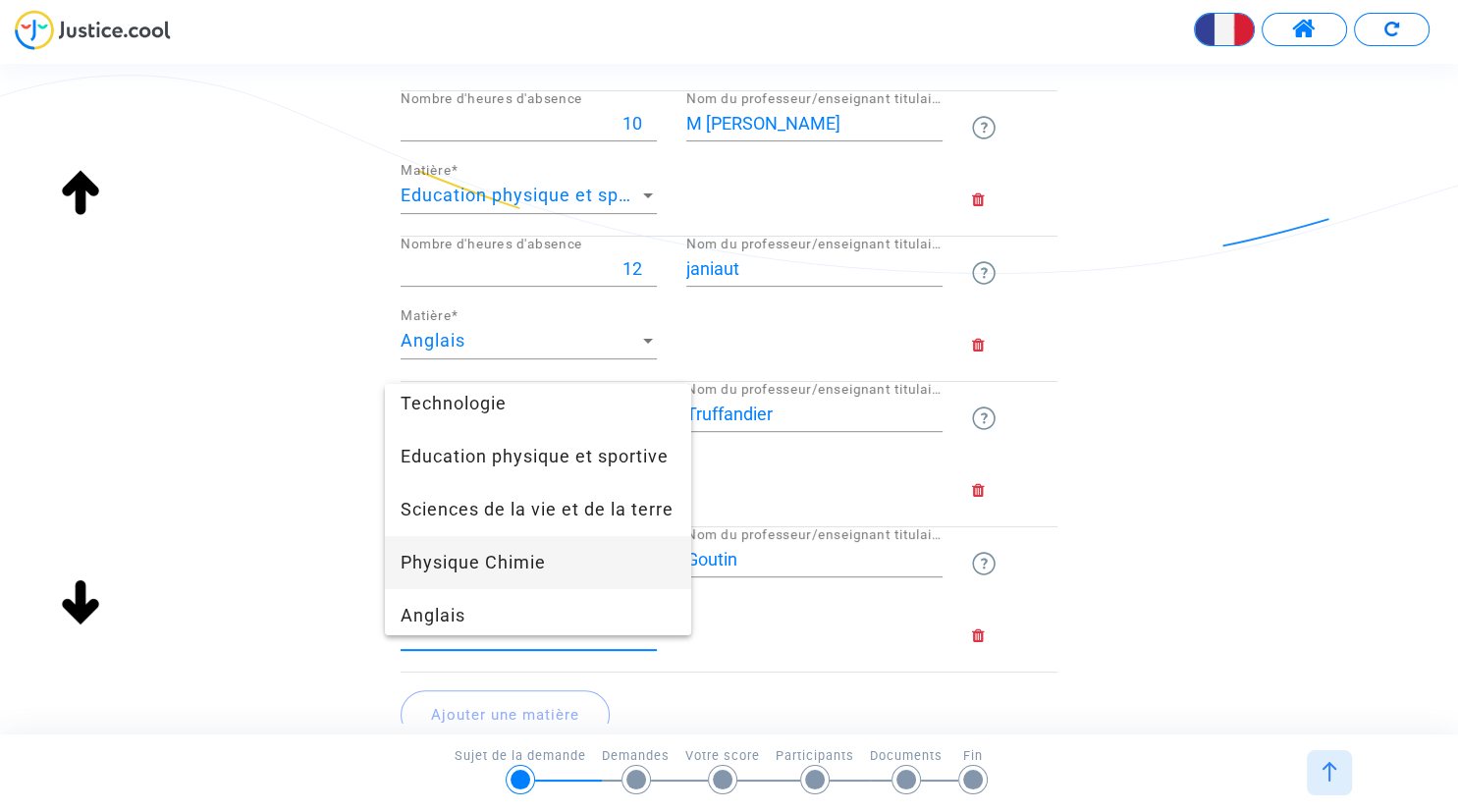 click on "Physique Chimie" at bounding box center (538, 563) 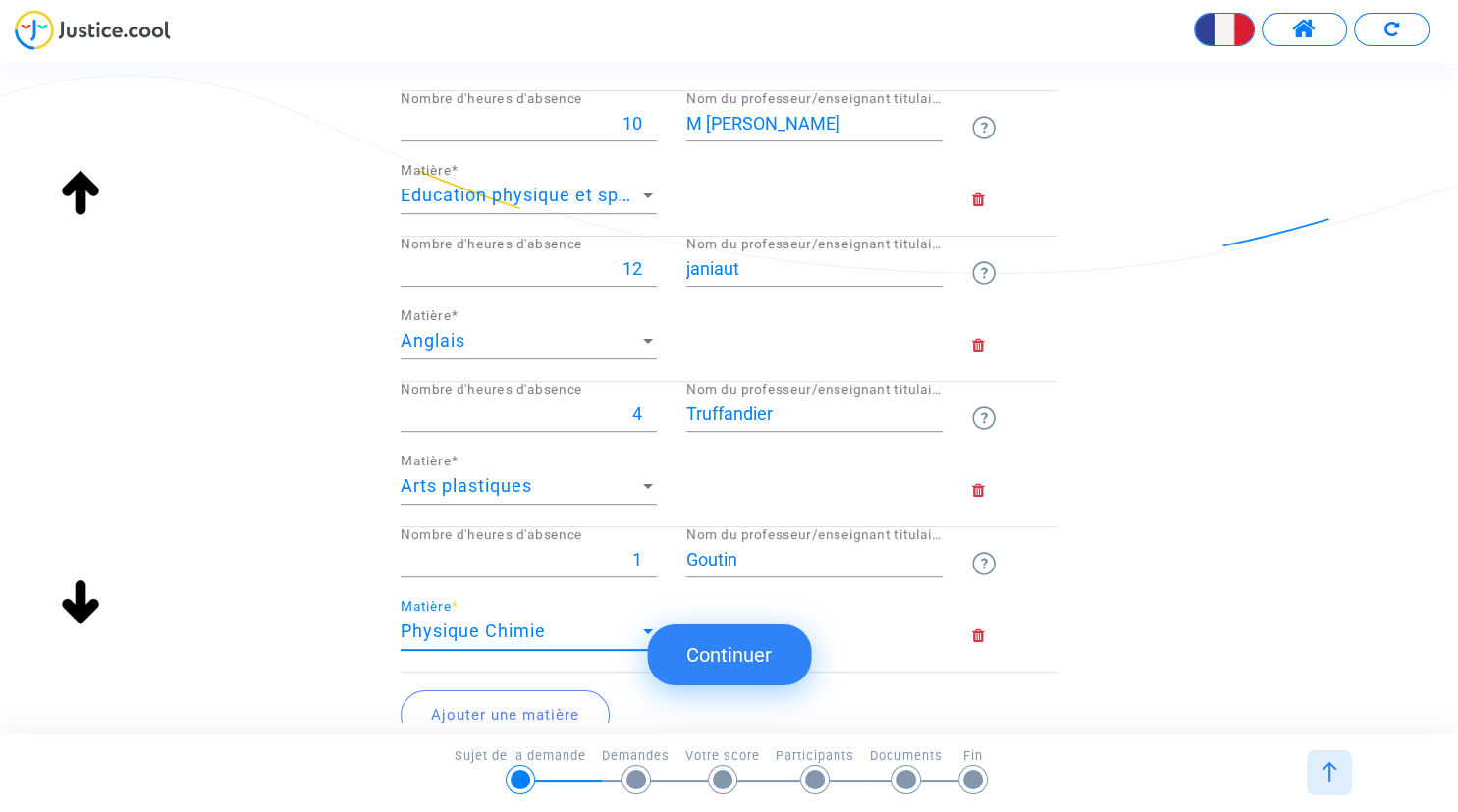 click on "Ajouter une matière" 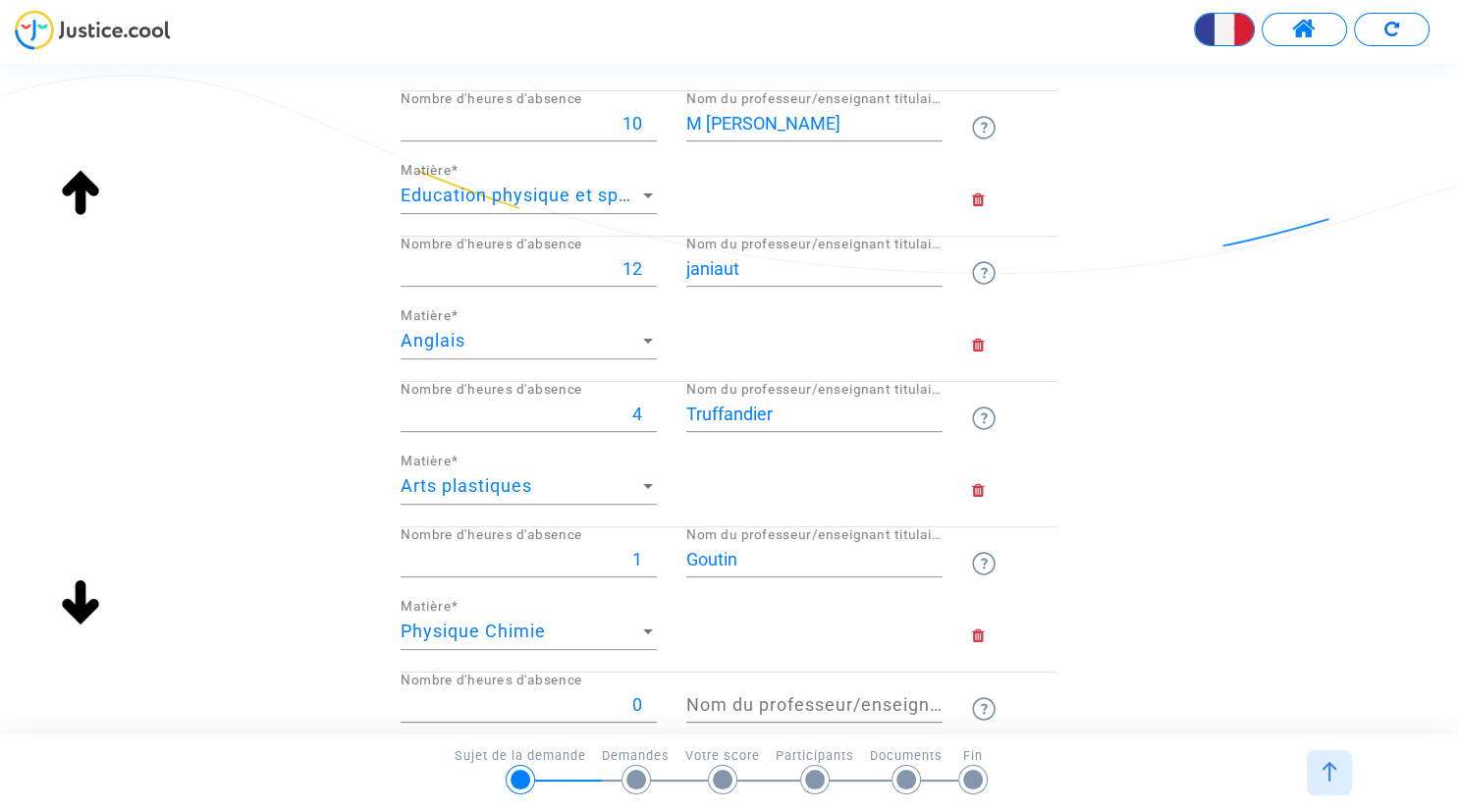 click on "Veuillez lister ci-dessous les heures d'absence non remplacées
Le nom du professeur/enseignant concerné est demandé uniquement pour obtenir le dossier le plus complet possible.  La responsabilité du professeur/enseignant ne sera pas mise en cause devant la juridiction compétente, seule la responsabilité de l’administration, en l’occurrence du rectorat et du Ministère de l’Education Nationale, sera engagée.
8 Nombre d'heures d'absence De Block/ Nom du professeur/enseignant titulaire Histoire Géographie Matière  * 12 Nombre d'heures d'absence Mullier Nom du professeur/enseignant titulaire Langue vivante Matière  * italien Nom de l'option/langue 10 Nombre d'heures d'absence M Bocquillon Nom du professeur/enseignant titulaire Education physique et sportive Matière  * 12 Nombre d'heures d'absence janiaut Nom du professeur/enseignant titulaire Anglais Matière  * 4 Nombre d'heures d'absence Truffandier Nom du professeur/enseignant titulaire Arts plastiques Matière  * 1 Goutin Physique Chimie" 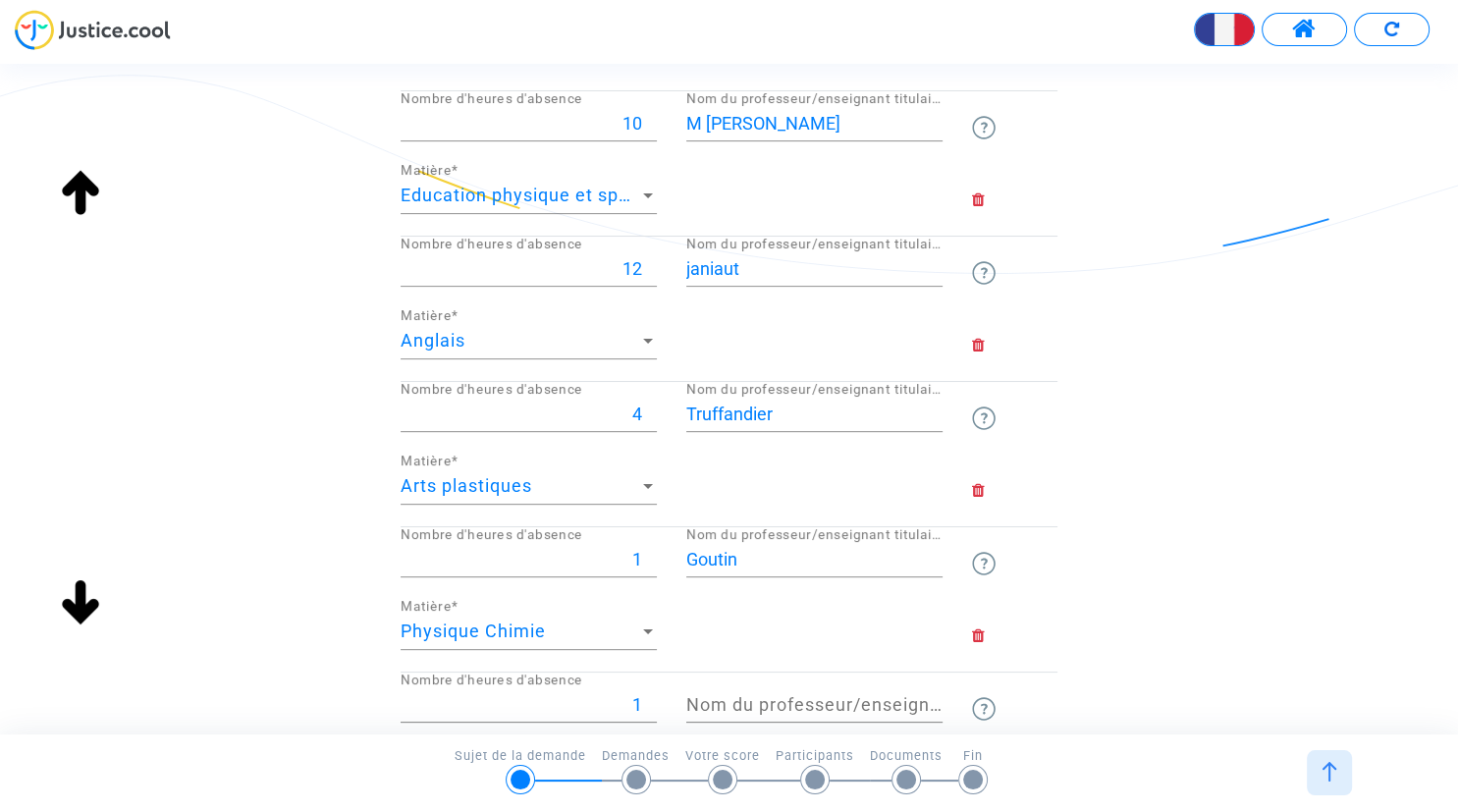 click on "1" at bounding box center (528, 705) 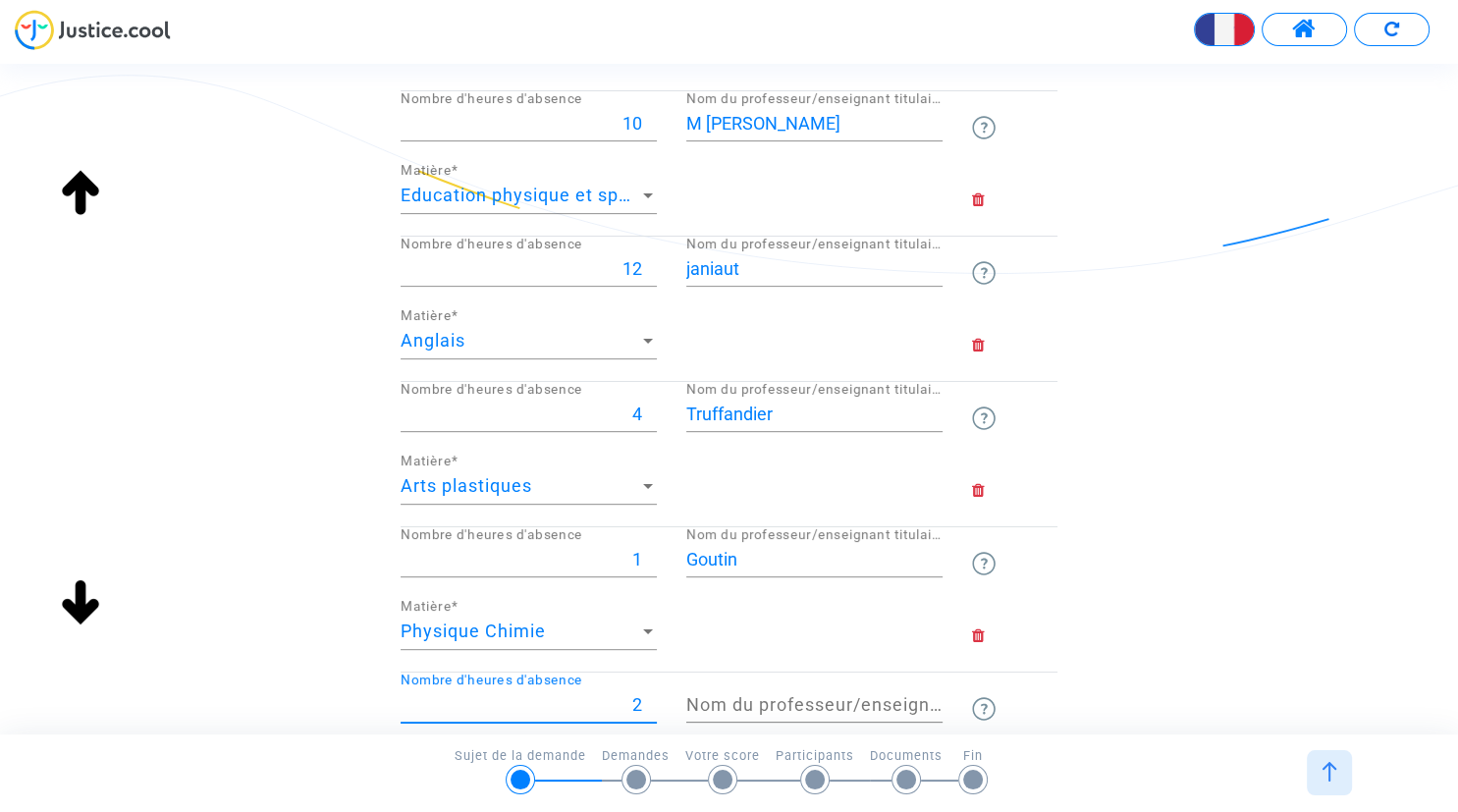 type on "2" 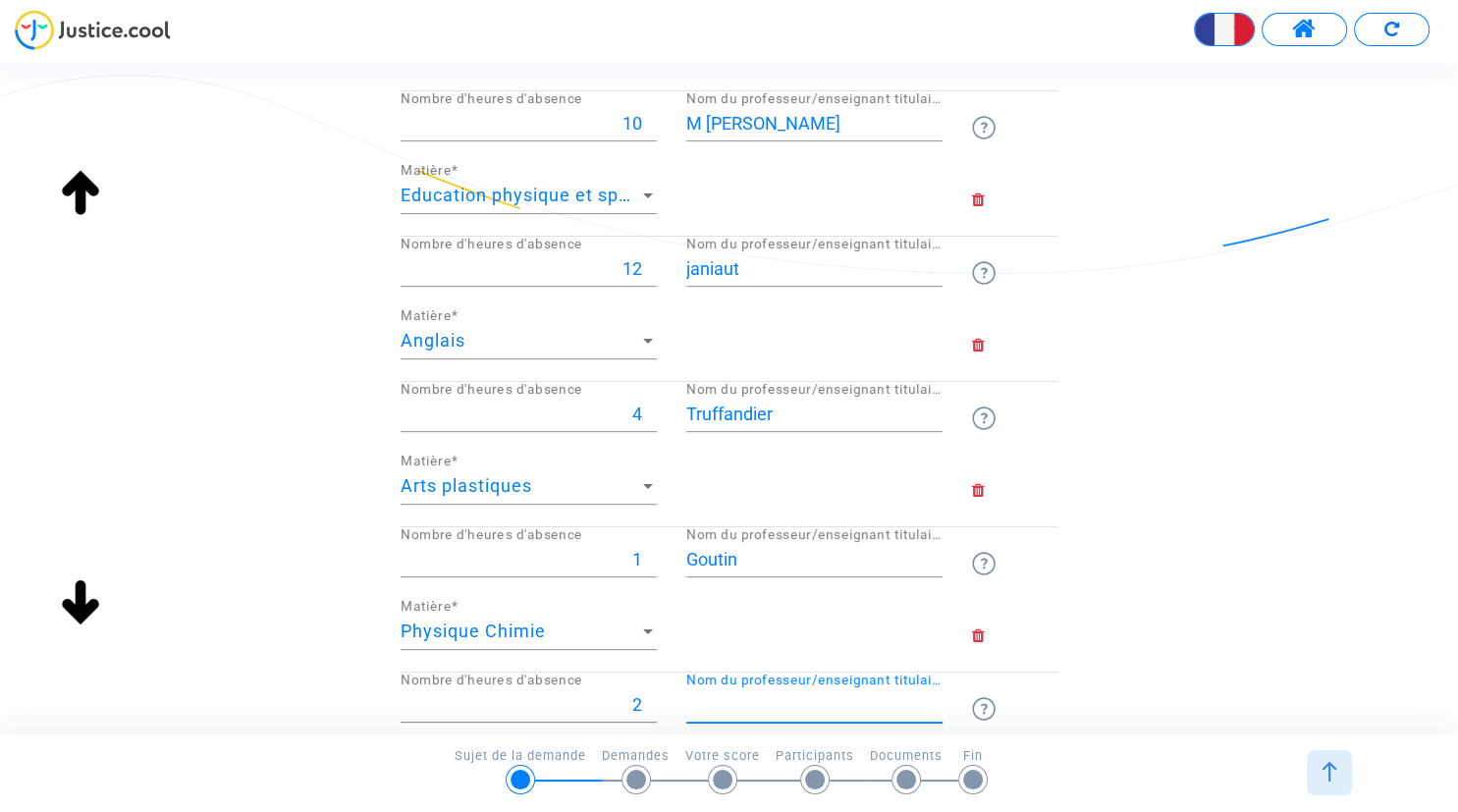 click on "Nom du professeur/enseignant titulaire" at bounding box center [814, 705] 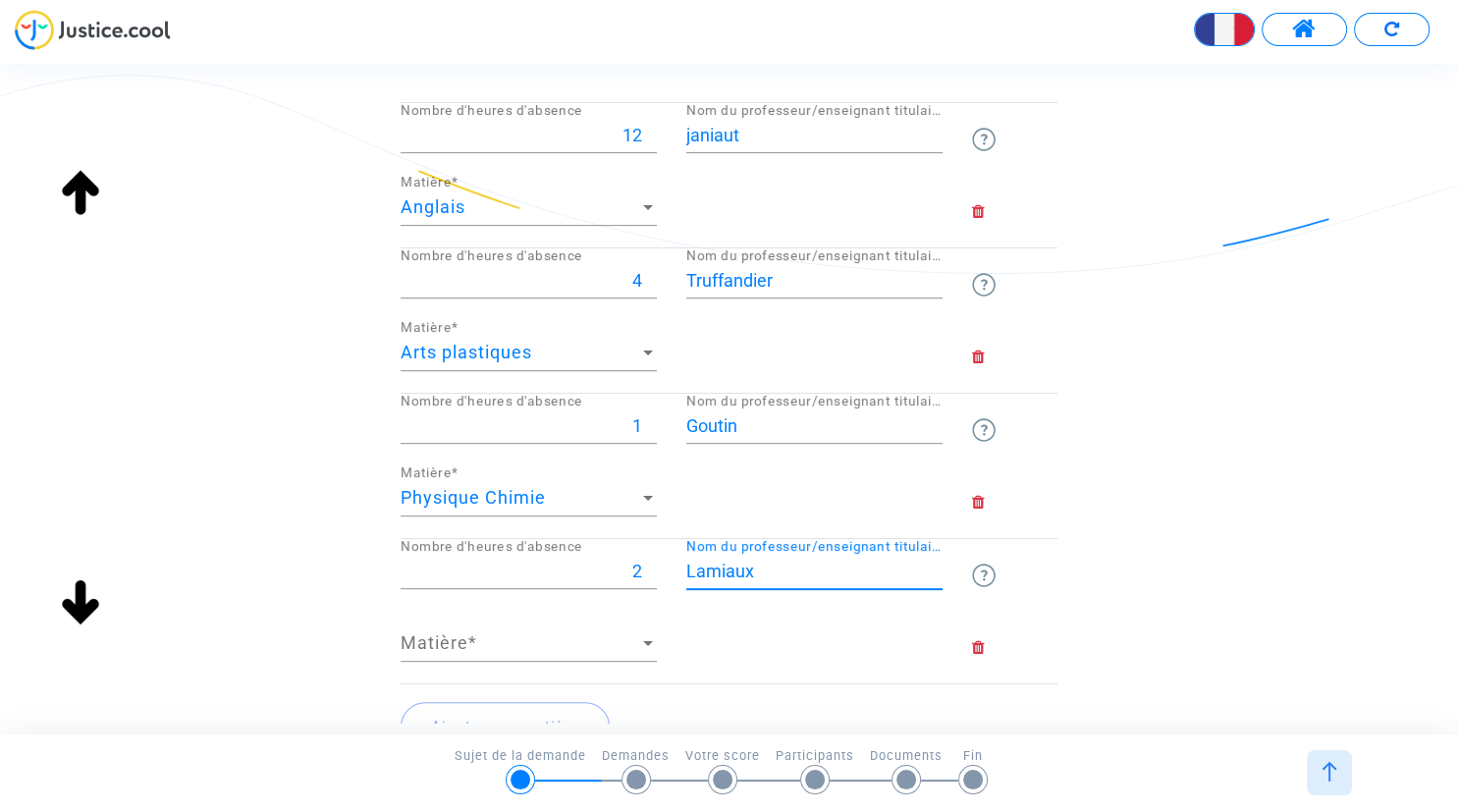 scroll, scrollTop: 821, scrollLeft: 0, axis: vertical 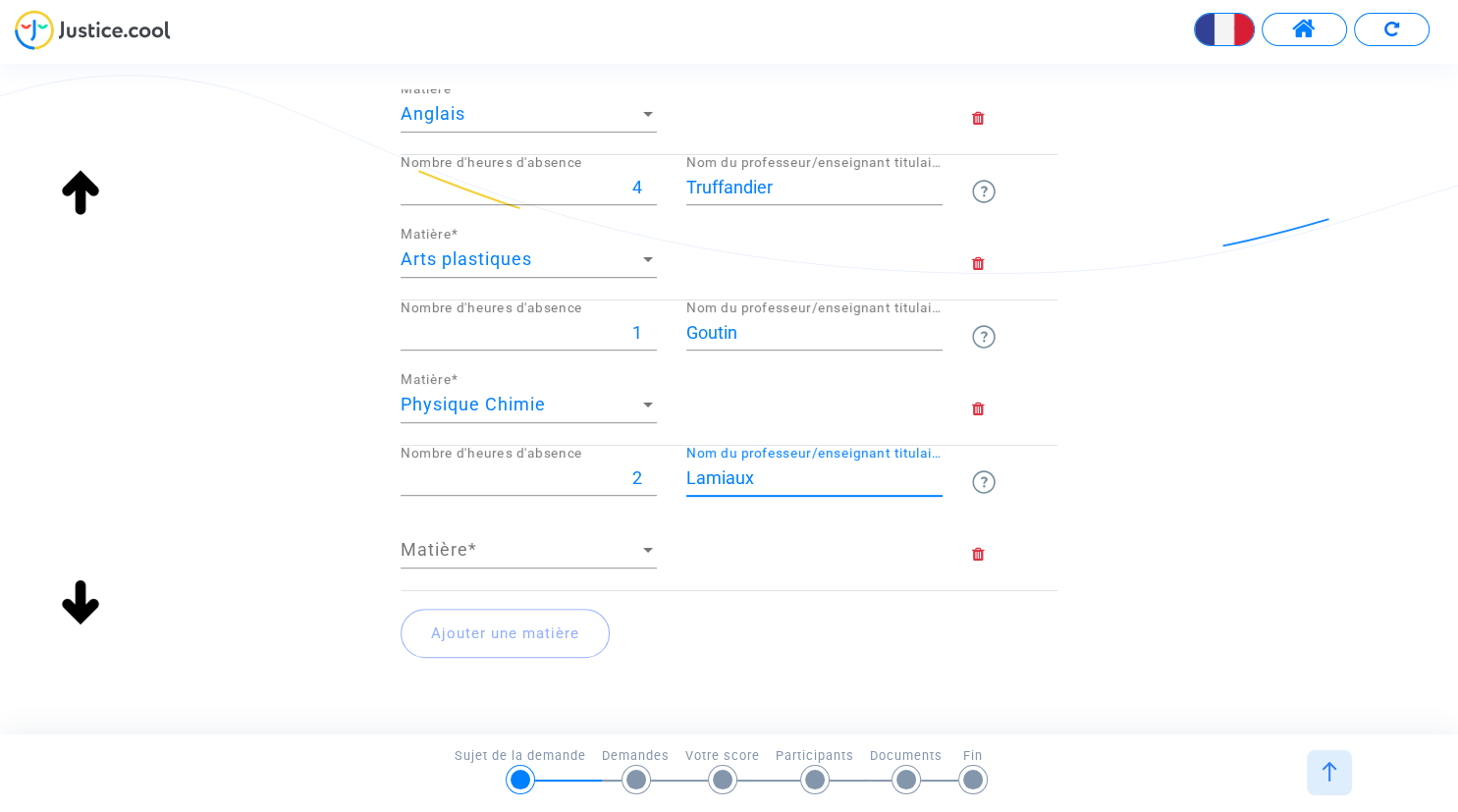 type on "Lamiaux" 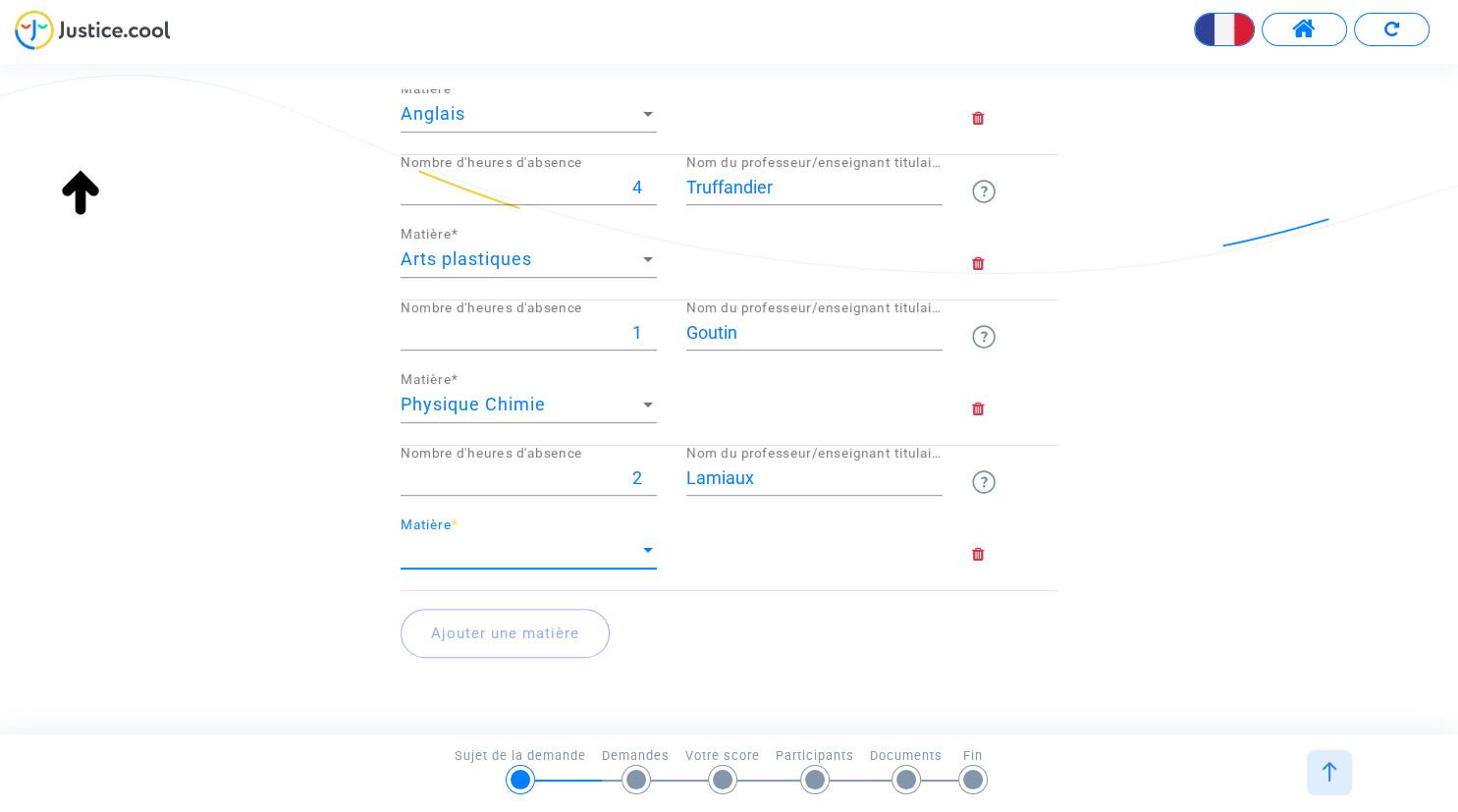 click on "Matière" at bounding box center [519, 550] 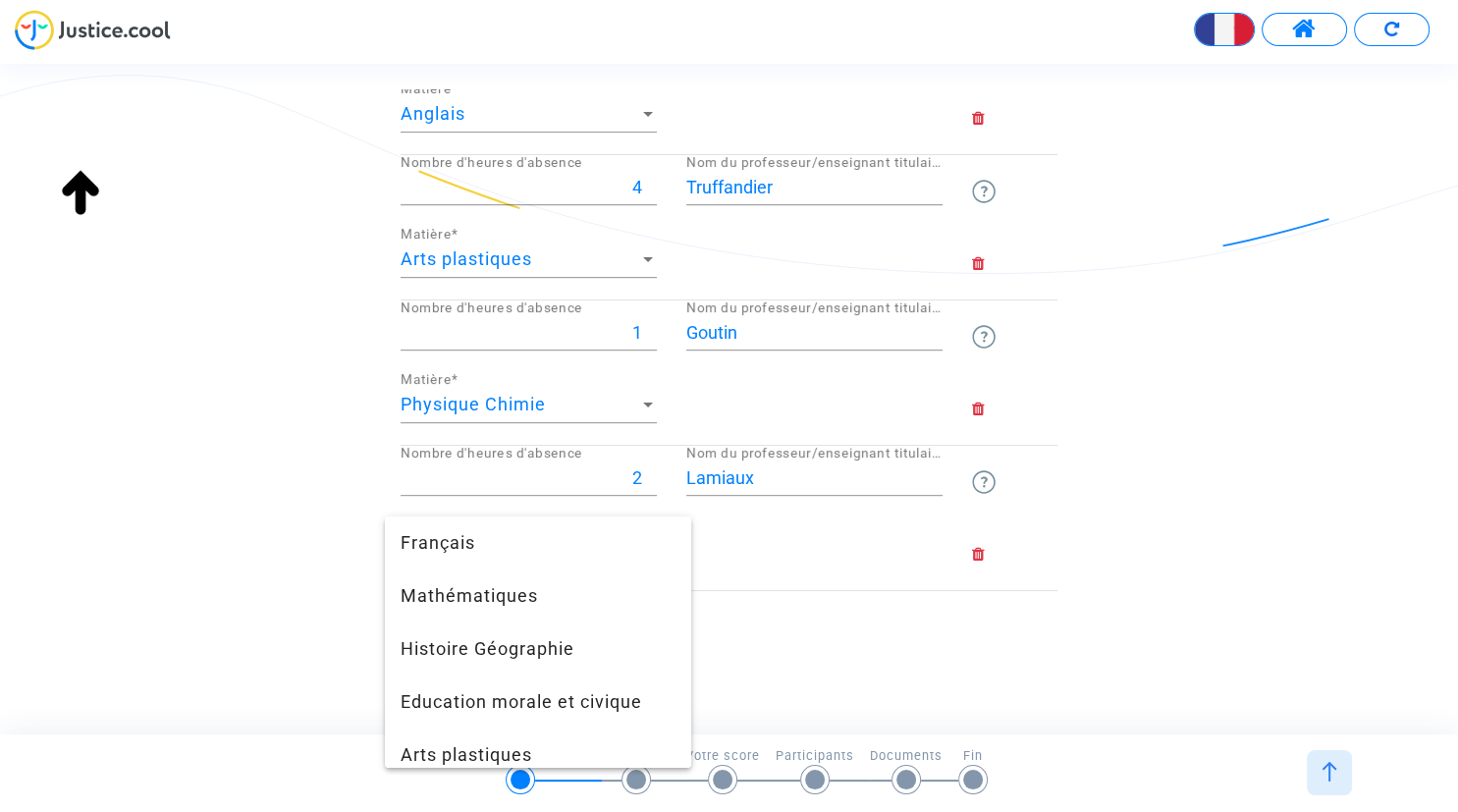 scroll, scrollTop: 226, scrollLeft: 0, axis: vertical 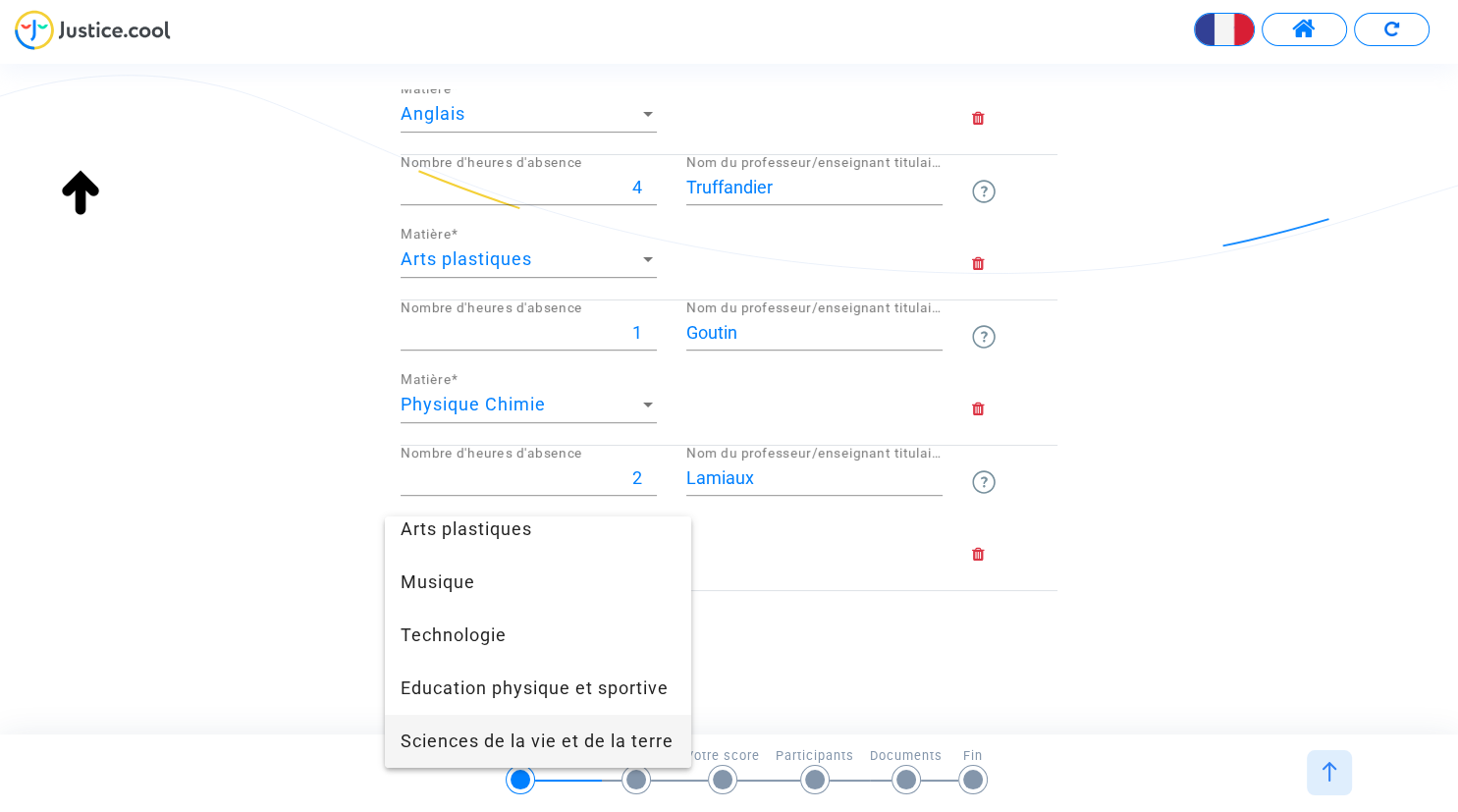 click on "Sciences de la vie et de la terre" at bounding box center (538, 741) 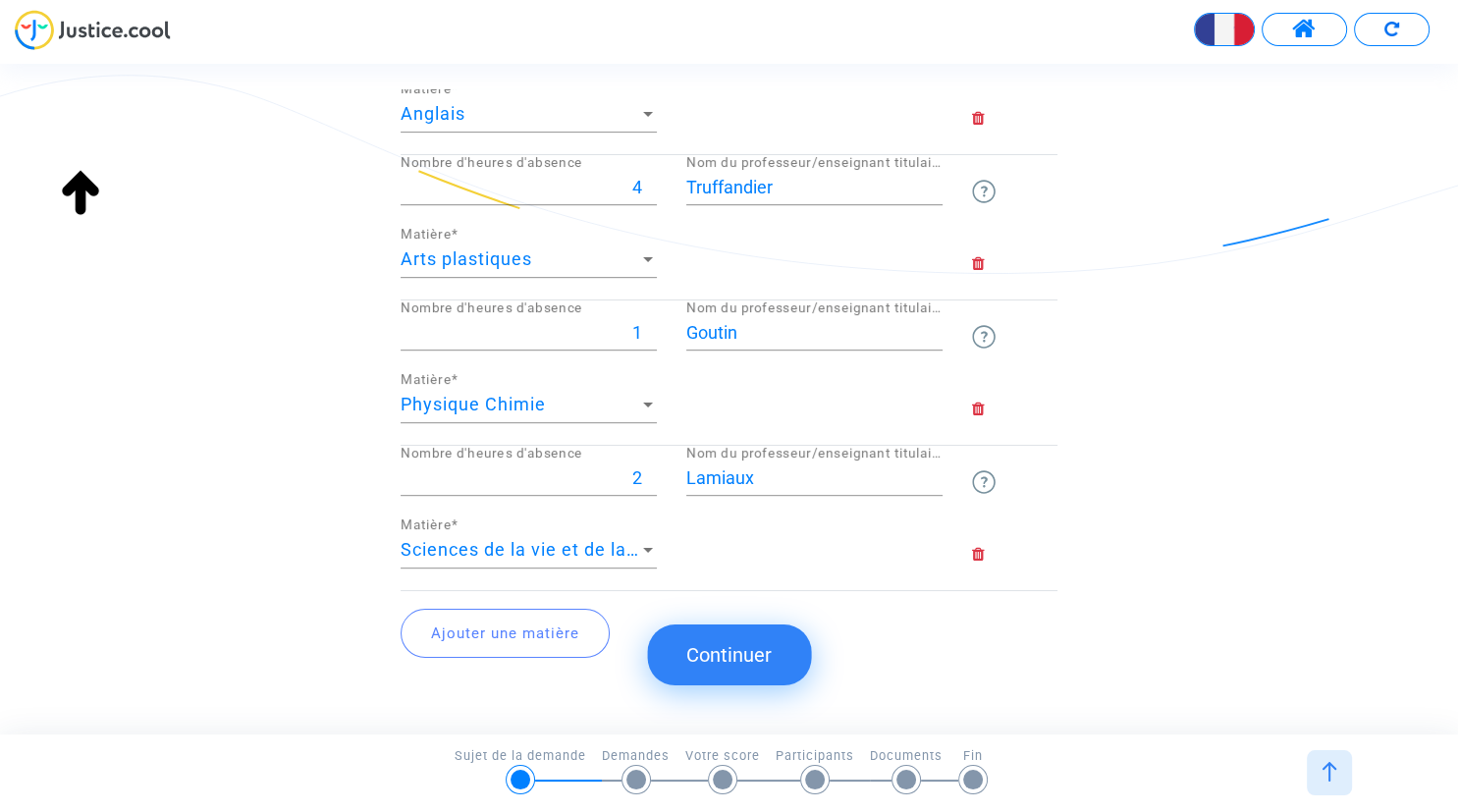 click on "Ajouter une matière" 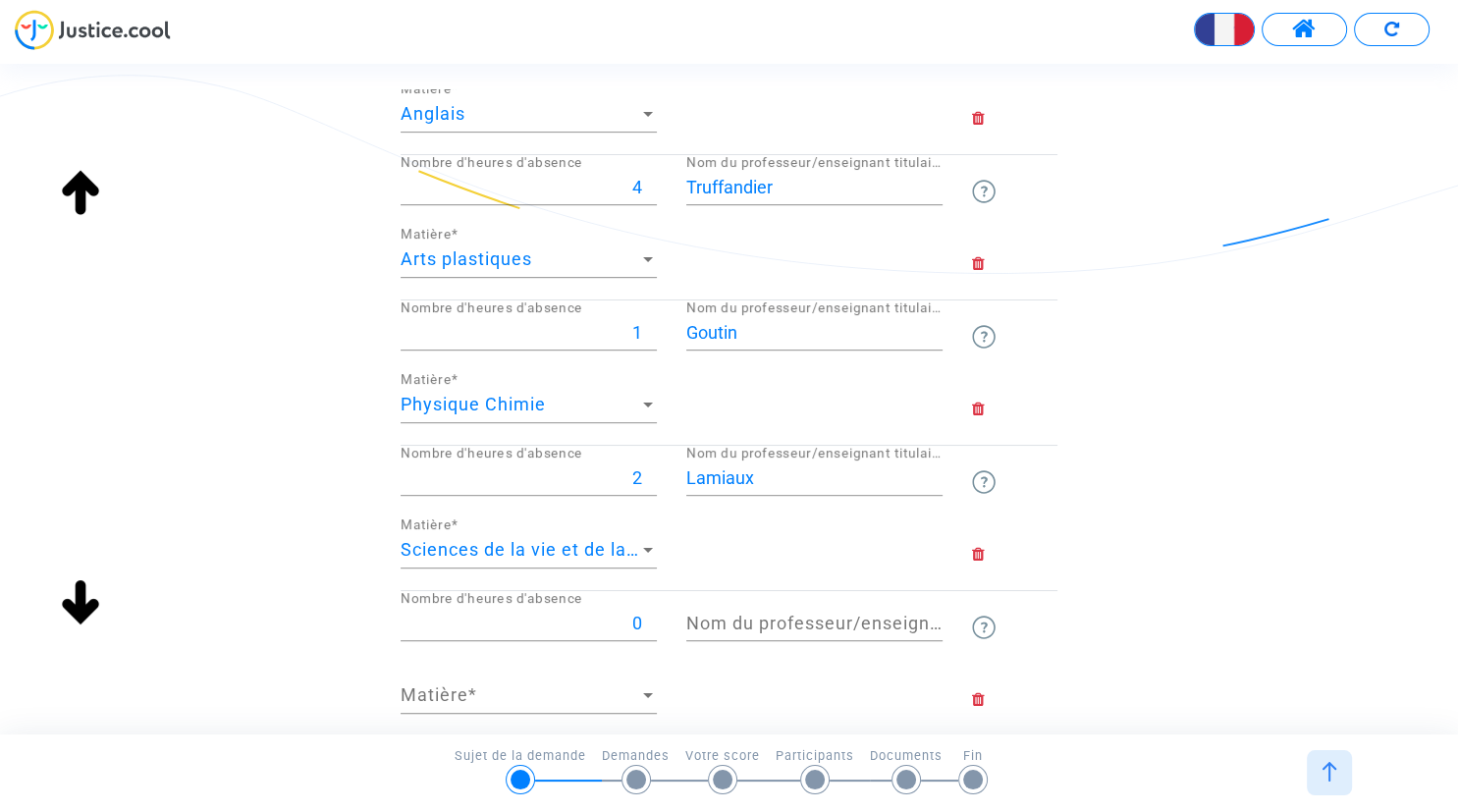 drag, startPoint x: 168, startPoint y: 685, endPoint x: 196, endPoint y: 693, distance: 29.12044 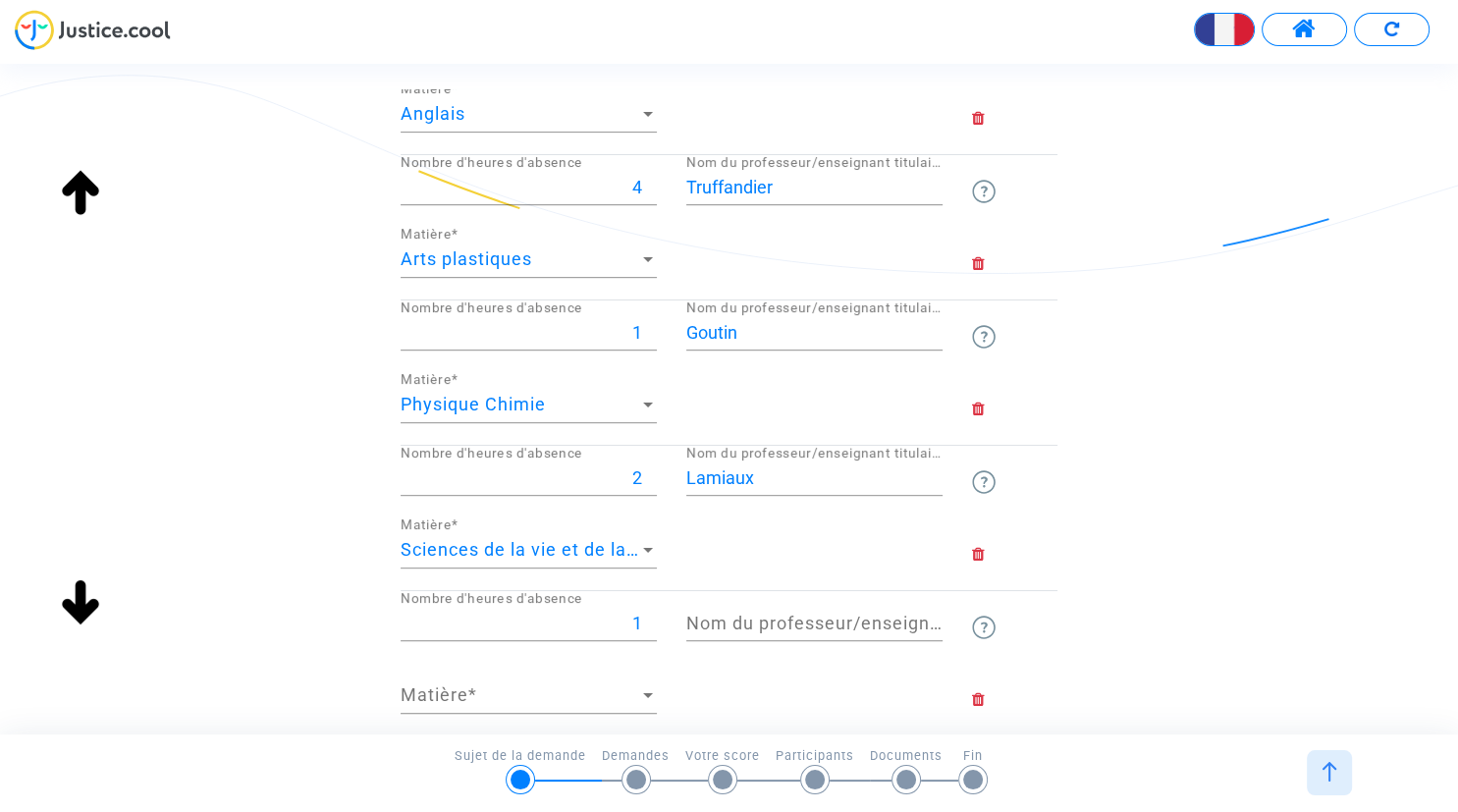 click on "1" at bounding box center (528, 623) 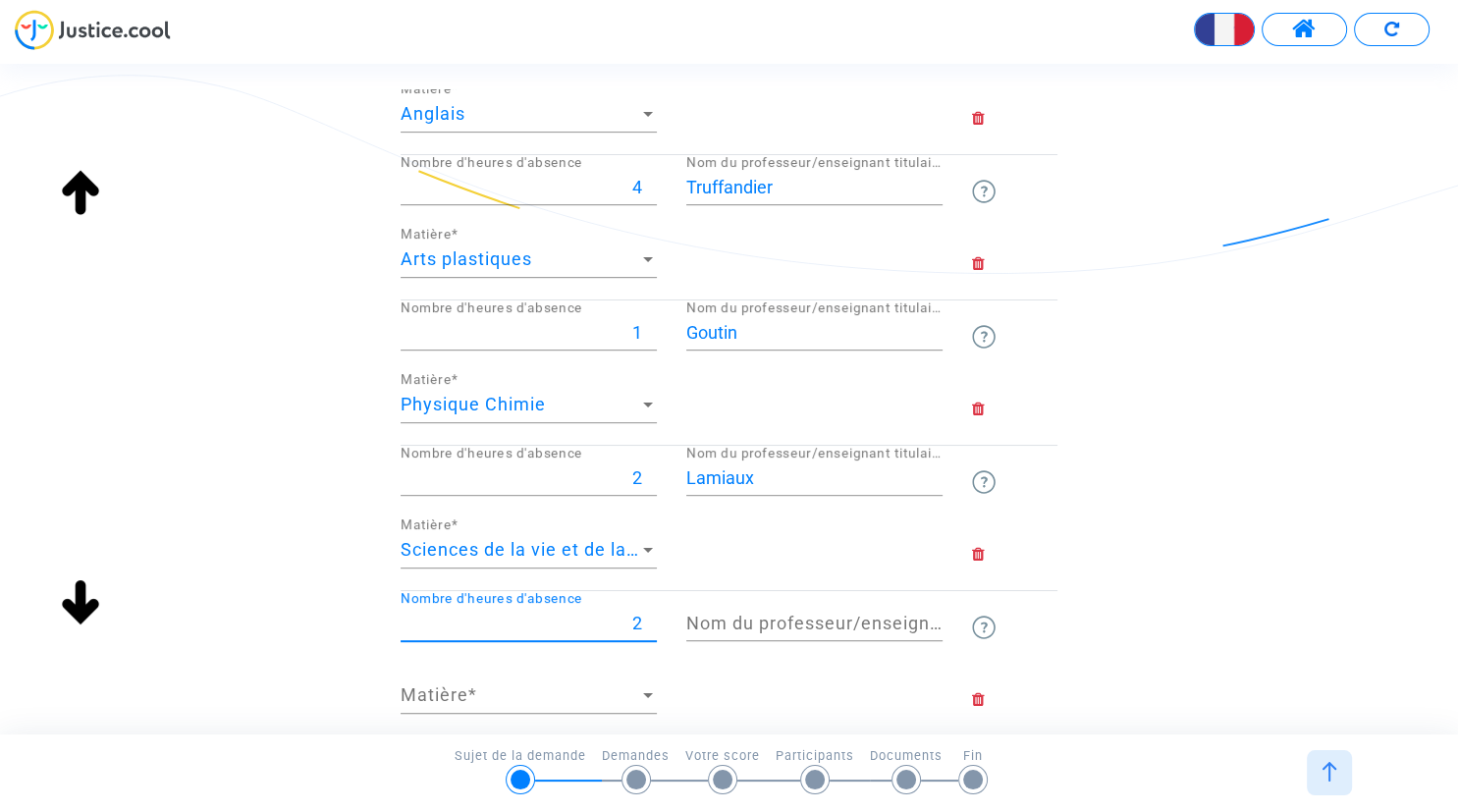 type on "2" 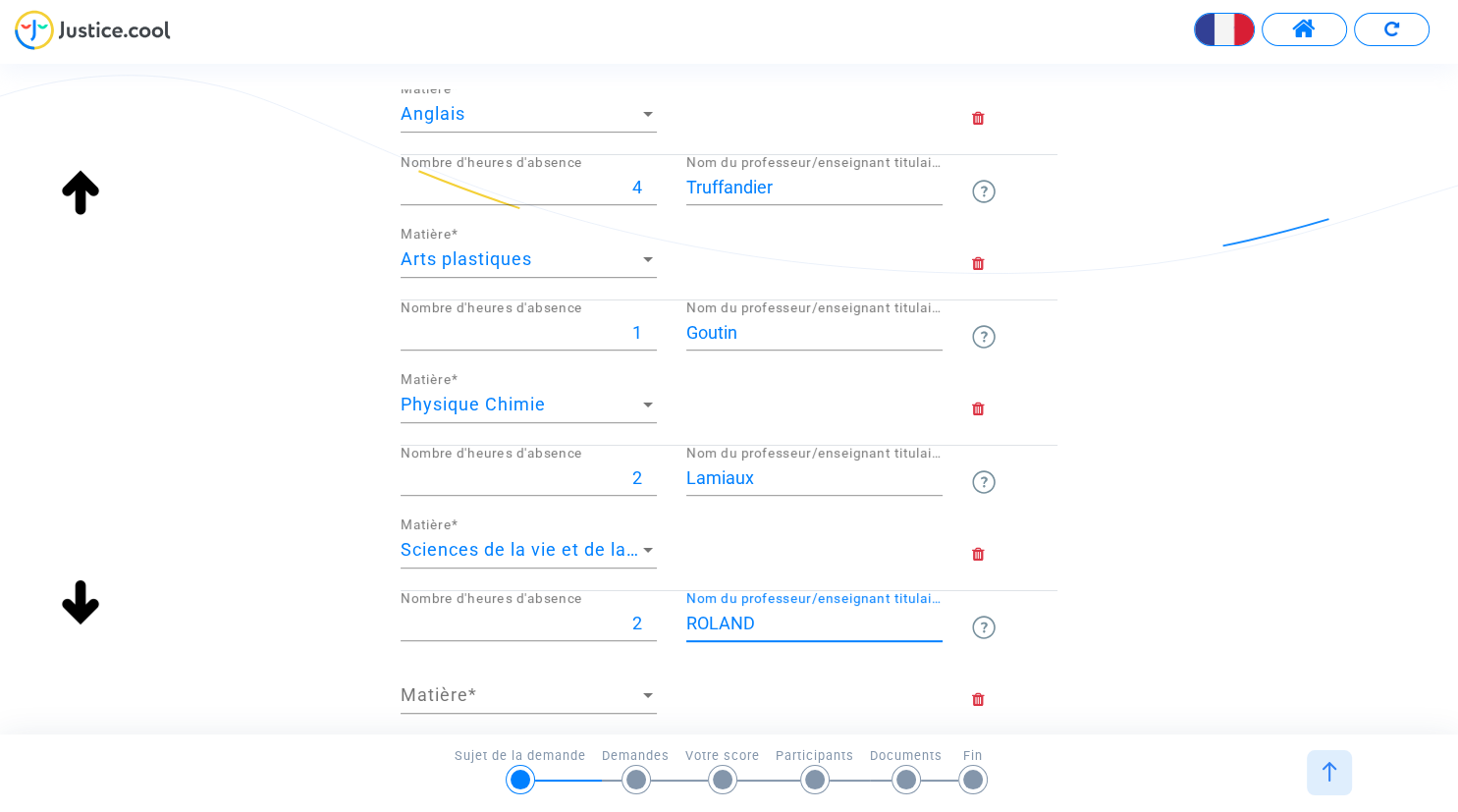 type on "ROLAND" 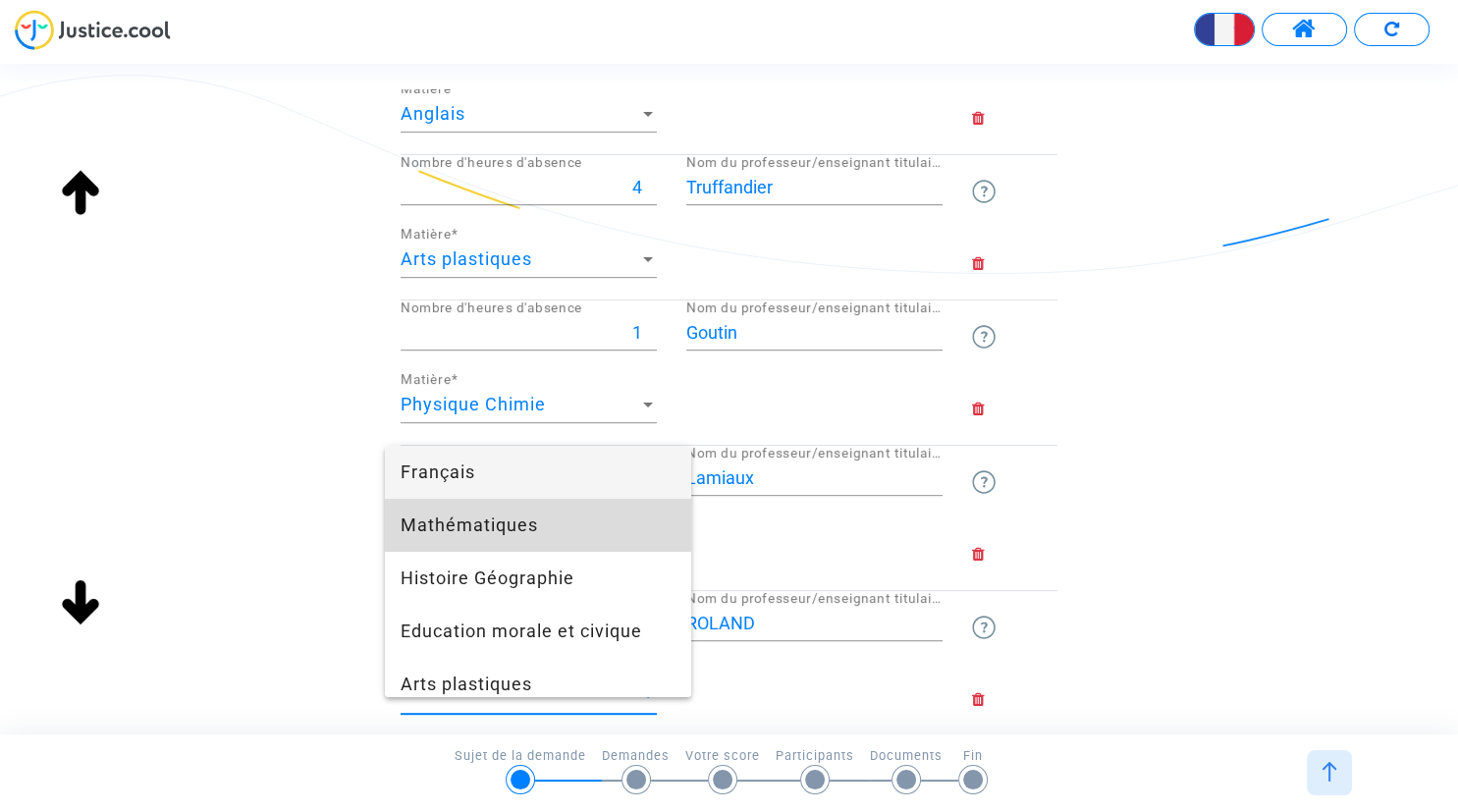 click on "Mathématiques" at bounding box center (538, 525) 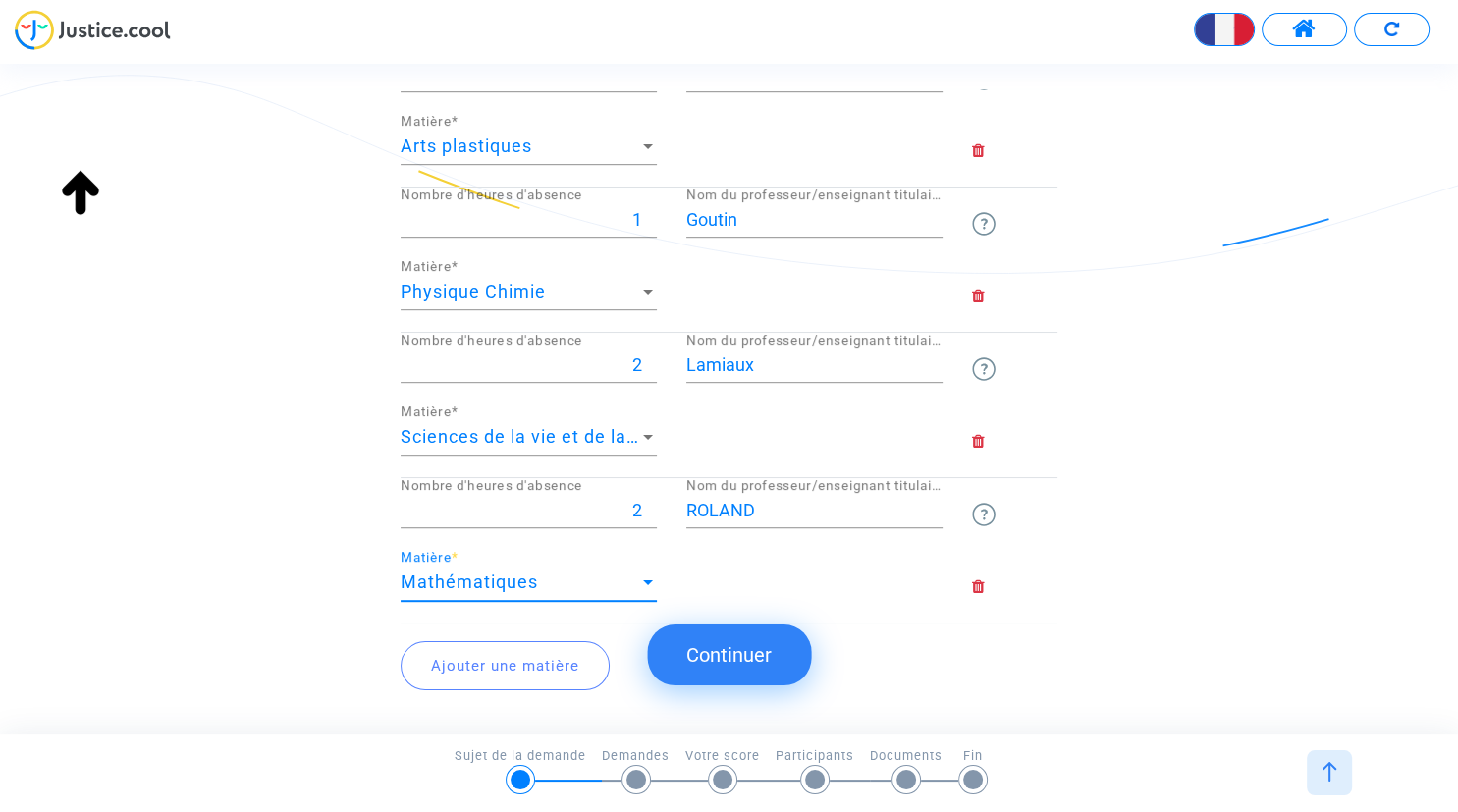 scroll, scrollTop: 1027, scrollLeft: 0, axis: vertical 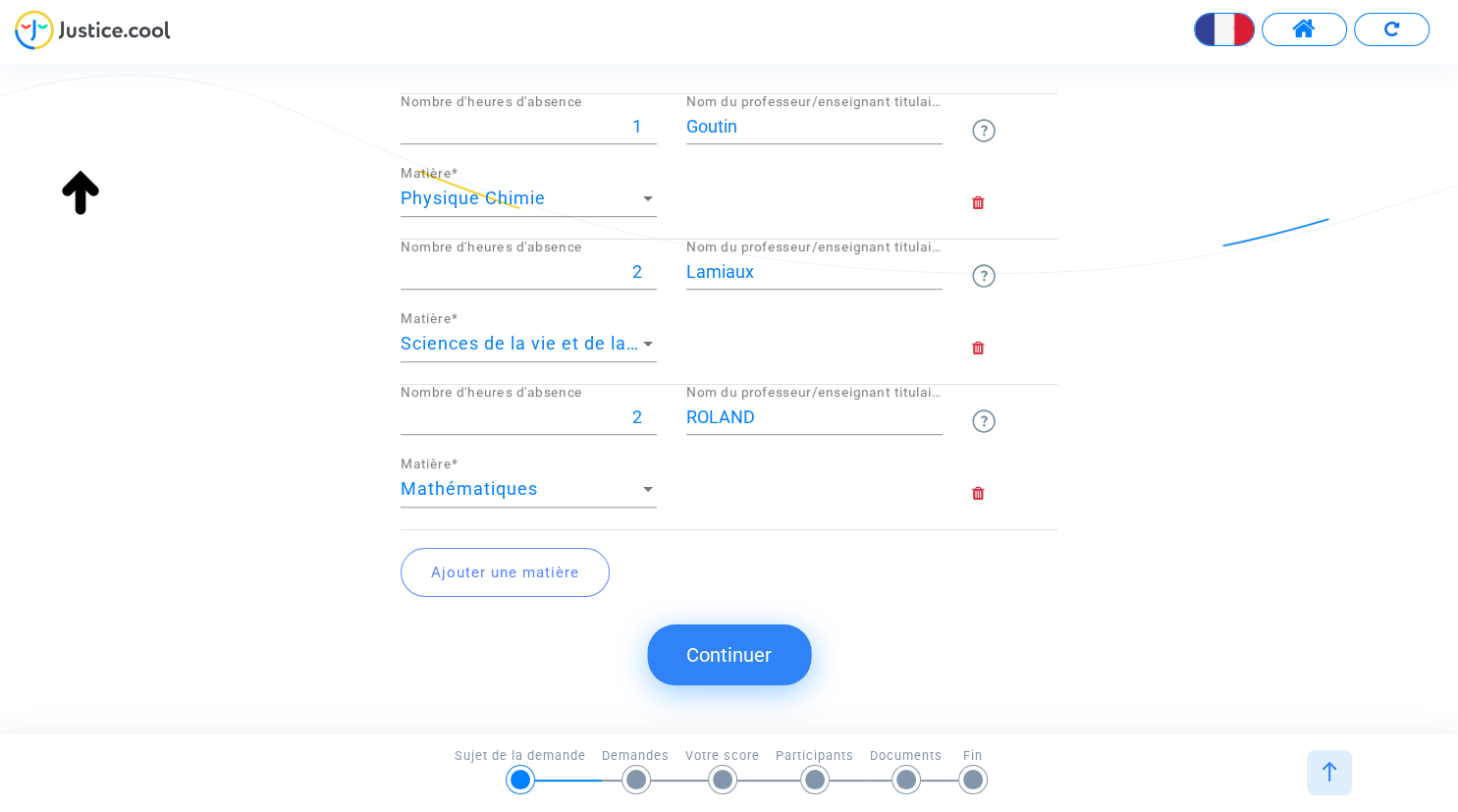 click on "Veuillez lister ci-dessous les heures d'absence non remplacées
Le nom du professeur/enseignant concerné est demandé uniquement pour obtenir le dossier le plus complet possible.  La responsabilité du professeur/enseignant ne sera pas mise en cause devant la juridiction compétente, seule la responsabilité de l’administration, en l’occurrence du rectorat et du Ministère de l’Education Nationale, sera engagée.
8 Nombre d'heures d'absence De Block/ Nom du professeur/enseignant titulaire Histoire Géographie Matière  * 12 Nombre d'heures d'absence Mullier Nom du professeur/enseignant titulaire Langue vivante Matière  * italien Nom de l'option/langue 10 Nombre d'heures d'absence M Bocquillon Nom du professeur/enseignant titulaire Education physique et sportive Matière  * 12 Nombre d'heures d'absence janiaut Nom du professeur/enseignant titulaire Anglais Matière  * 4 Nombre d'heures d'absence Truffandier Nom du professeur/enseignant titulaire Arts plastiques Matière  * 1 Goutin Physique Chimie" 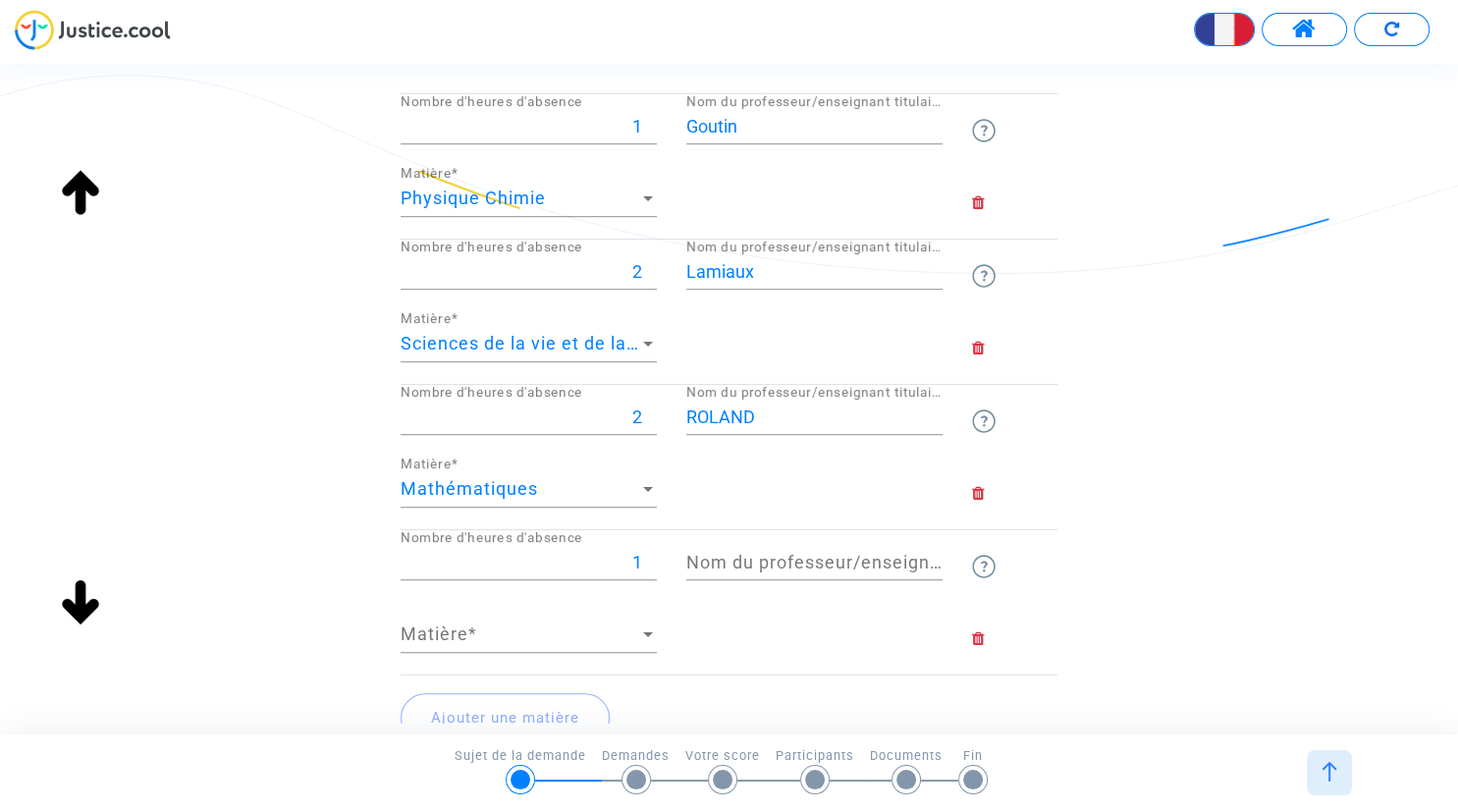 click on "1" at bounding box center (528, 563) 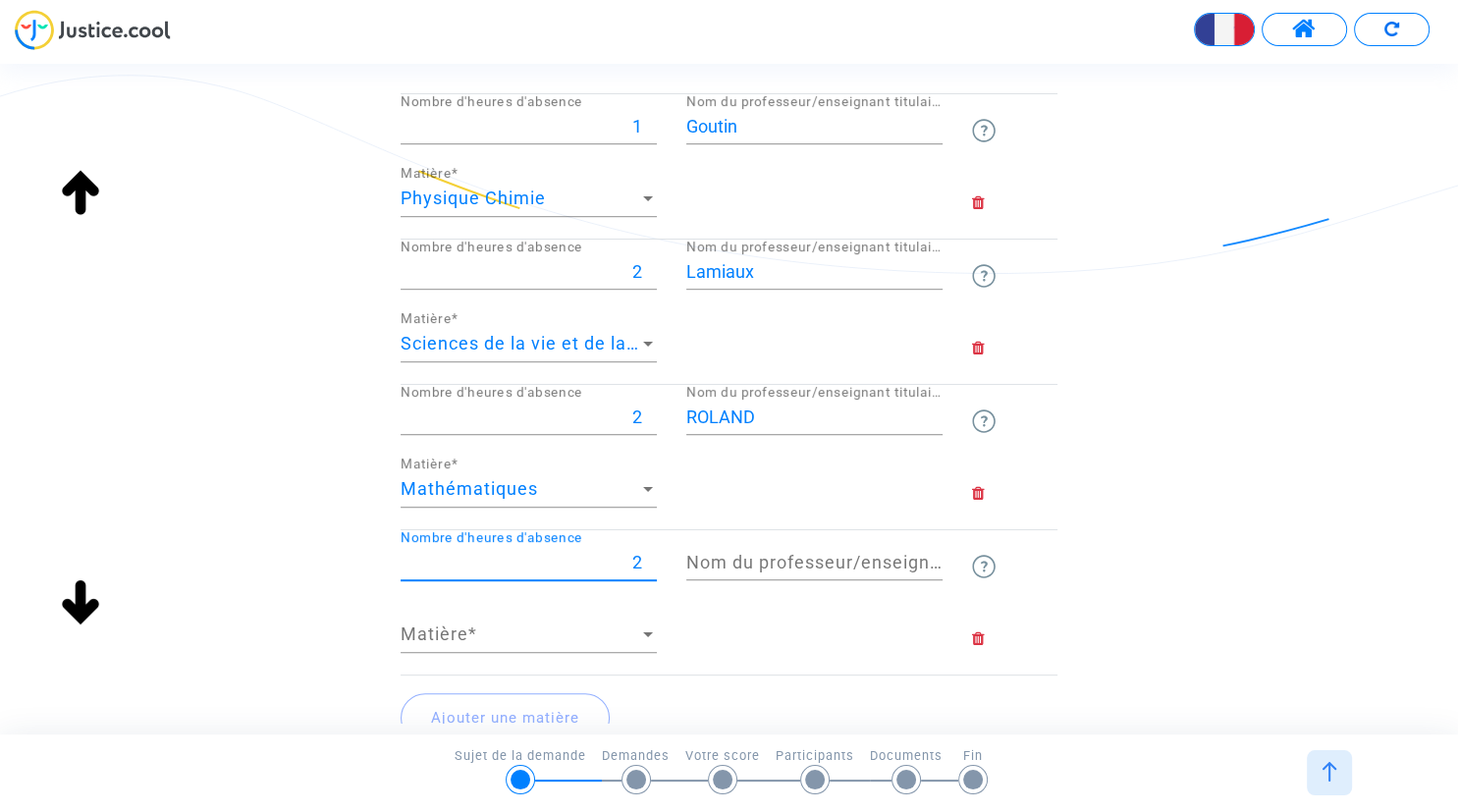 type on "2" 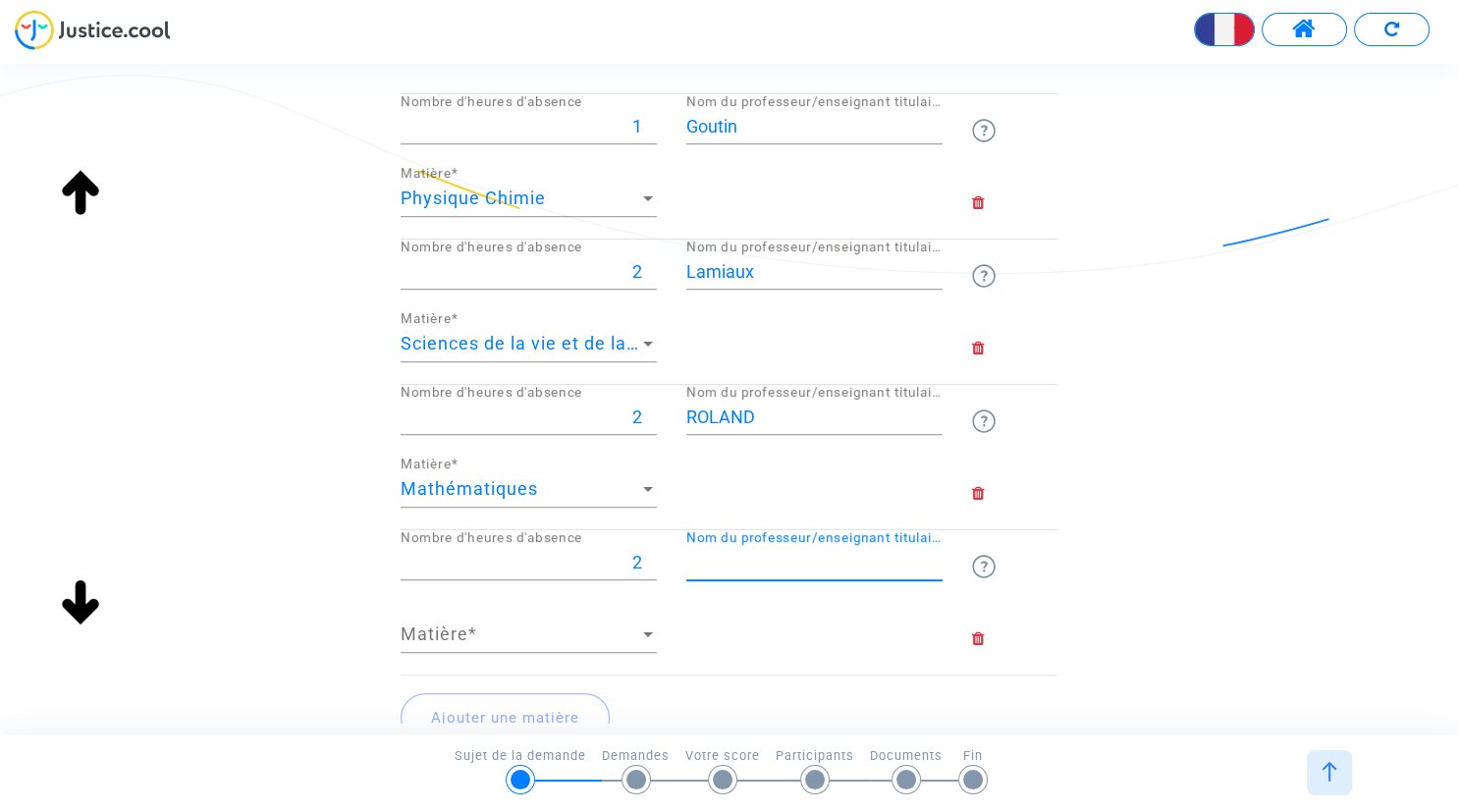 click on "Nom du professeur/enseignant titulaire" at bounding box center (814, 563) 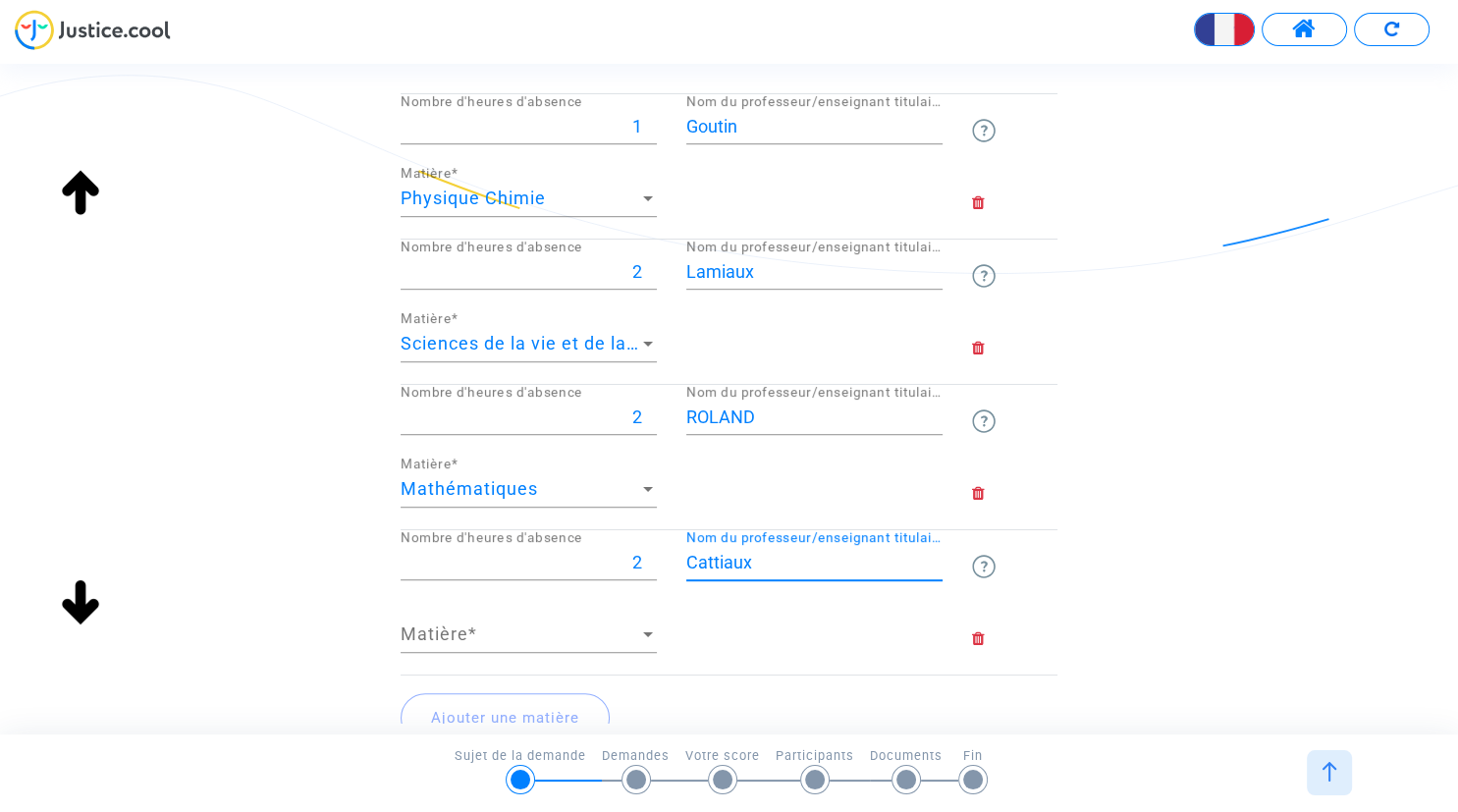 type on "Cattiaux" 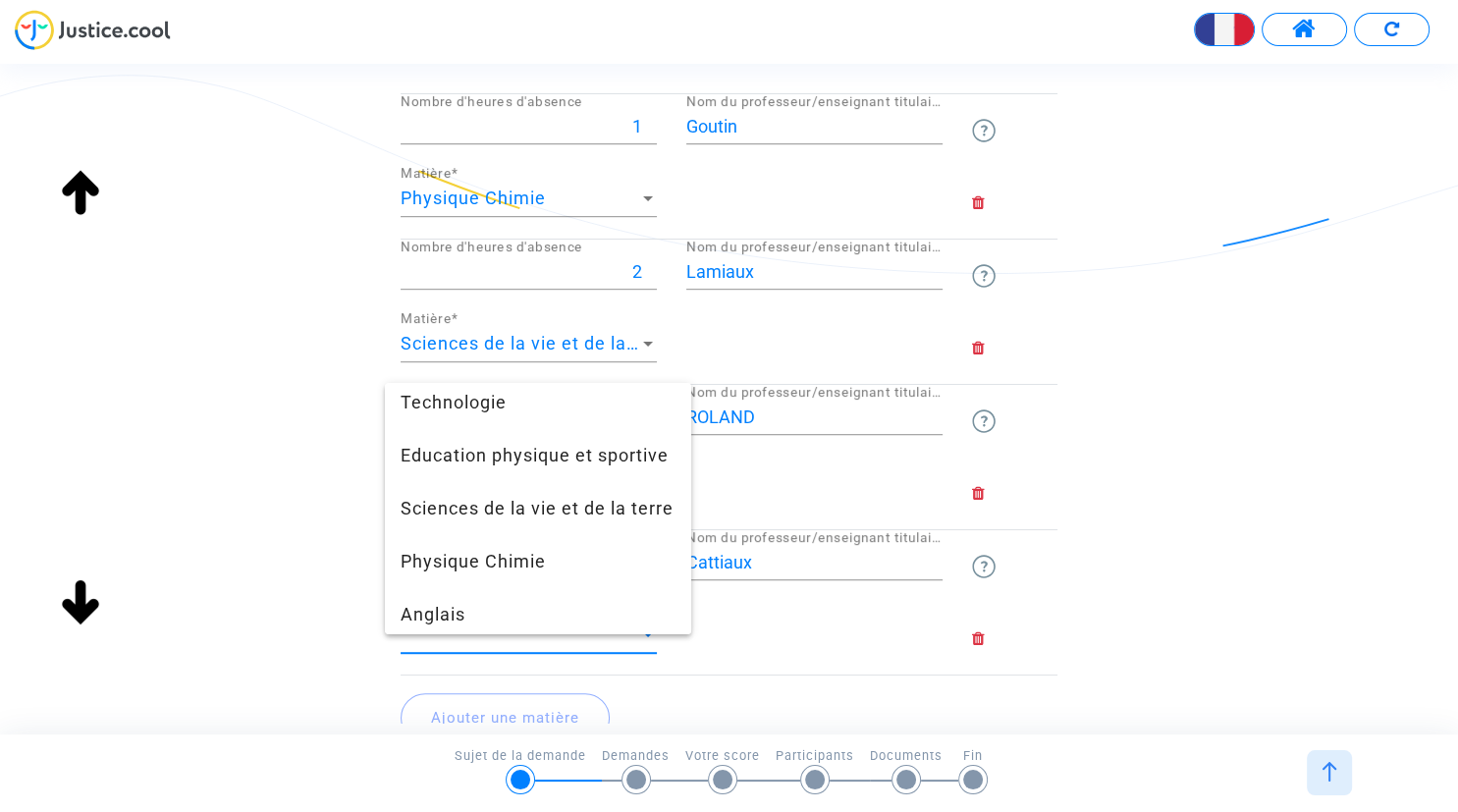 scroll, scrollTop: 197, scrollLeft: 0, axis: vertical 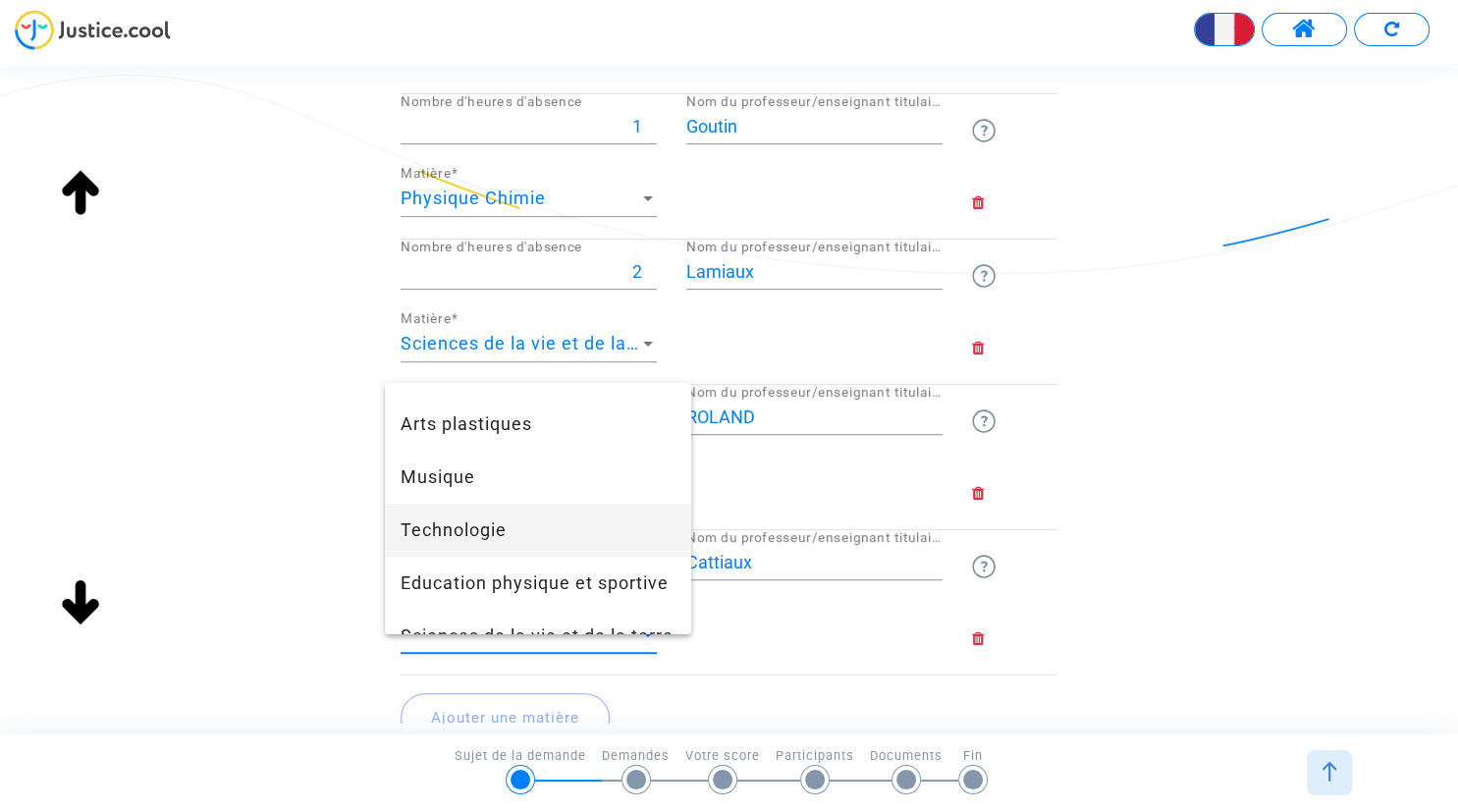 click on "Technologie" at bounding box center (538, 530) 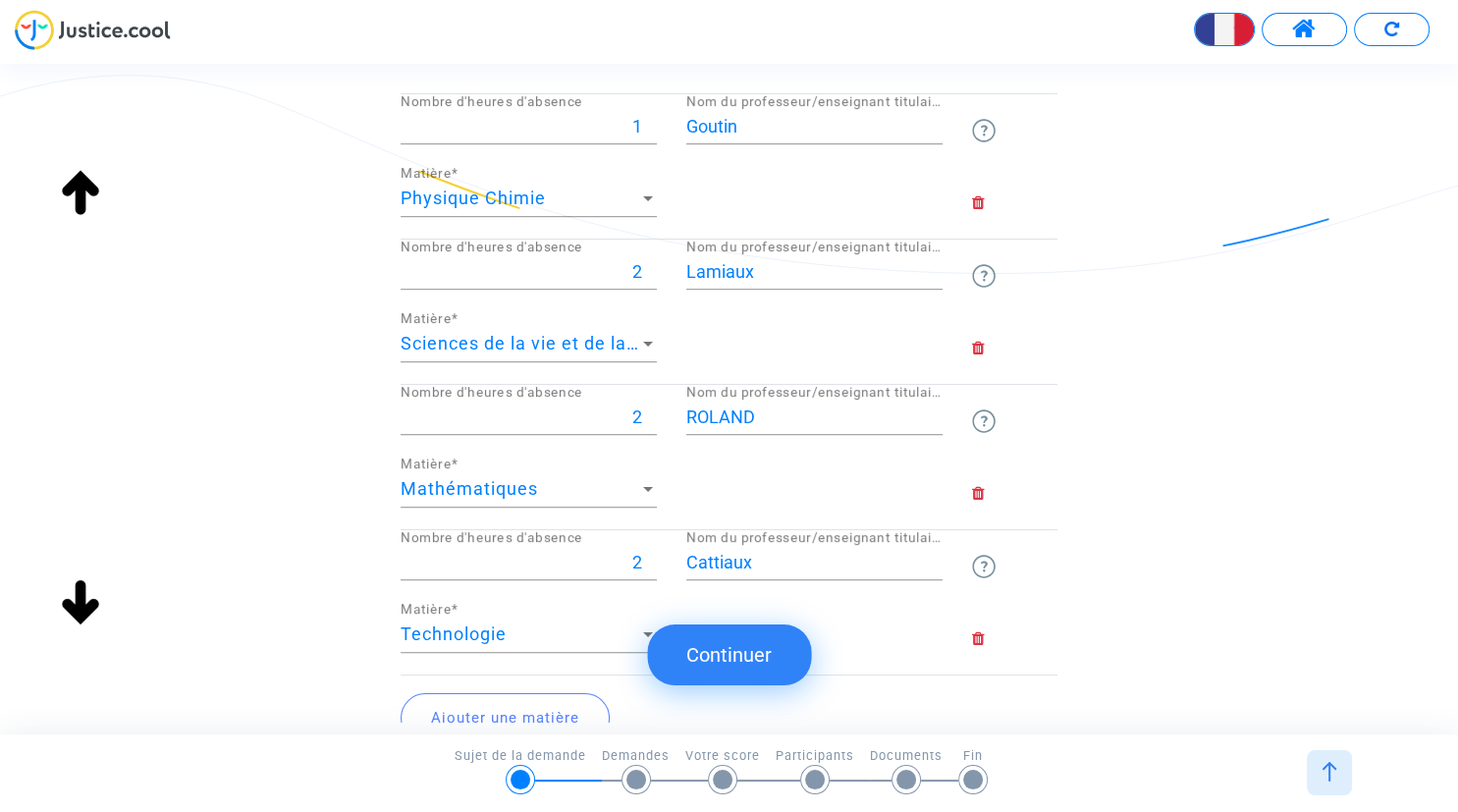 click on "Veuillez lister ci-dessous les heures d'absence non remplacées
Le nom du professeur/enseignant concerné est demandé uniquement pour obtenir le dossier le plus complet possible.  La responsabilité du professeur/enseignant ne sera pas mise en cause devant la juridiction compétente, seule la responsabilité de l’administration, en l’occurrence du rectorat et du Ministère de l’Education Nationale, sera engagée.
8 Nombre d'heures d'absence De Block/ Nom du professeur/enseignant titulaire Histoire Géographie Matière  * 12 Nombre d'heures d'absence Mullier Nom du professeur/enseignant titulaire Langue vivante Matière  * italien Nom de l'option/langue 10 Nombre d'heures d'absence M Bocquillon Nom du professeur/enseignant titulaire Education physique et sportive Matière  * 12 Nombre d'heures d'absence janiaut Nom du professeur/enseignant titulaire Anglais Matière  * 4 Nombre d'heures d'absence Truffandier Nom du professeur/enseignant titulaire Arts plastiques Matière  * 1 Goutin Physique Chimie" 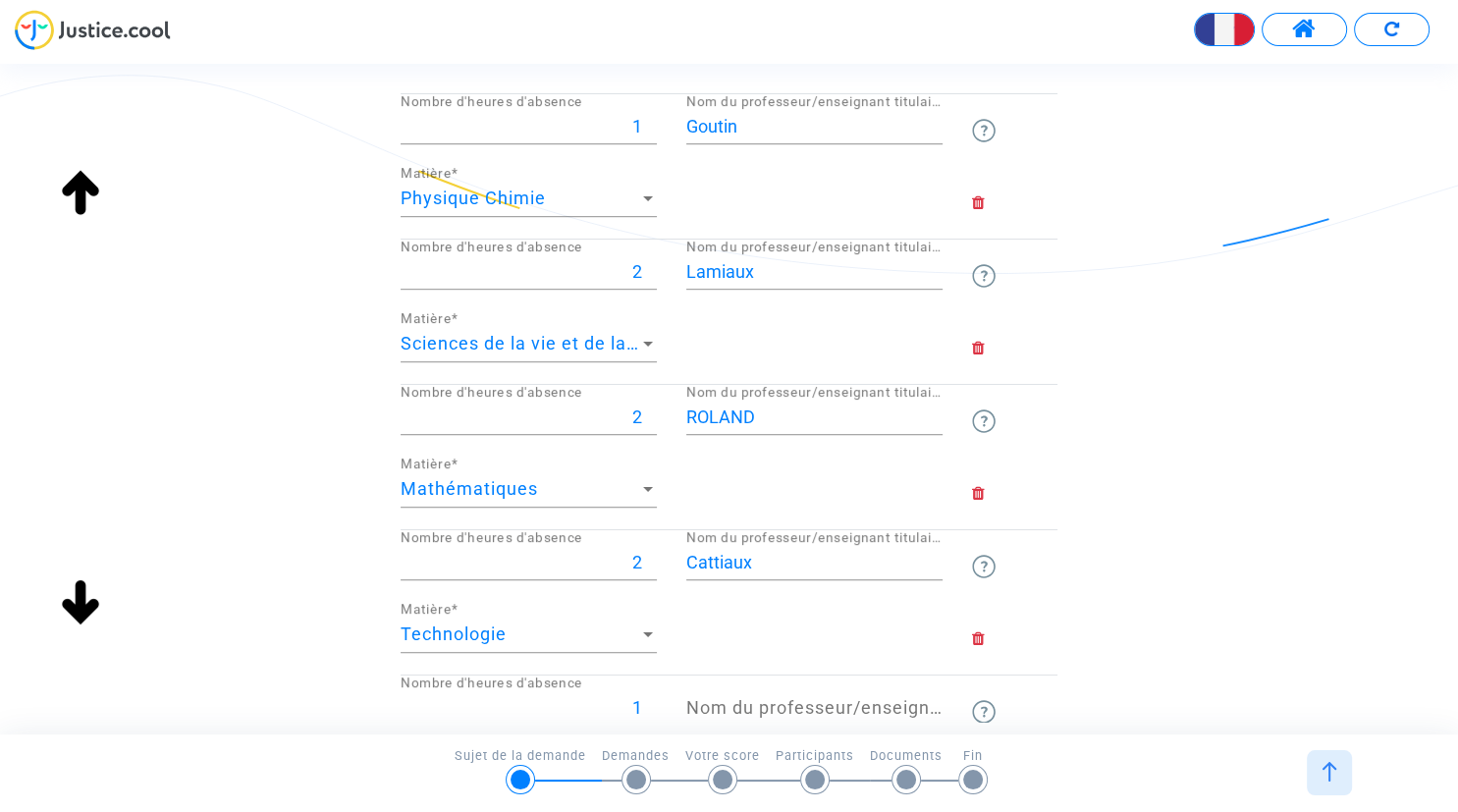 type on "1" 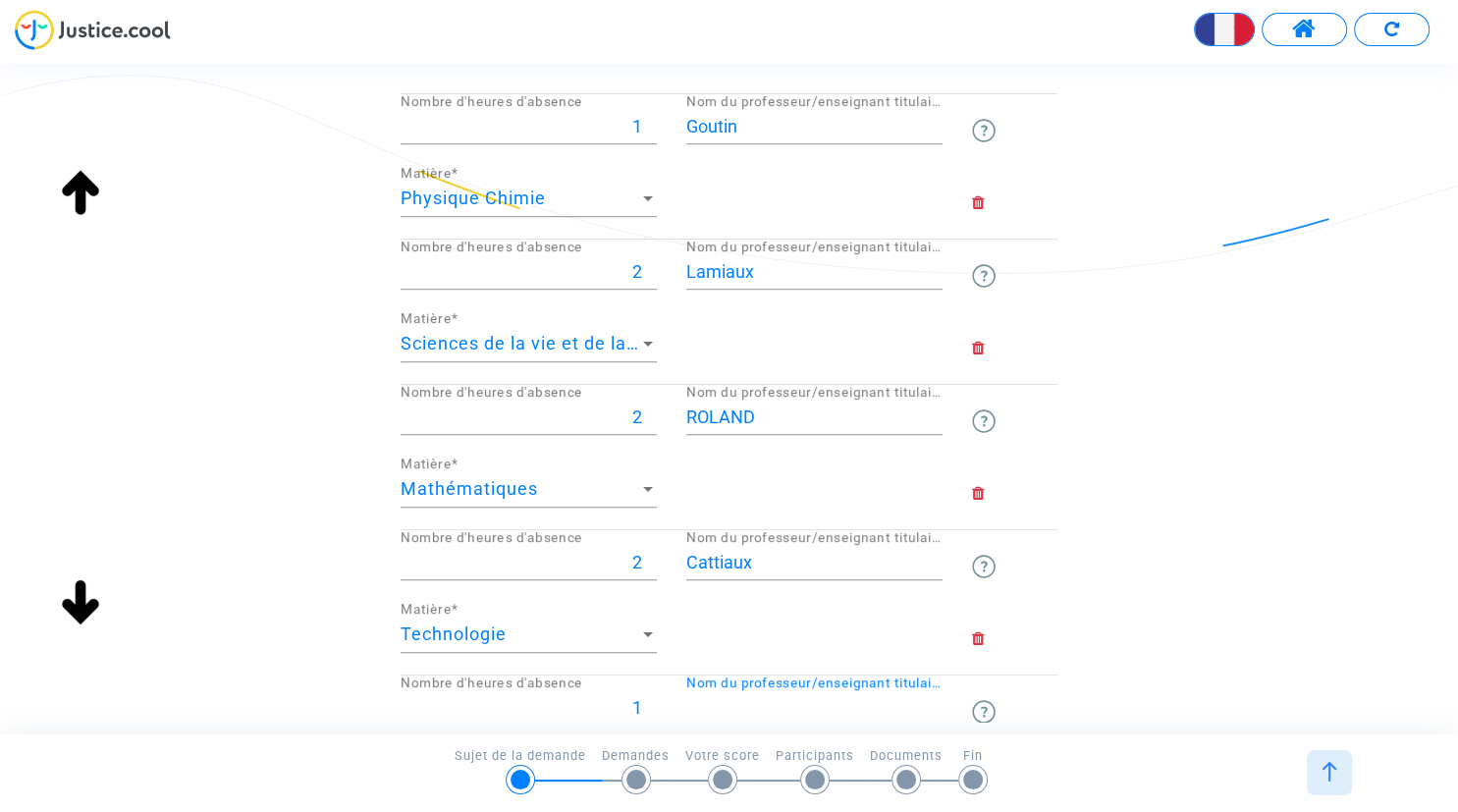 click on "Nom du professeur/enseignant titulaire" at bounding box center [814, 708] 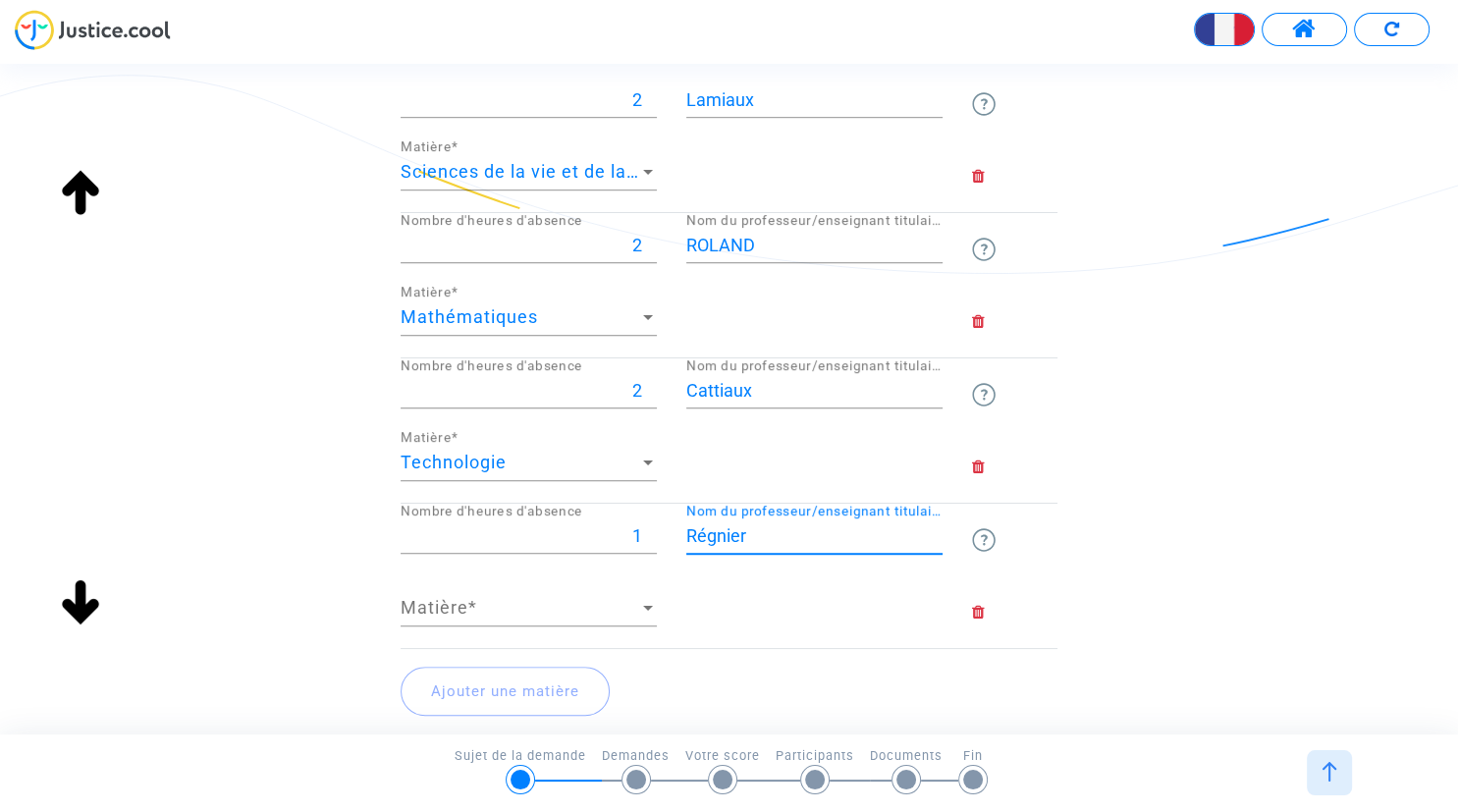 scroll, scrollTop: 1253, scrollLeft: 0, axis: vertical 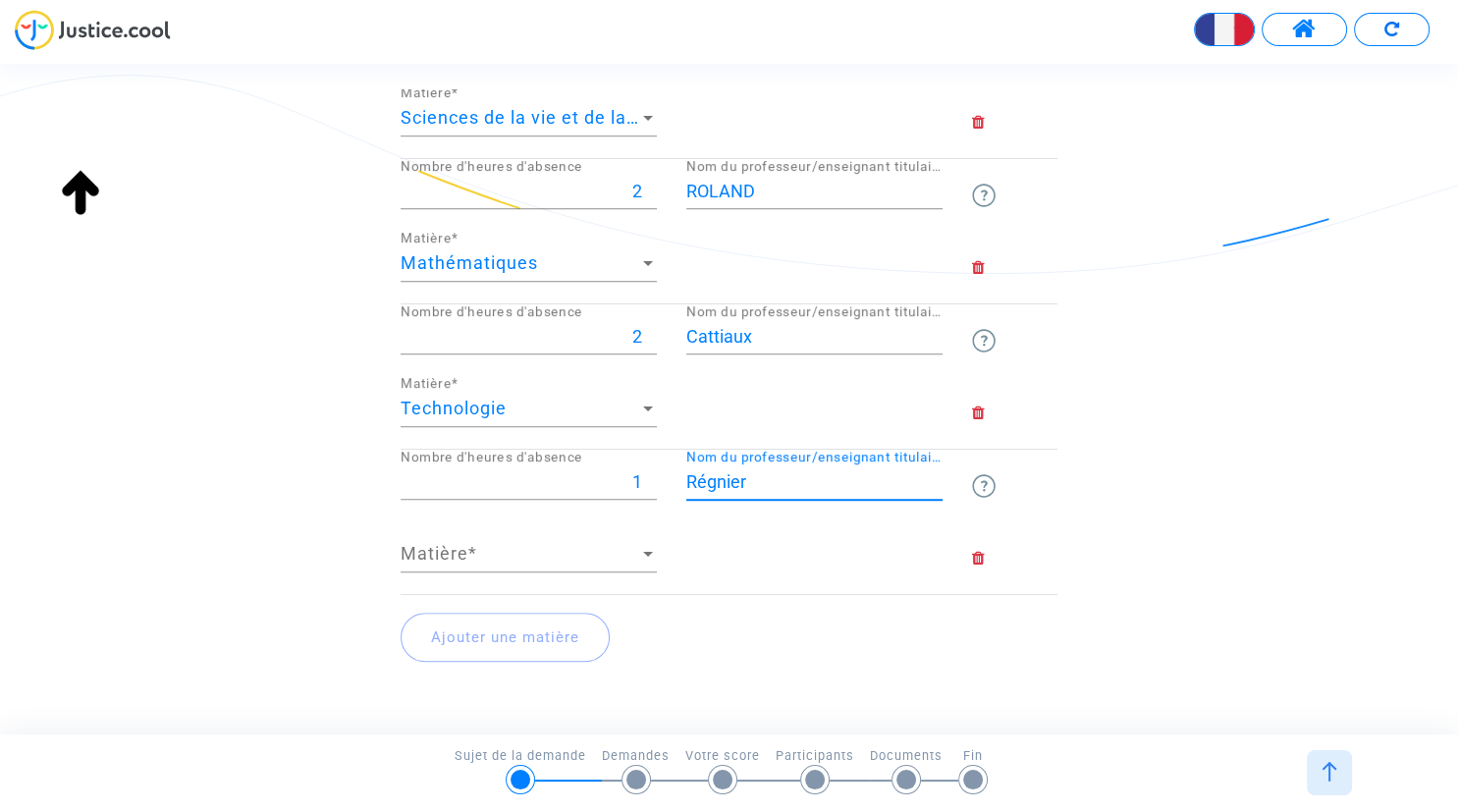 type on "Régnier" 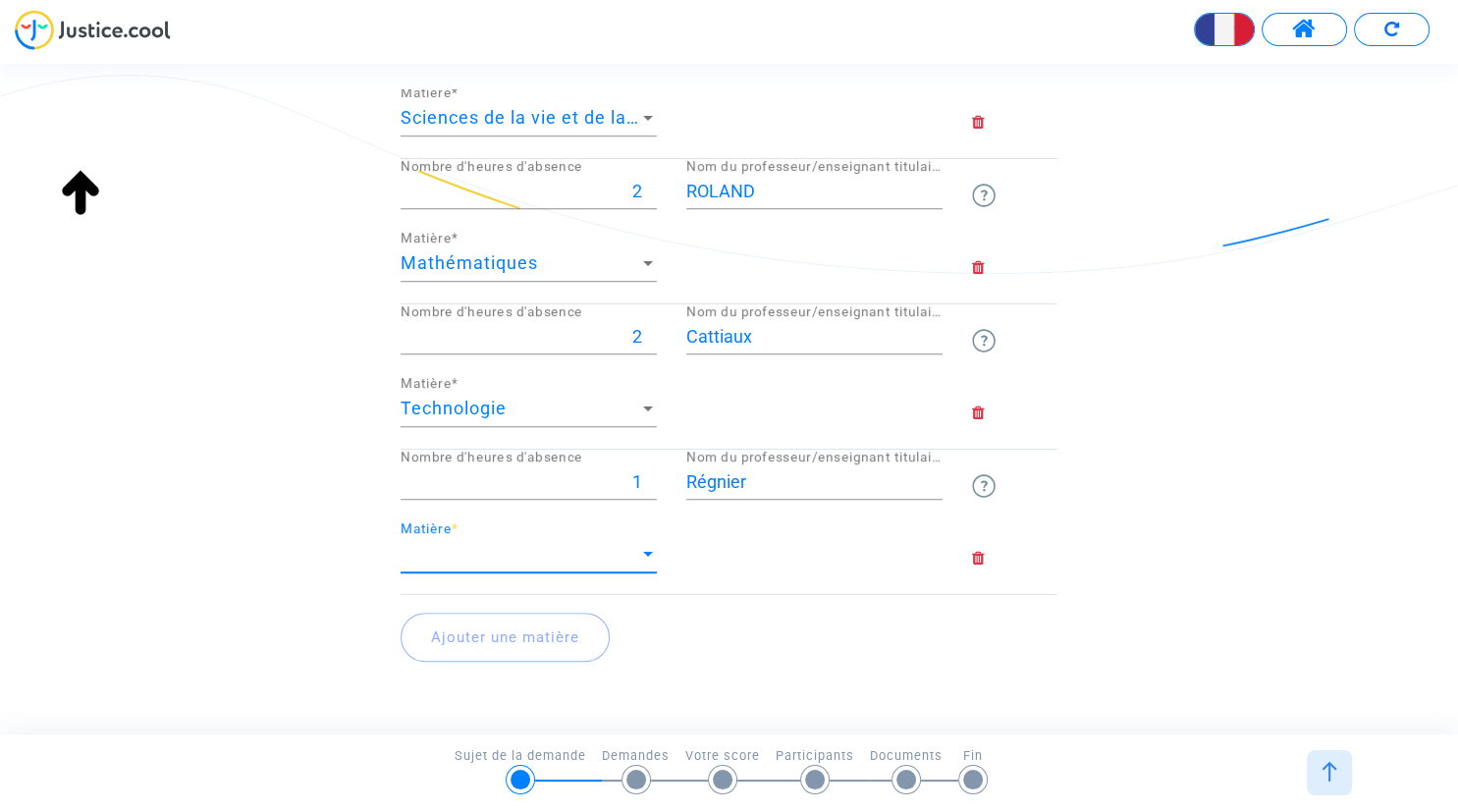click on "Matière" at bounding box center (519, 554) 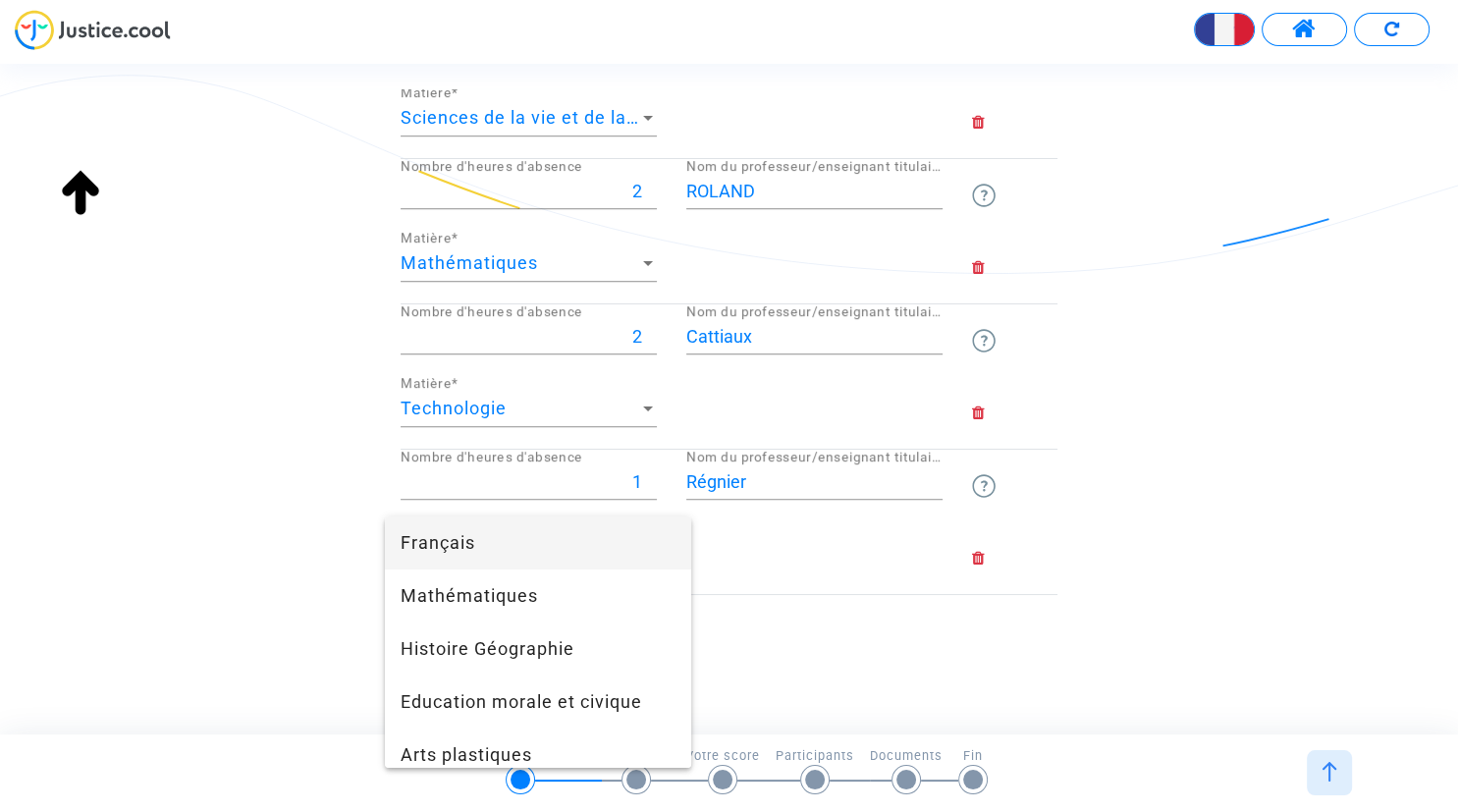 click on "Français" at bounding box center (538, 543) 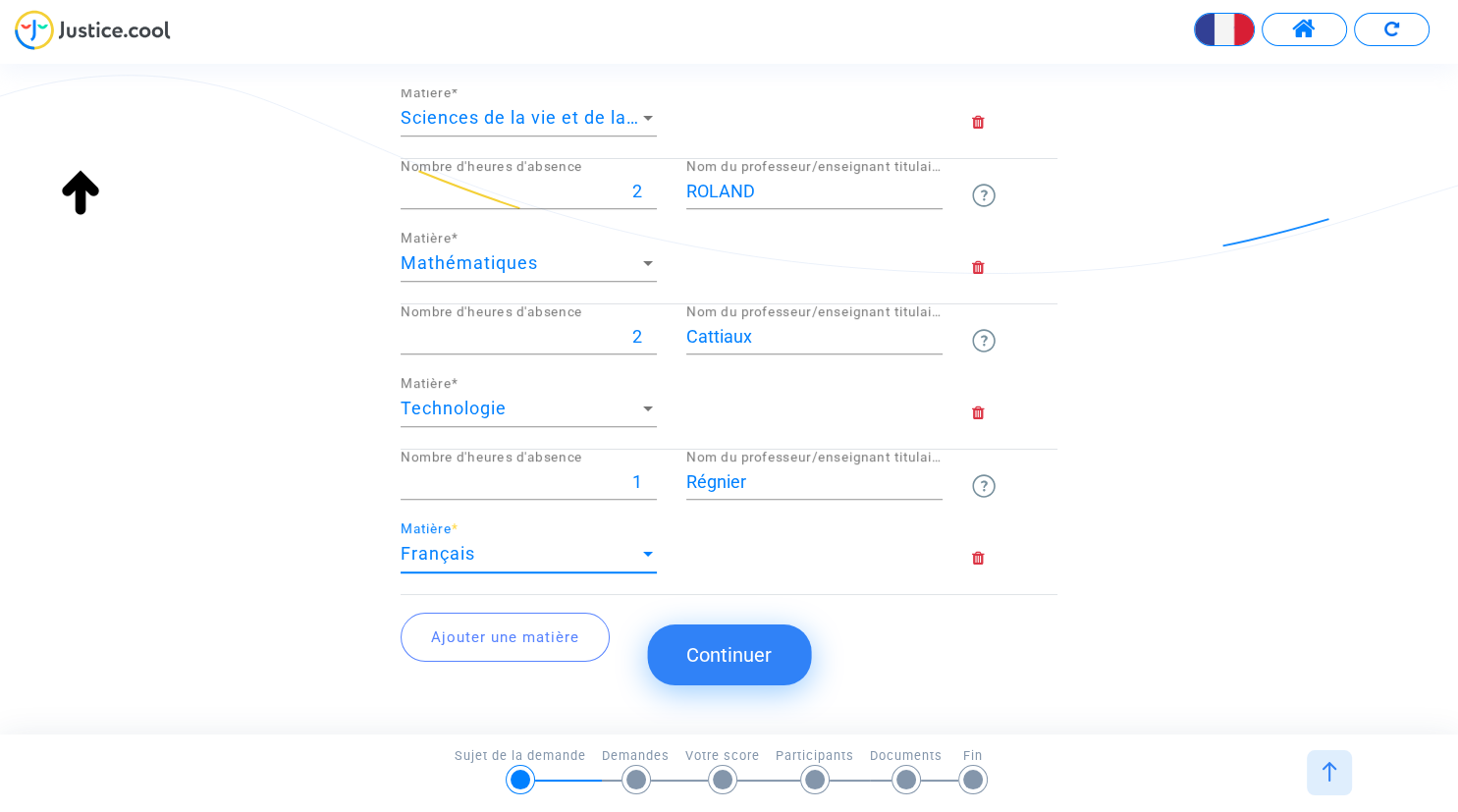 click on "Continuer" 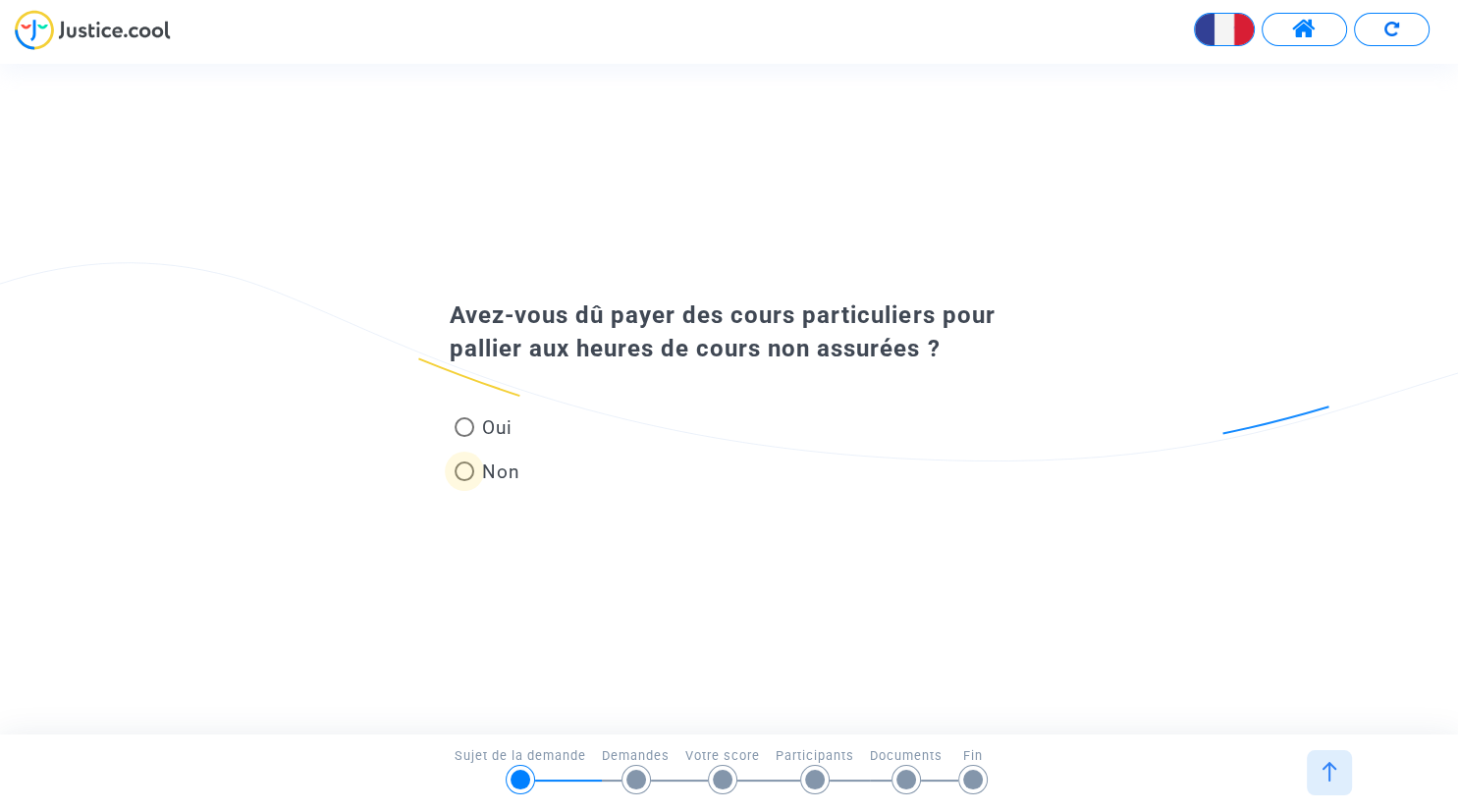 click at bounding box center (464, 471) 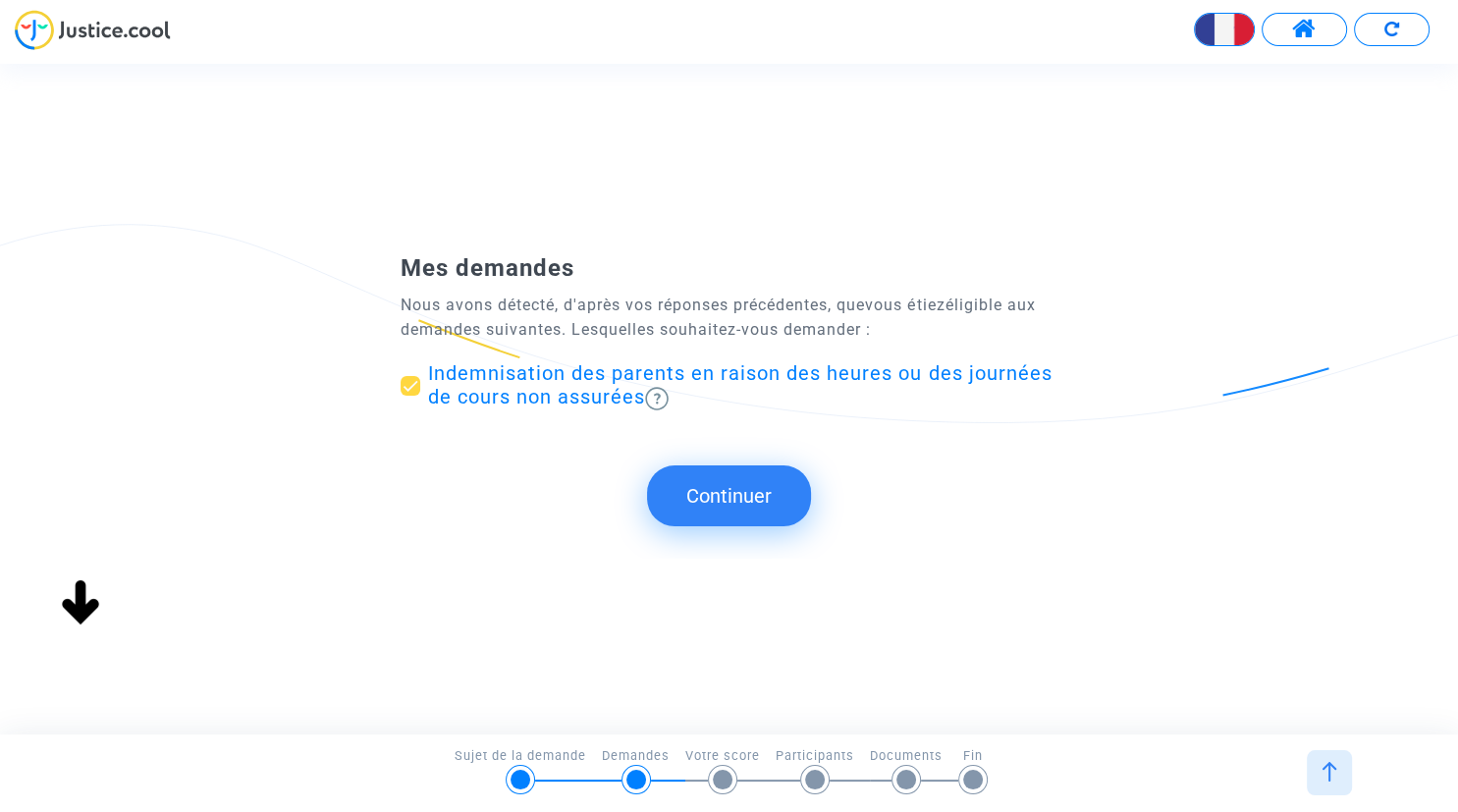 scroll, scrollTop: 0, scrollLeft: 0, axis: both 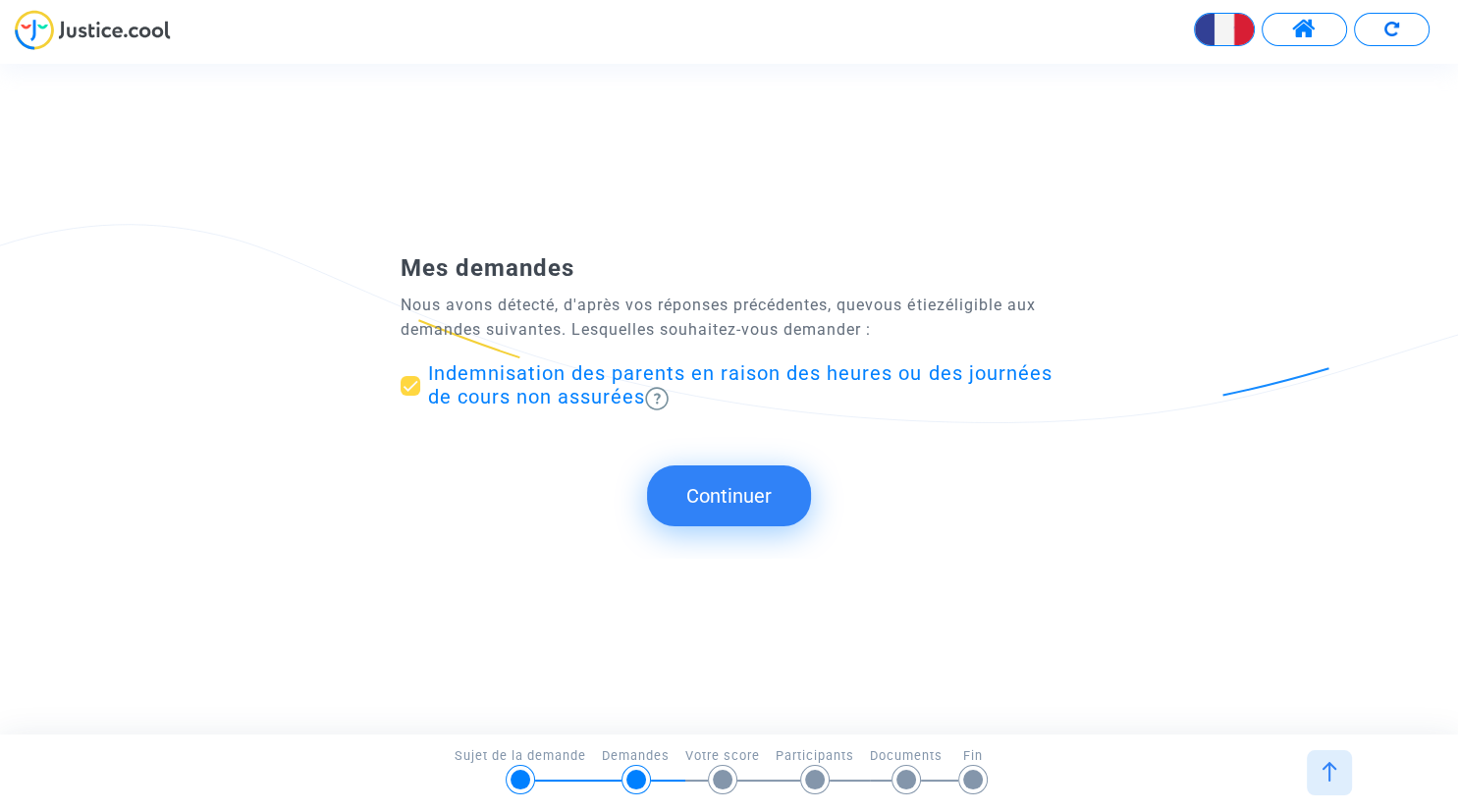 click on "Continuer" 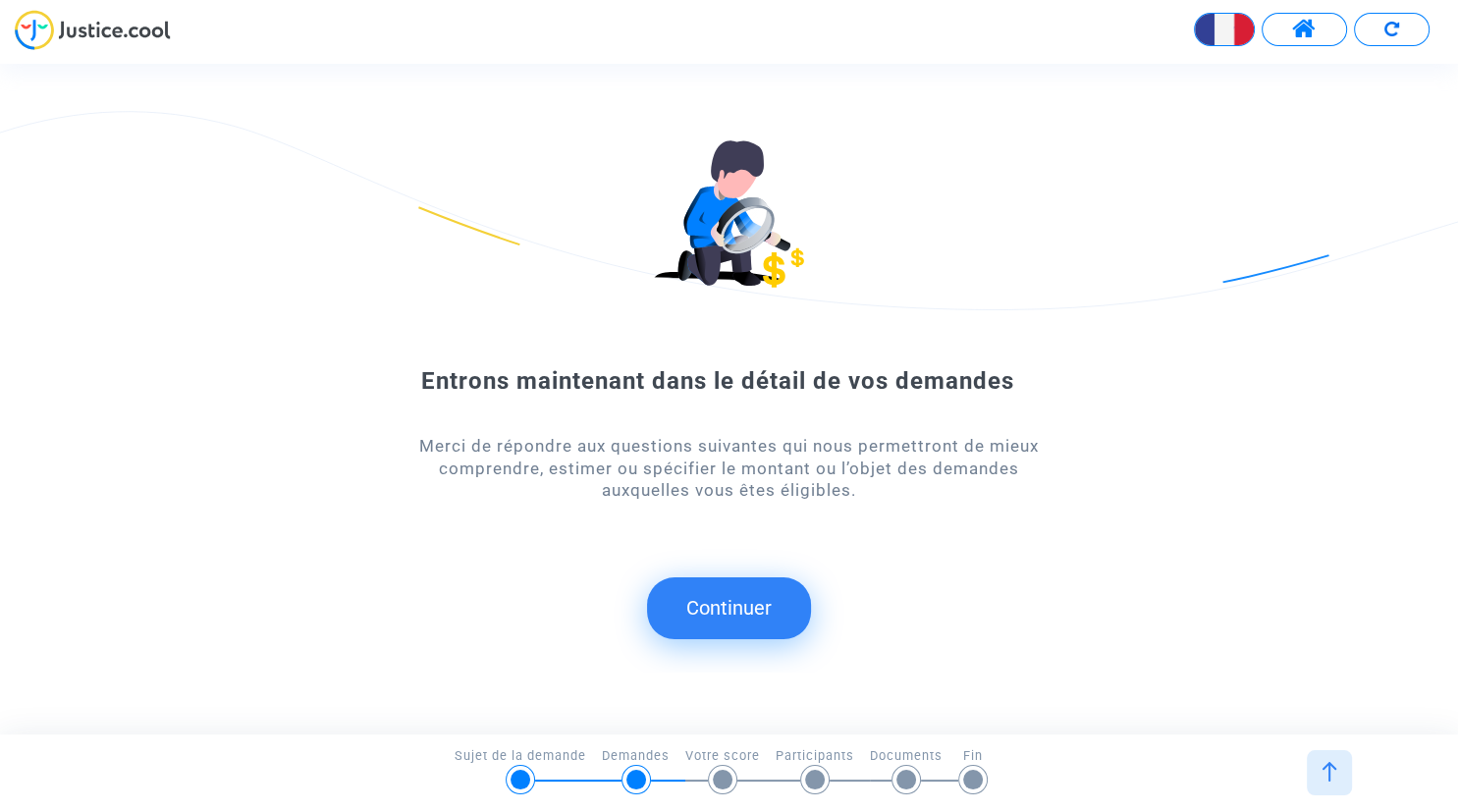 click on "Continuer" 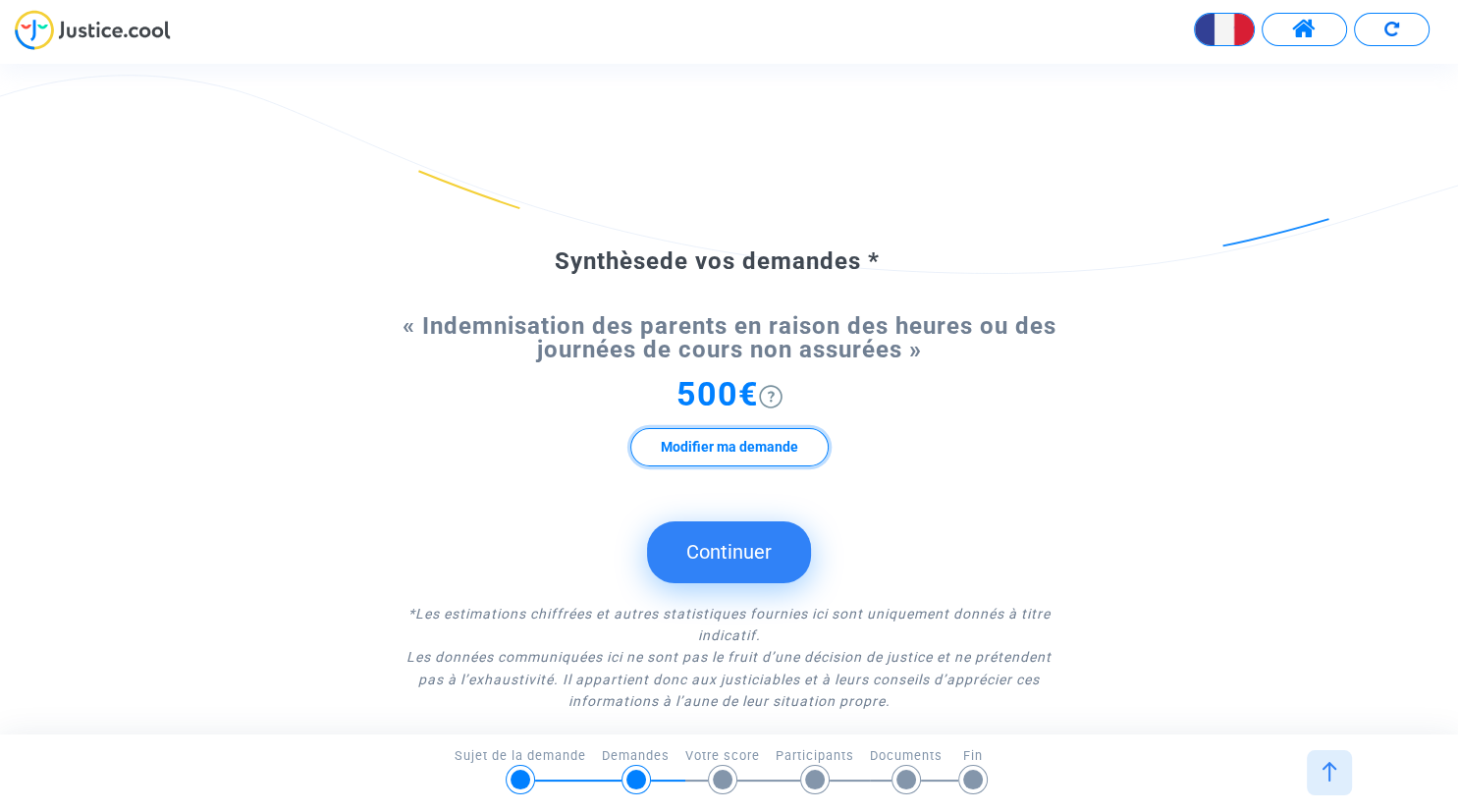click on "Modifier ma demande" 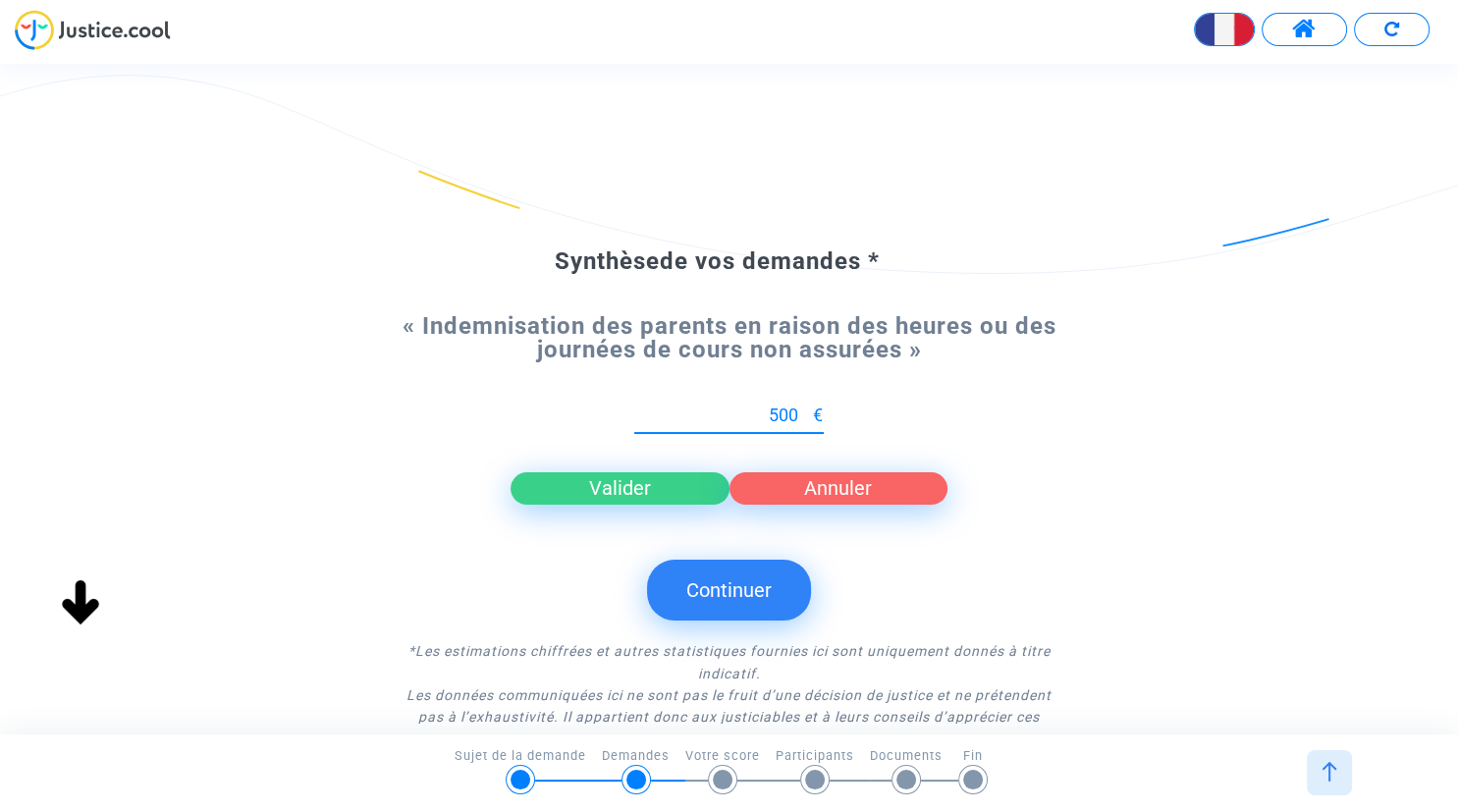 drag, startPoint x: 755, startPoint y: 415, endPoint x: 793, endPoint y: 416, distance: 38.013156 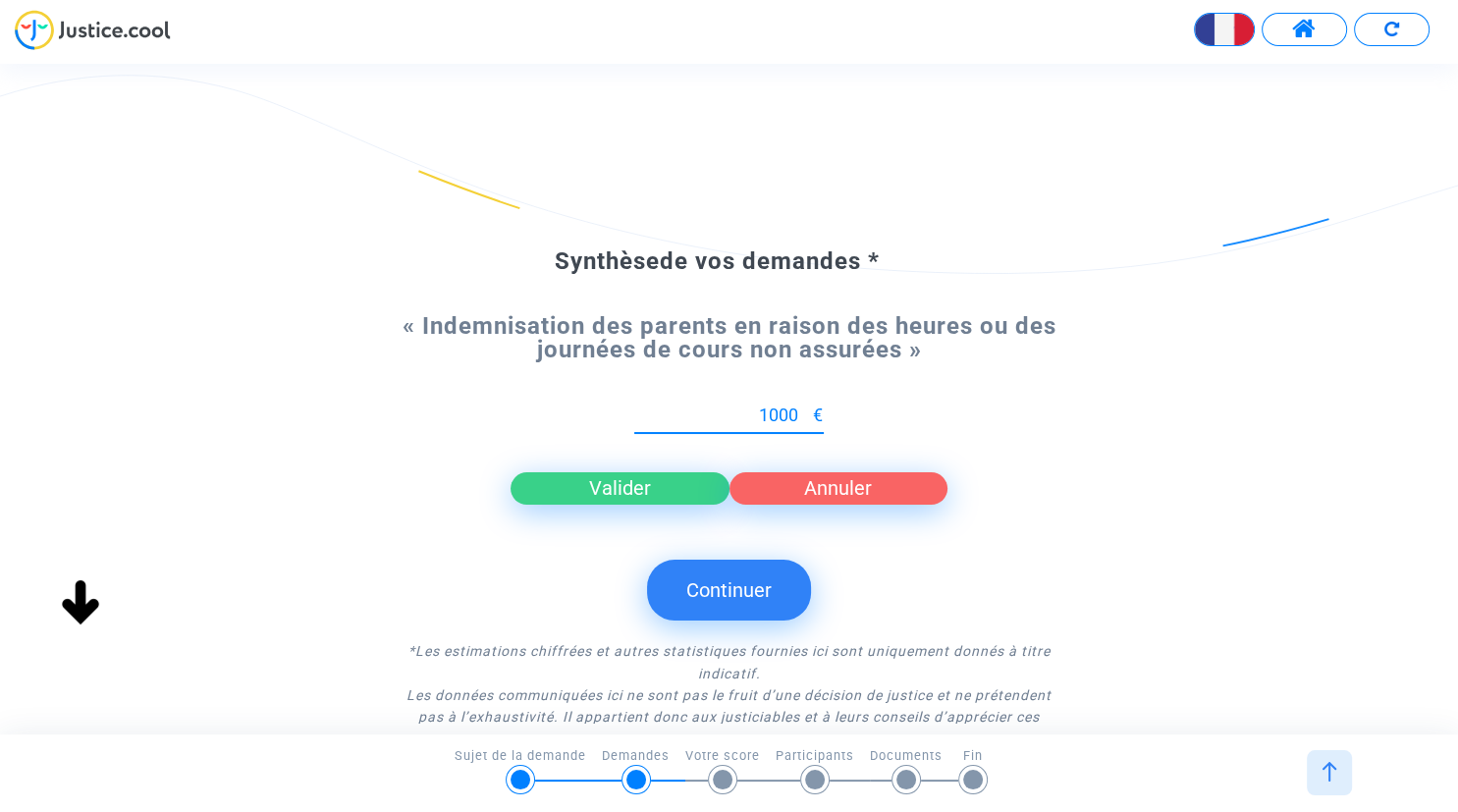 type on "1000" 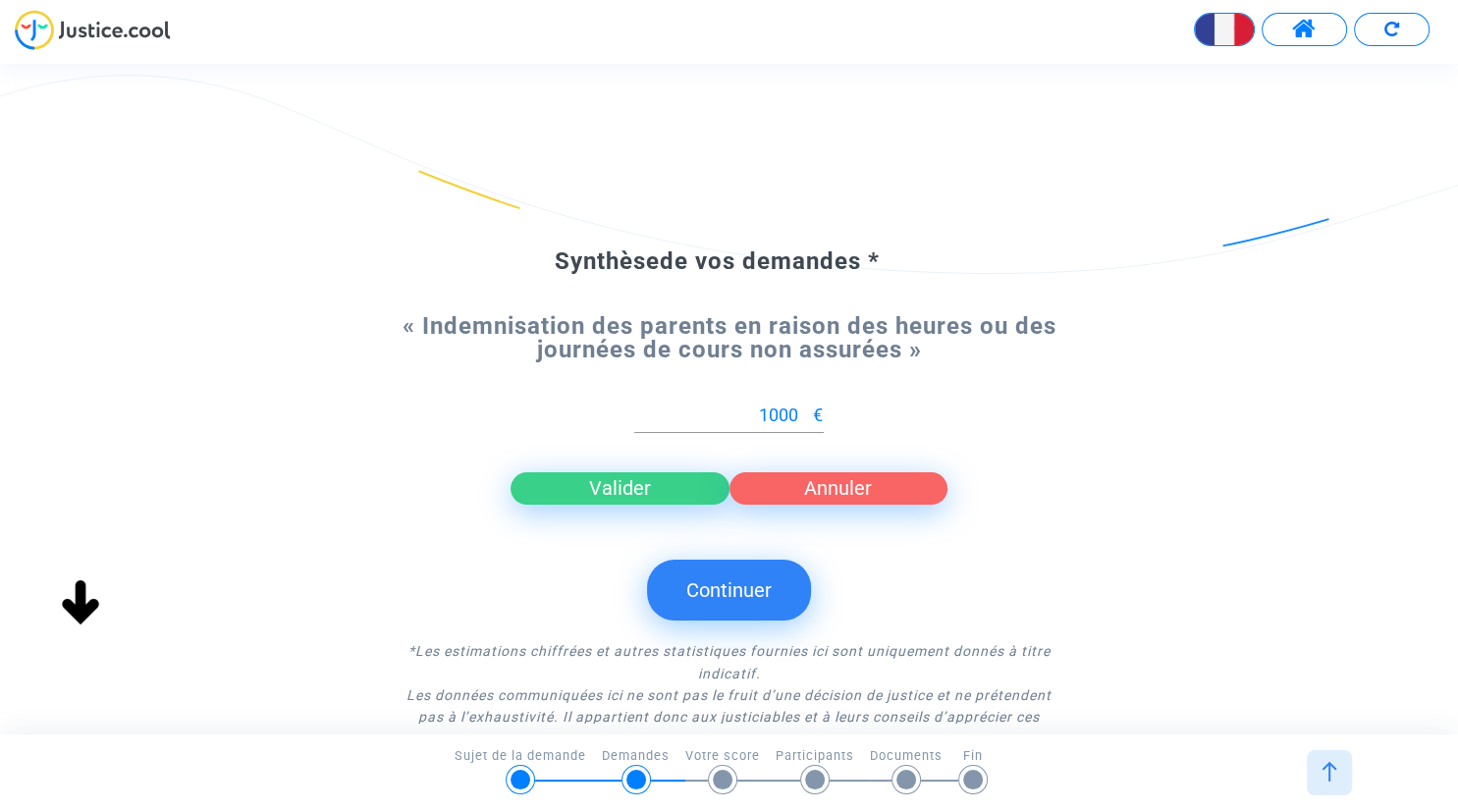 click on "« Indemnisation des parents en raison des heures ou des journées de cours non assurées » 1000 Nouvelle proposition  € Valider Annuler" 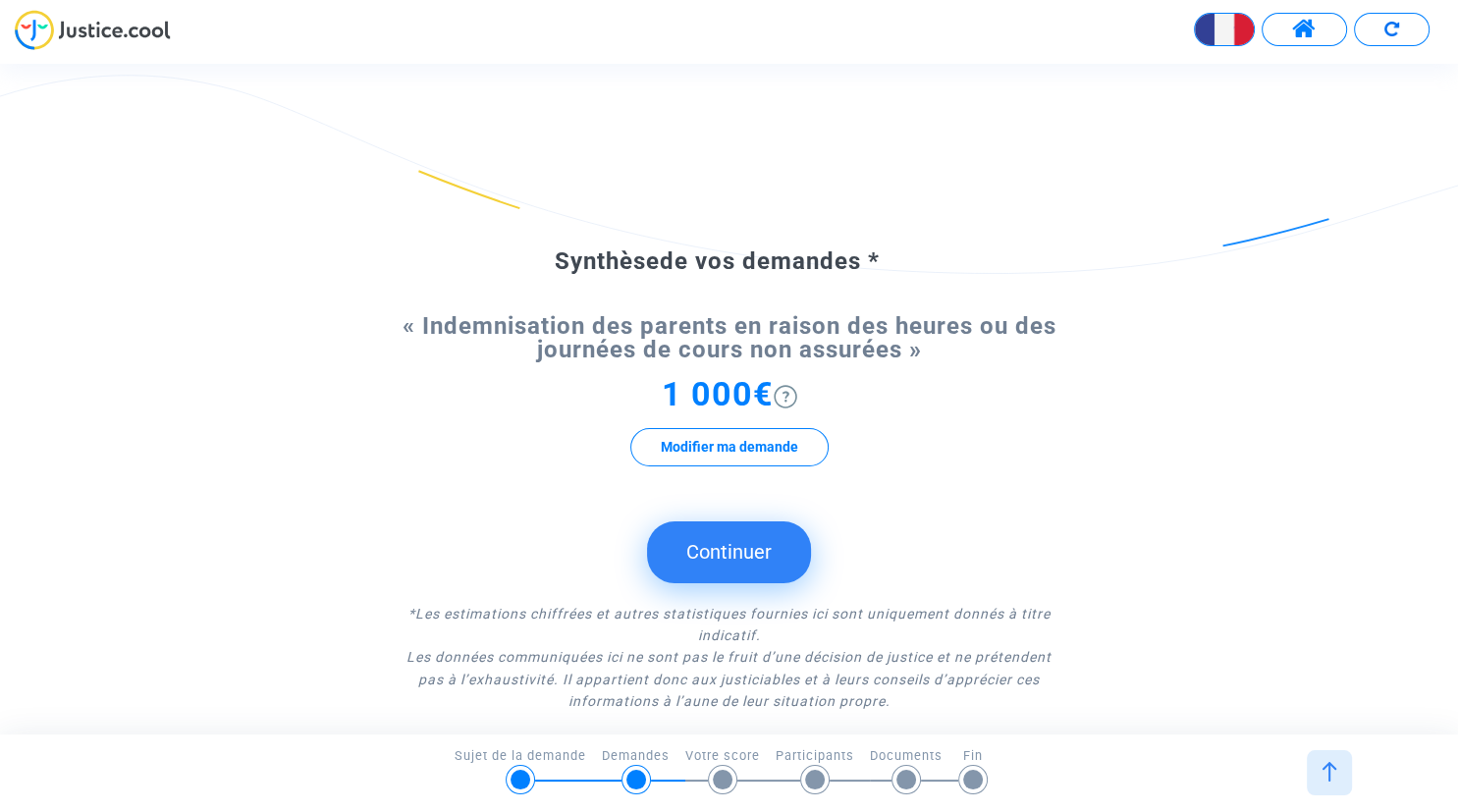 click on "Continuer" 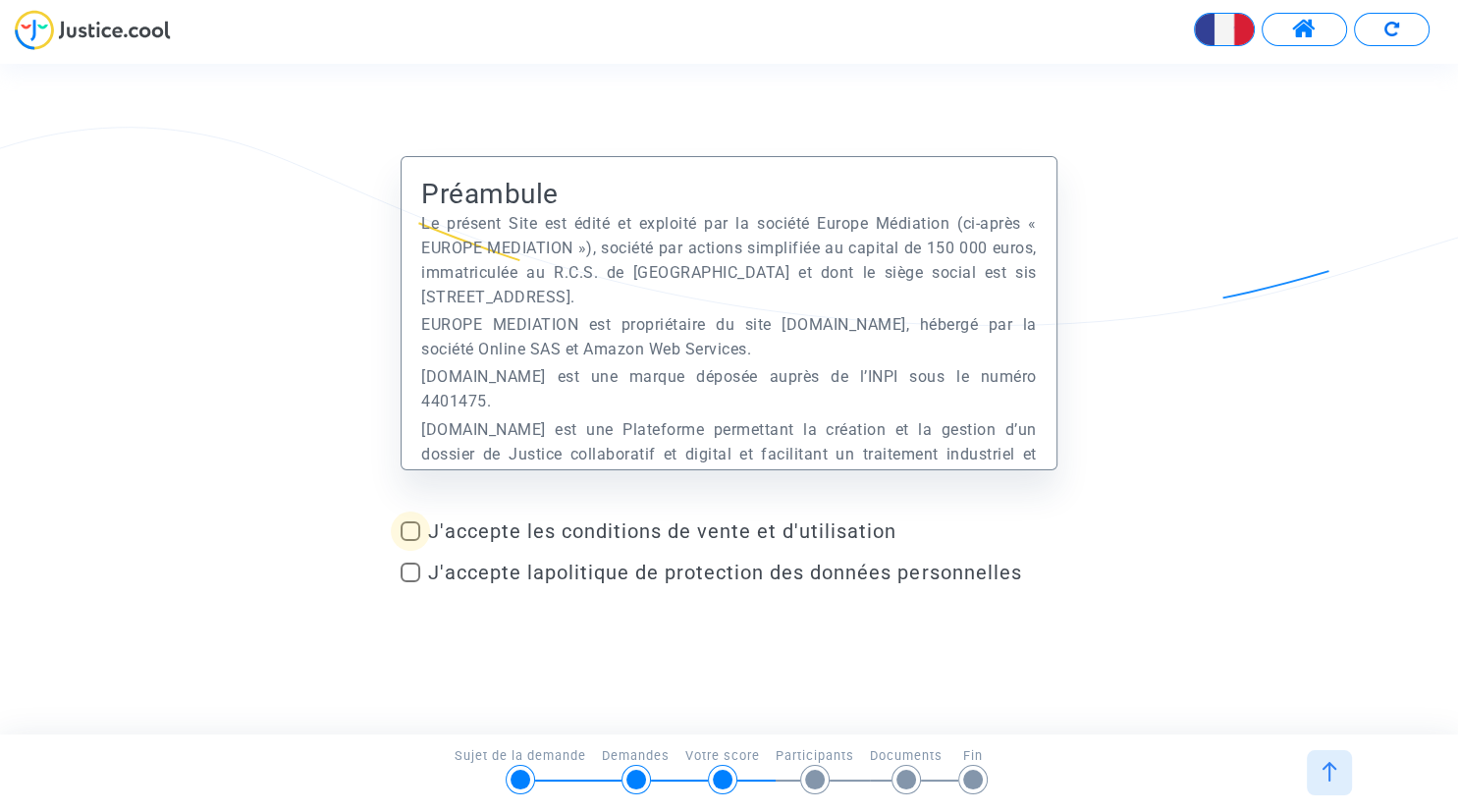 click at bounding box center [410, 531] 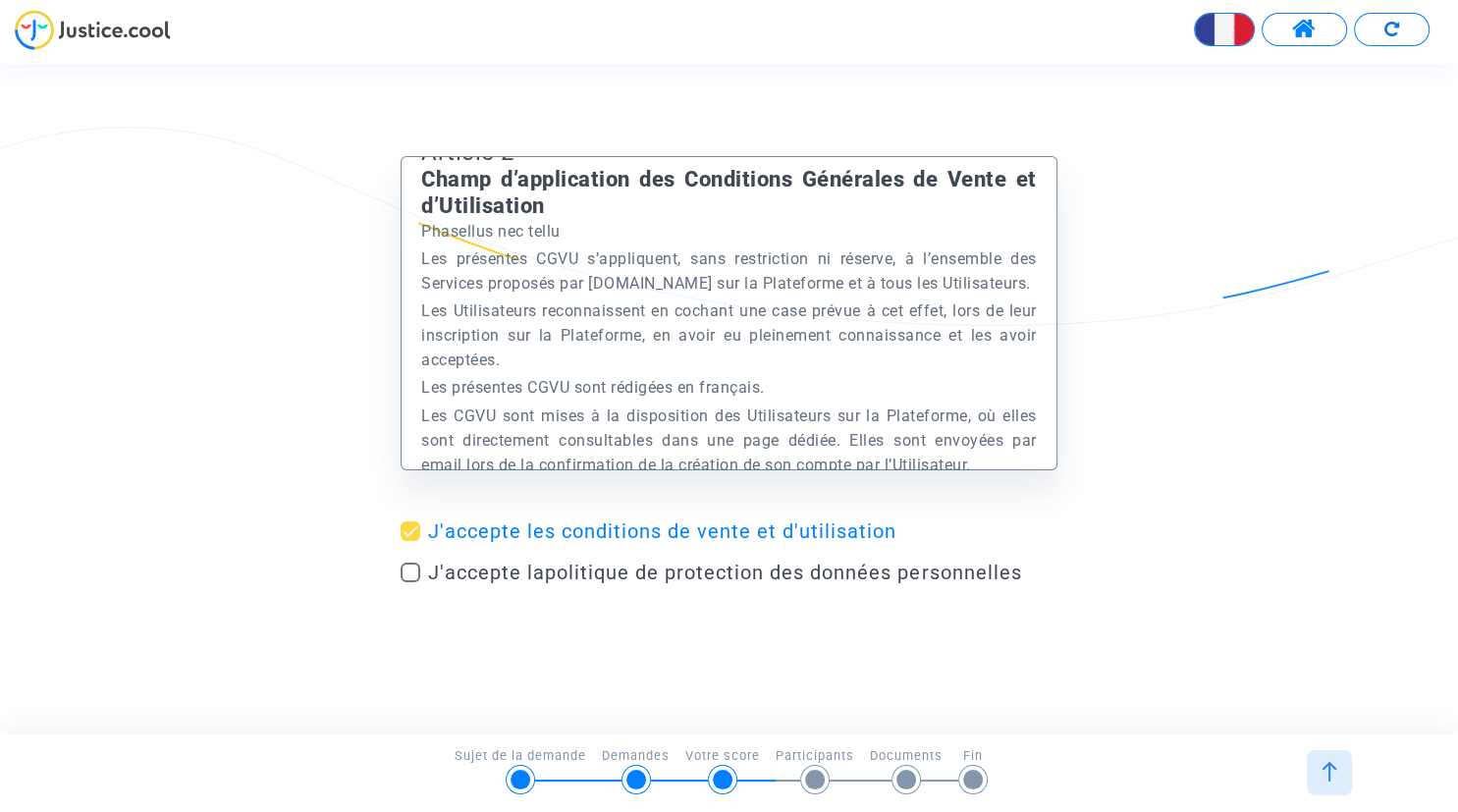 scroll, scrollTop: 1697, scrollLeft: 0, axis: vertical 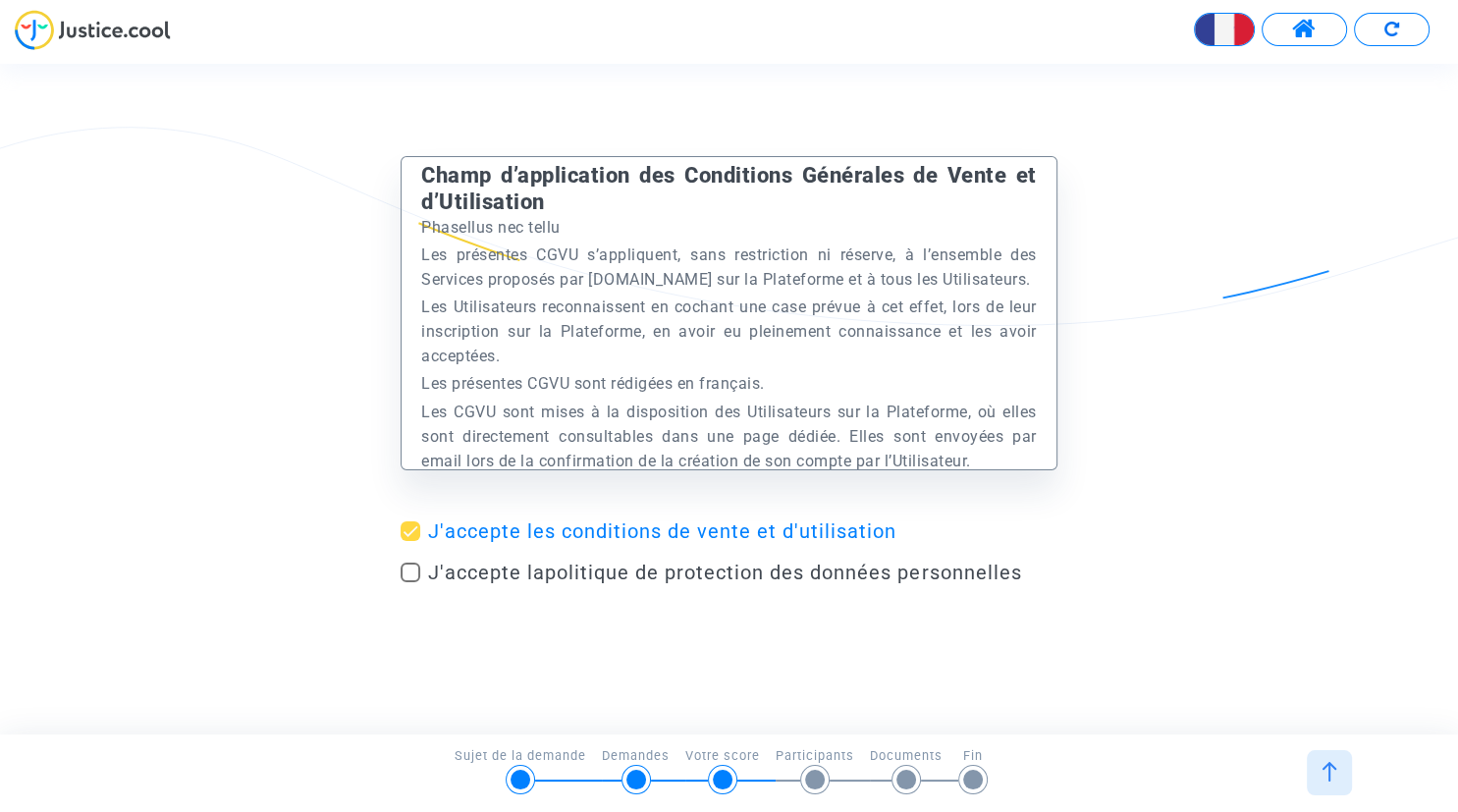 click at bounding box center [410, 572] 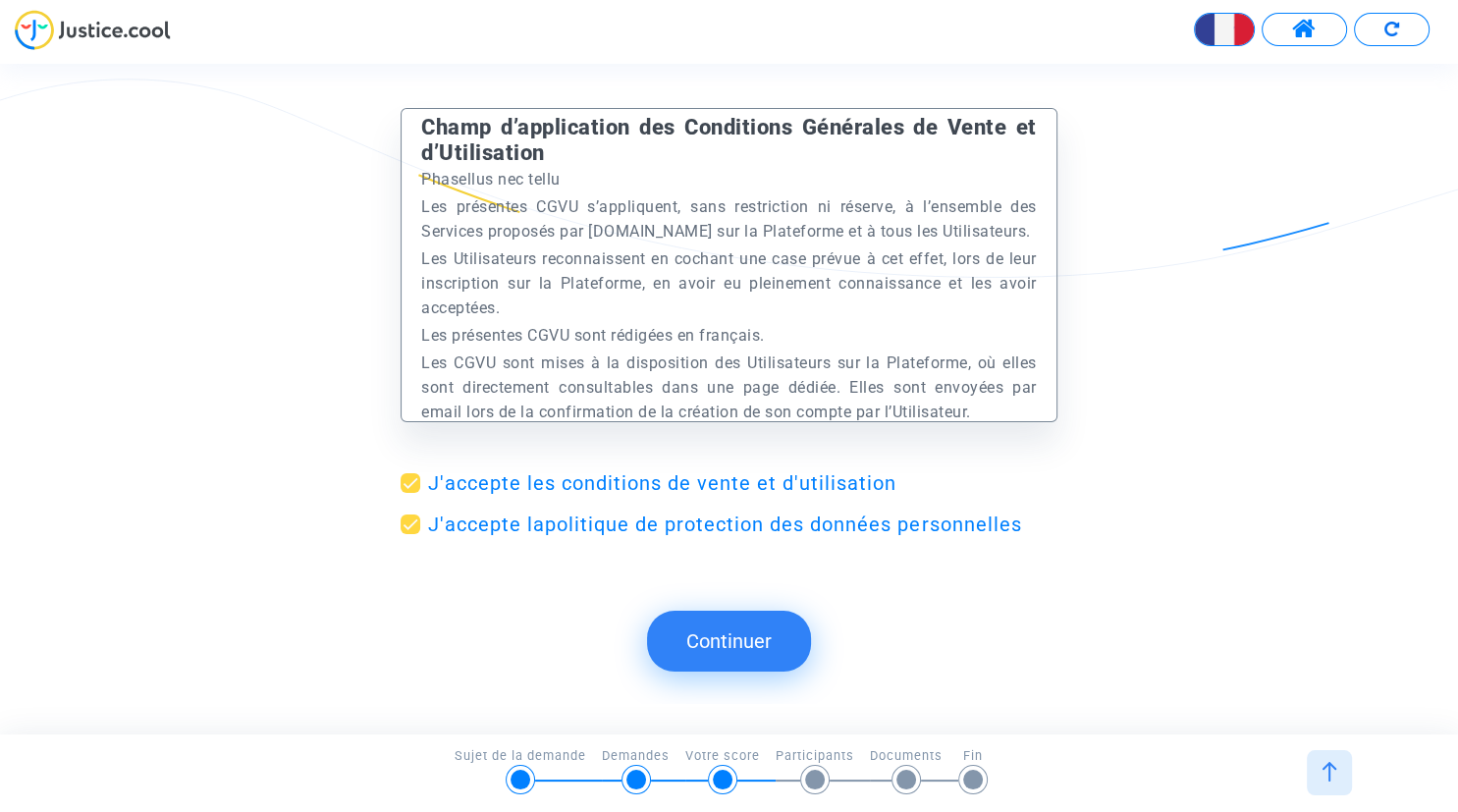 scroll, scrollTop: 1697, scrollLeft: 0, axis: vertical 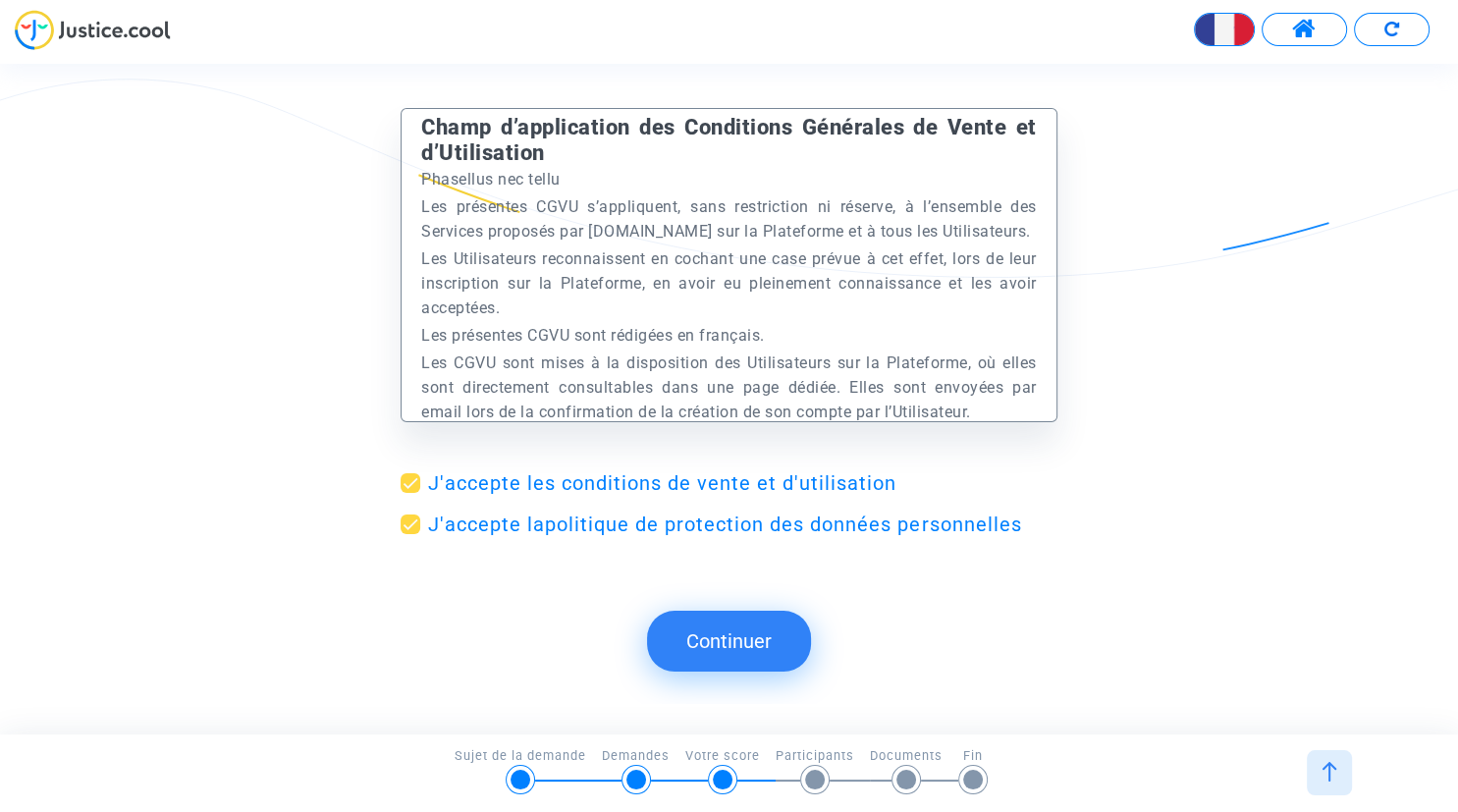 click on "Continuer" 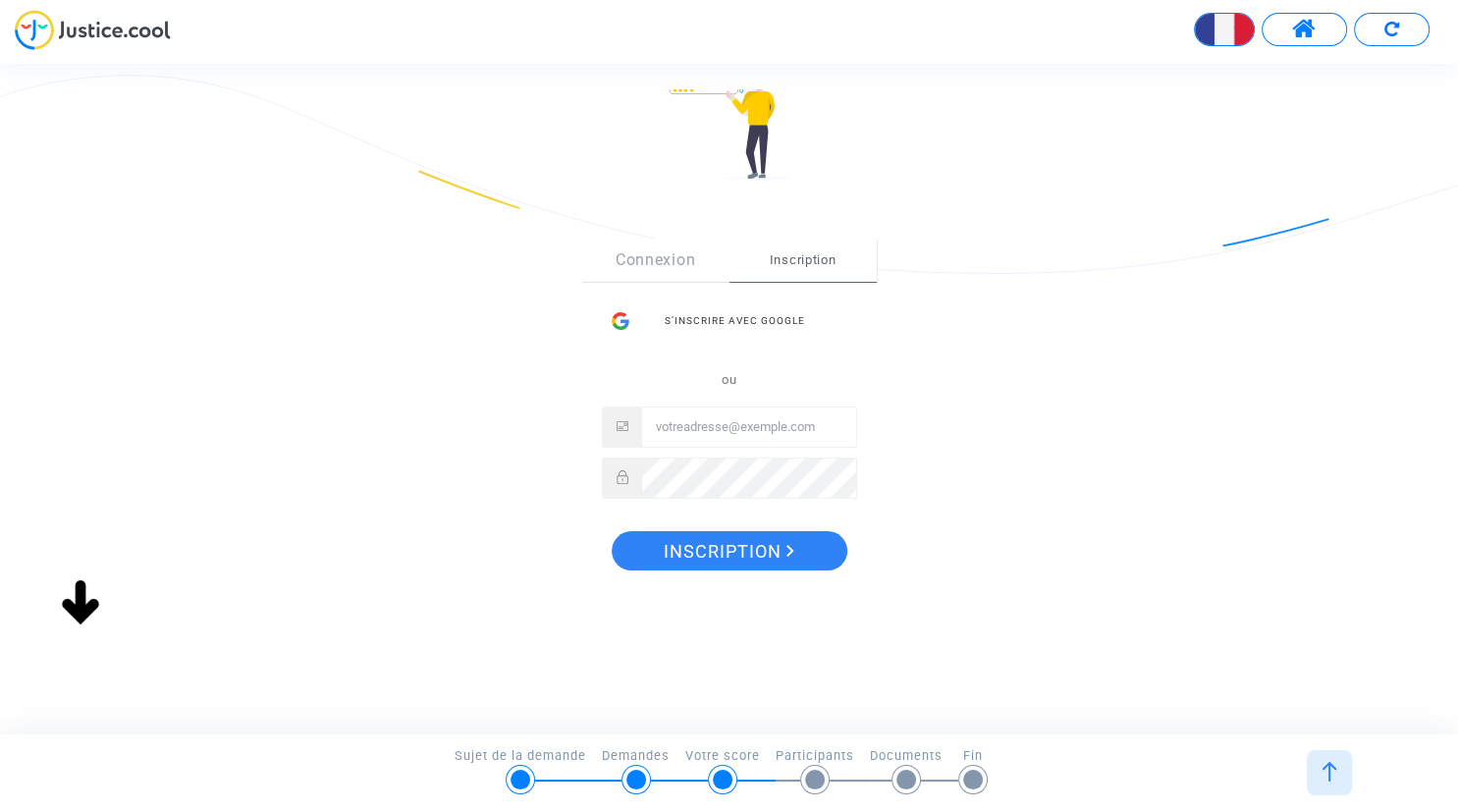 scroll, scrollTop: 200, scrollLeft: 0, axis: vertical 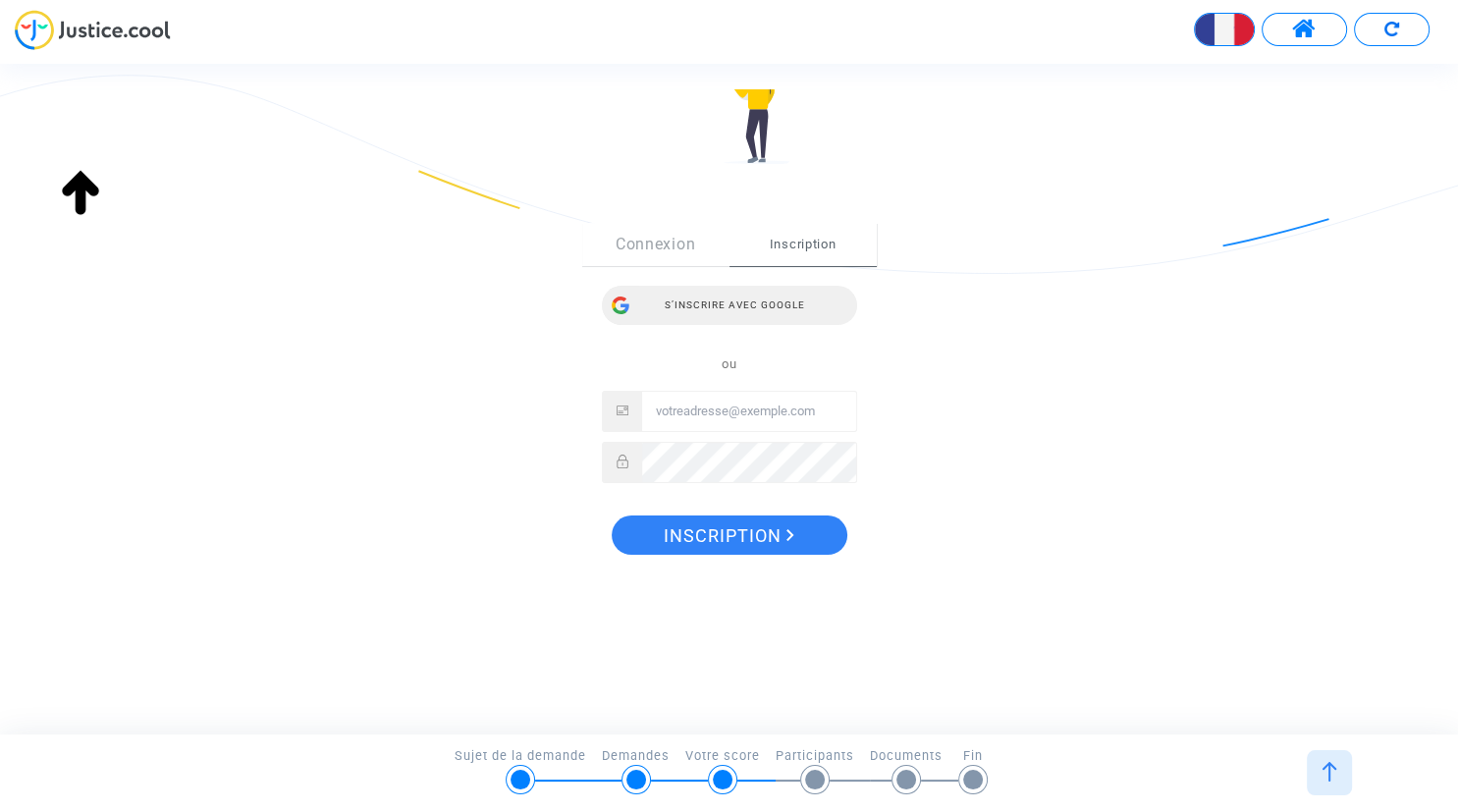click on "S’inscrire avec Google" at bounding box center (729, 305) 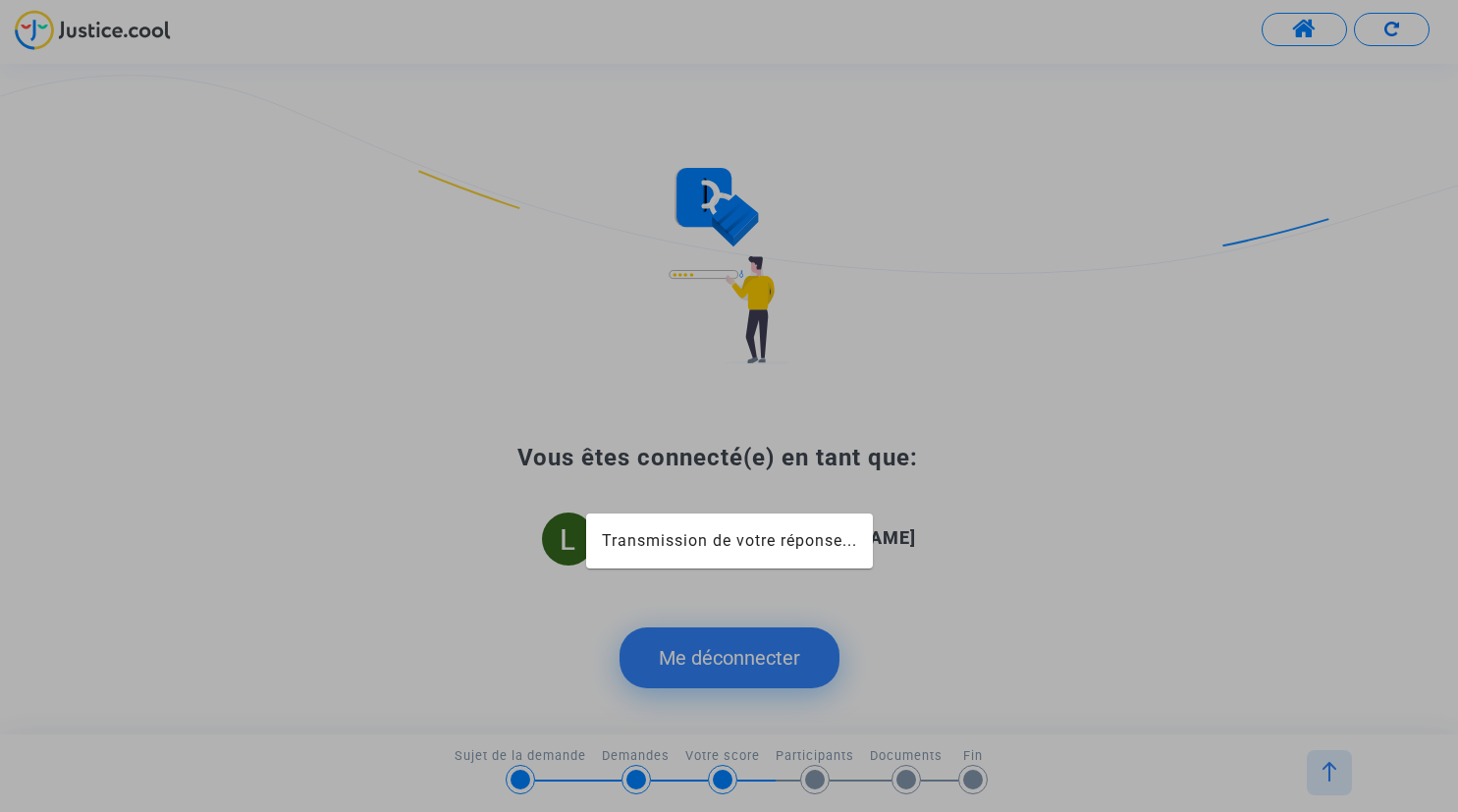 scroll, scrollTop: 0, scrollLeft: 0, axis: both 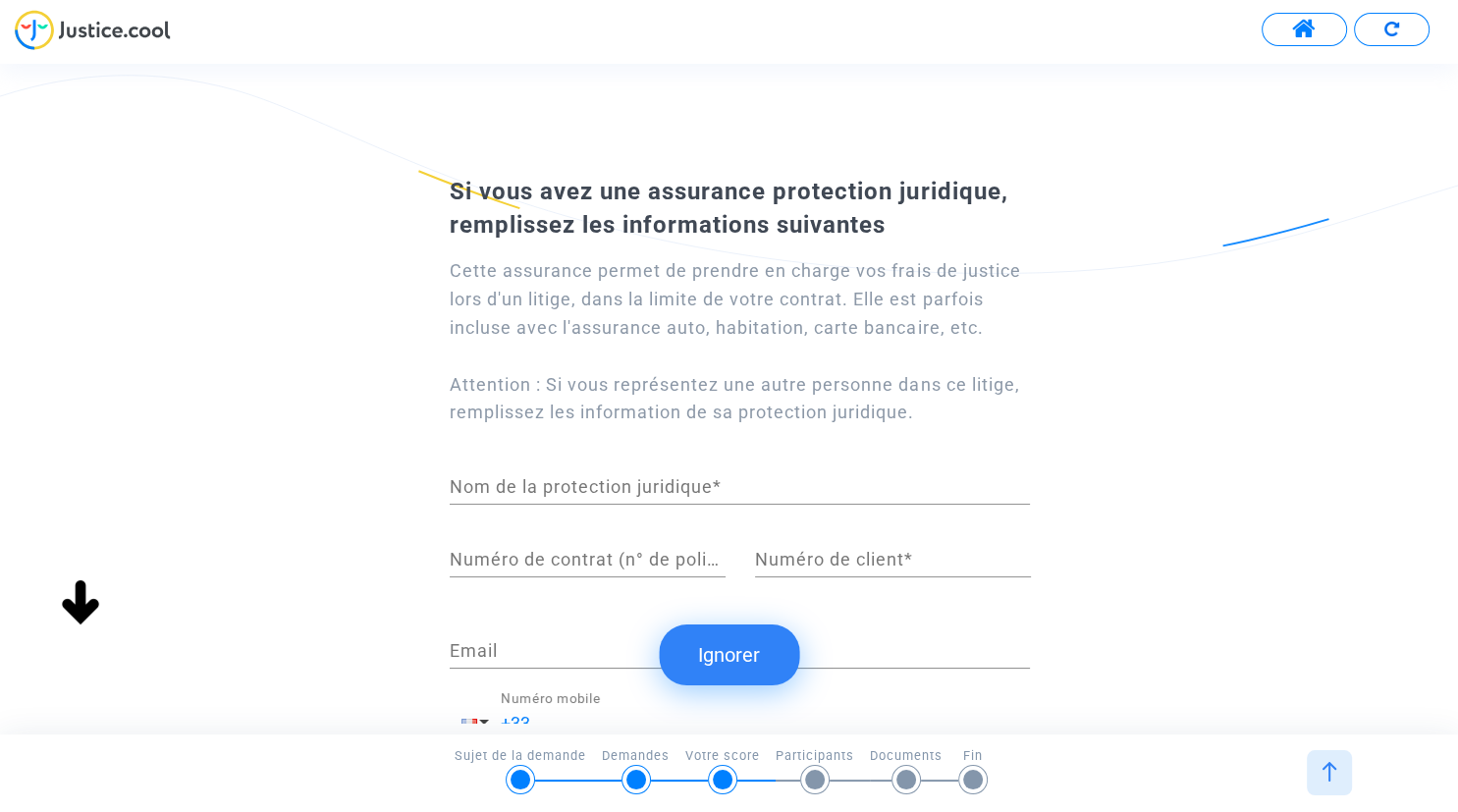 click on "Ignorer" 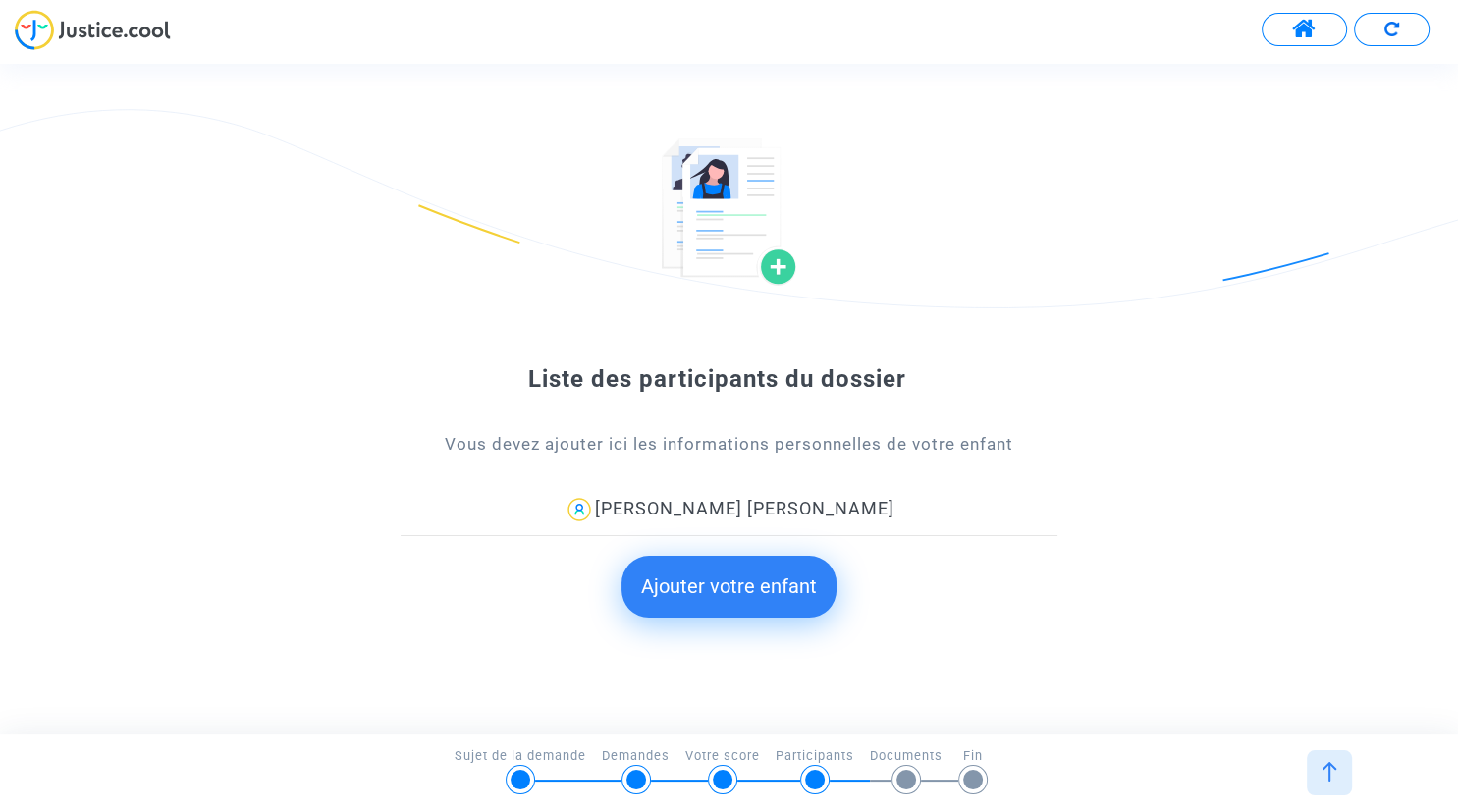 click on "Ajouter votre enfant" 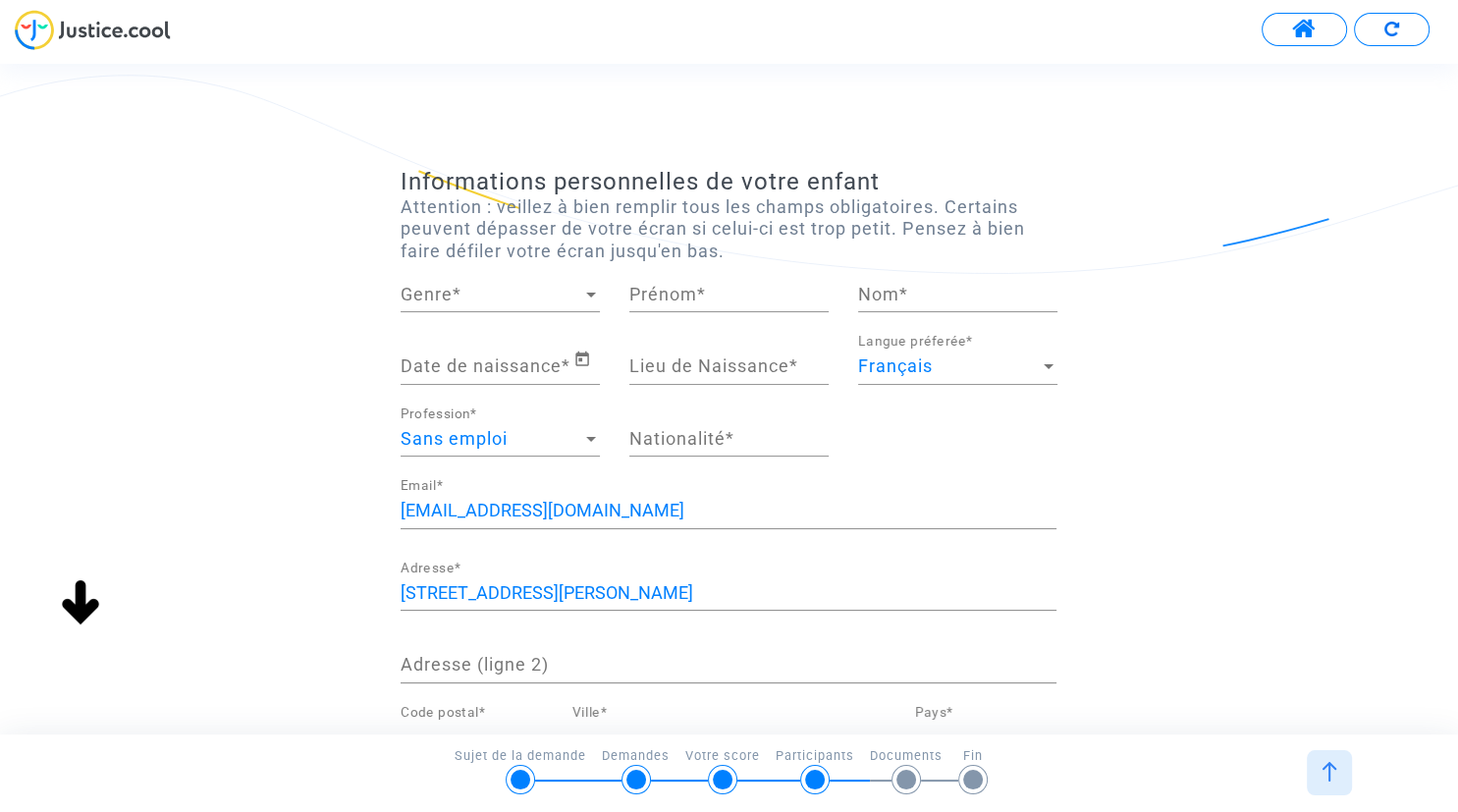 click on "Genre" at bounding box center [491, 295] 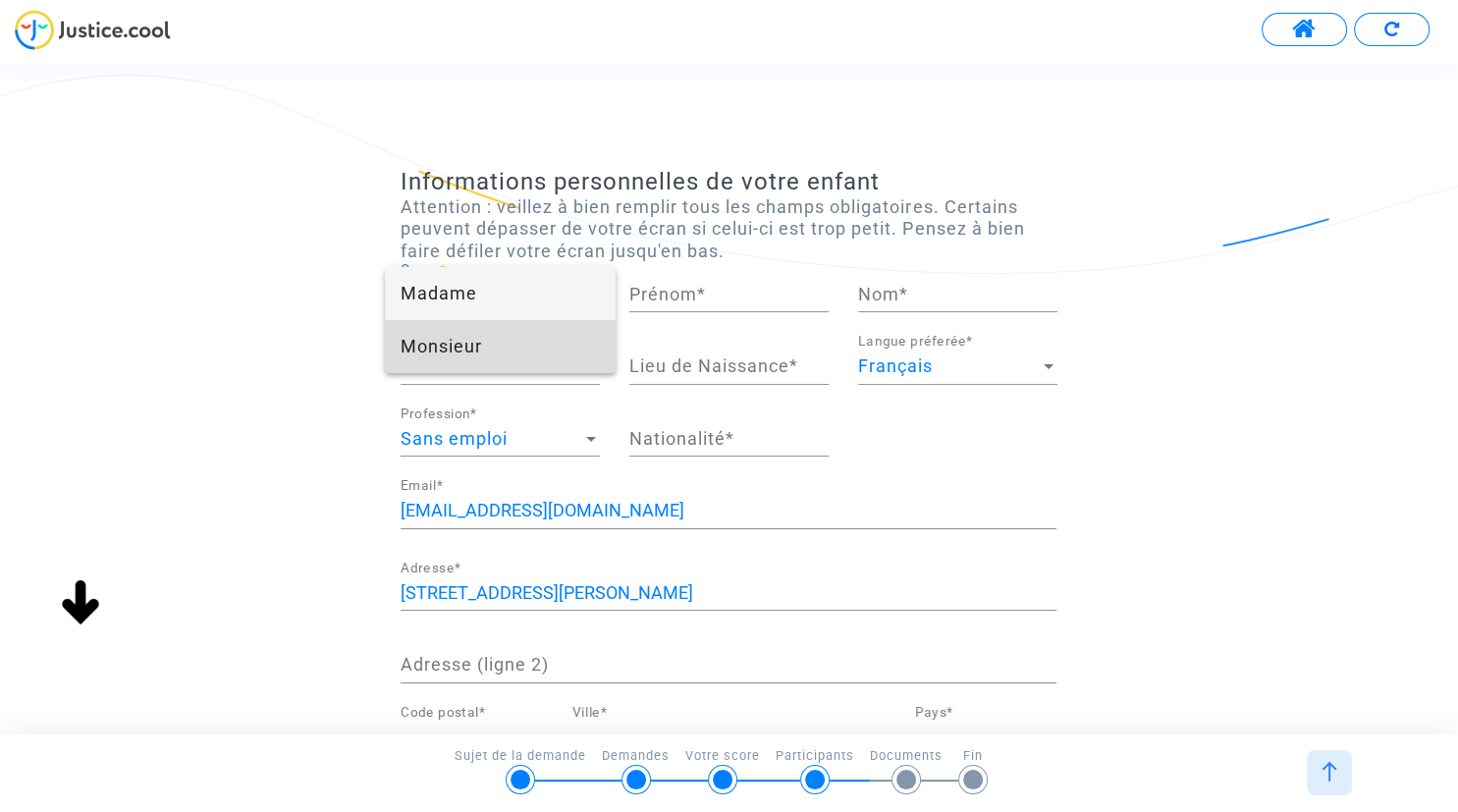click on "Monsieur" at bounding box center [500, 347] 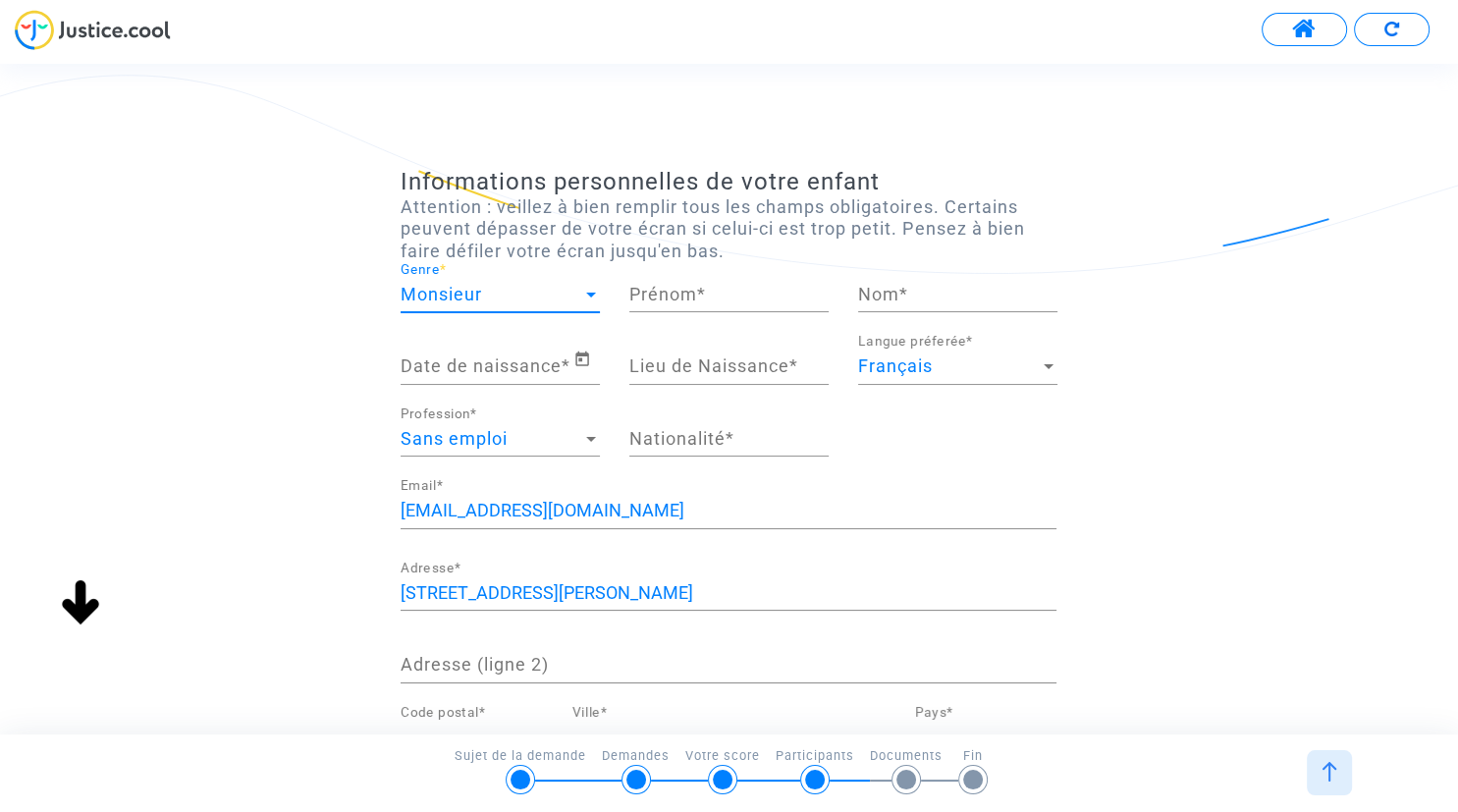 click on "Prénom  *" at bounding box center (729, 295) 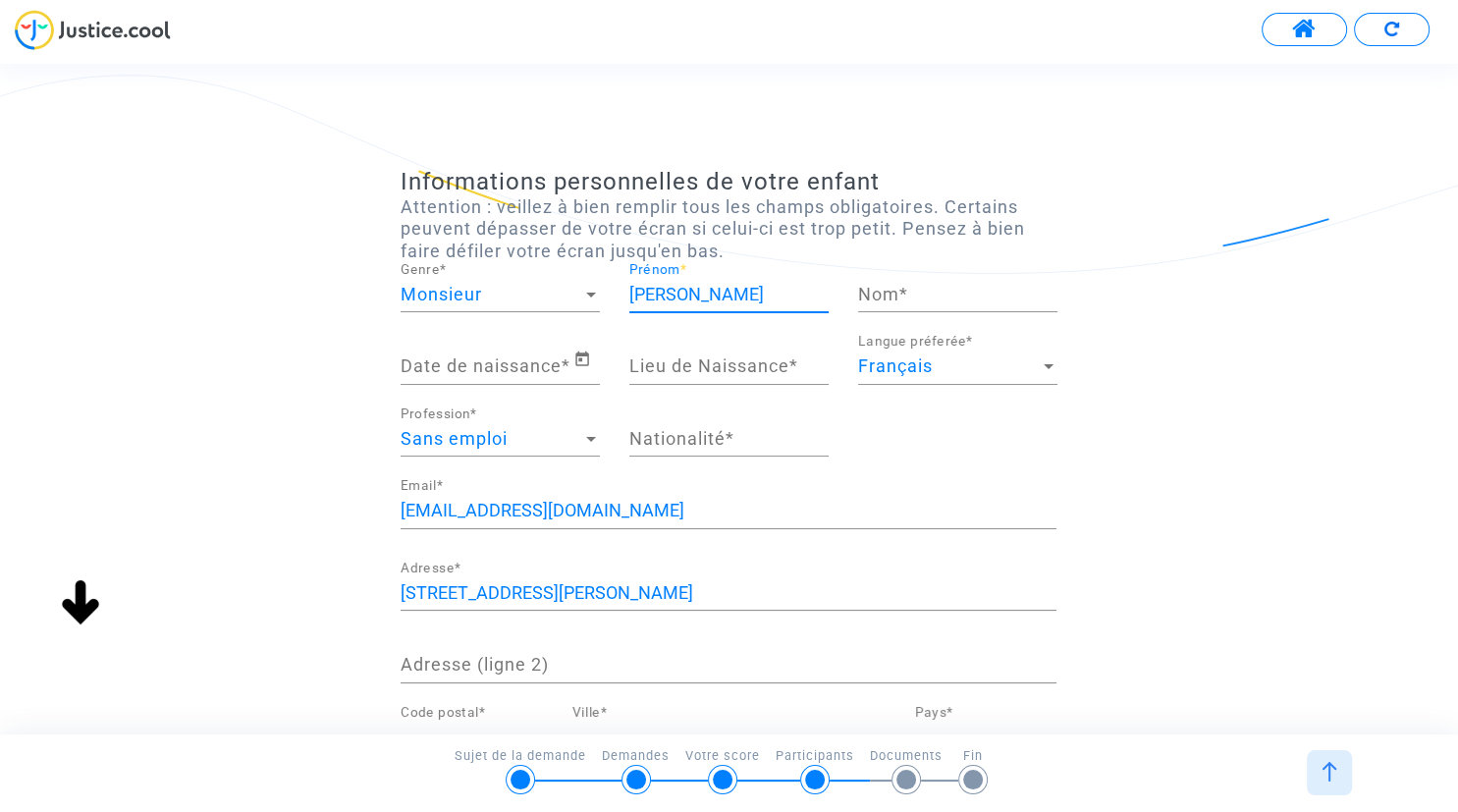 type on "[PERSON_NAME]" 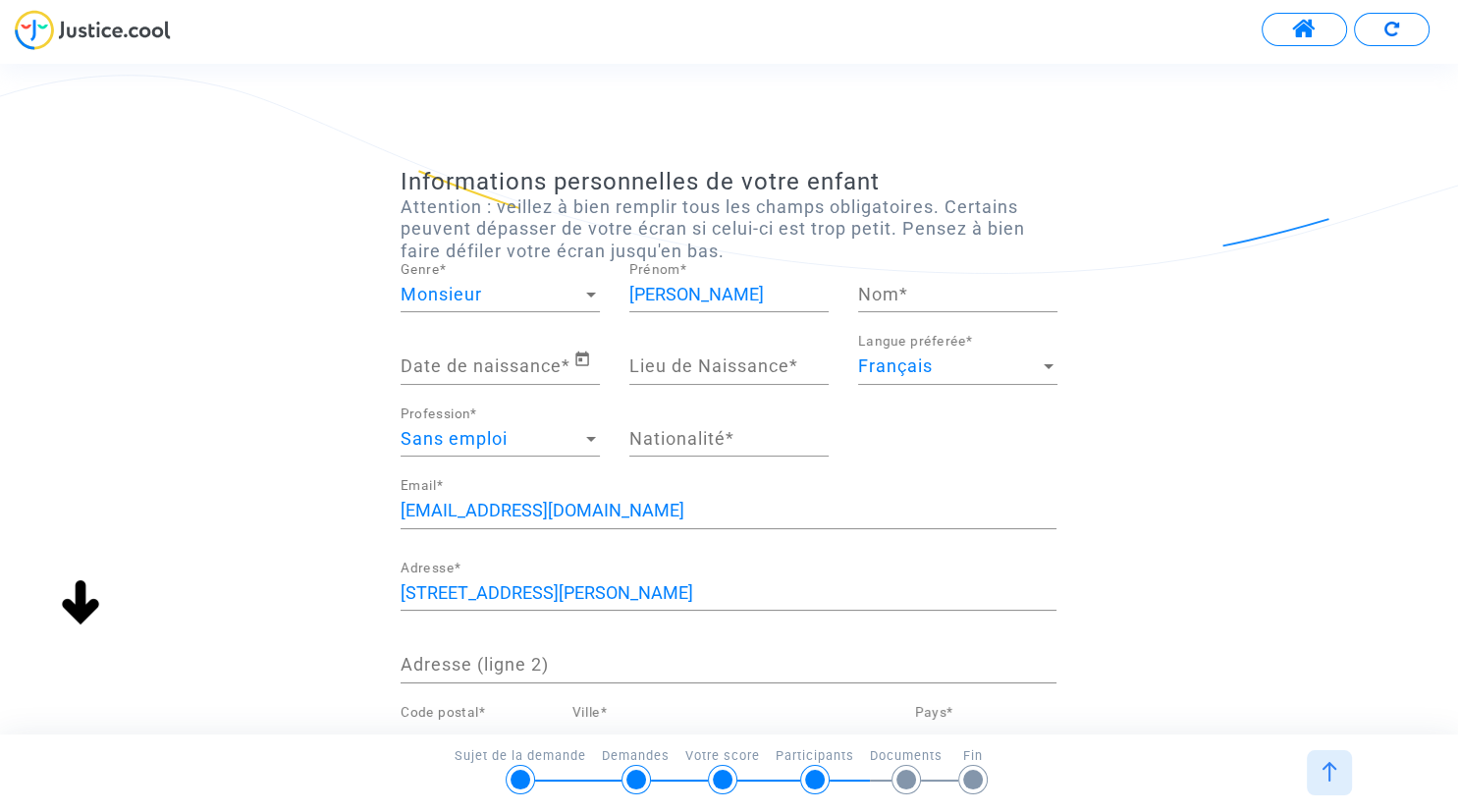 click on "Nom  *" 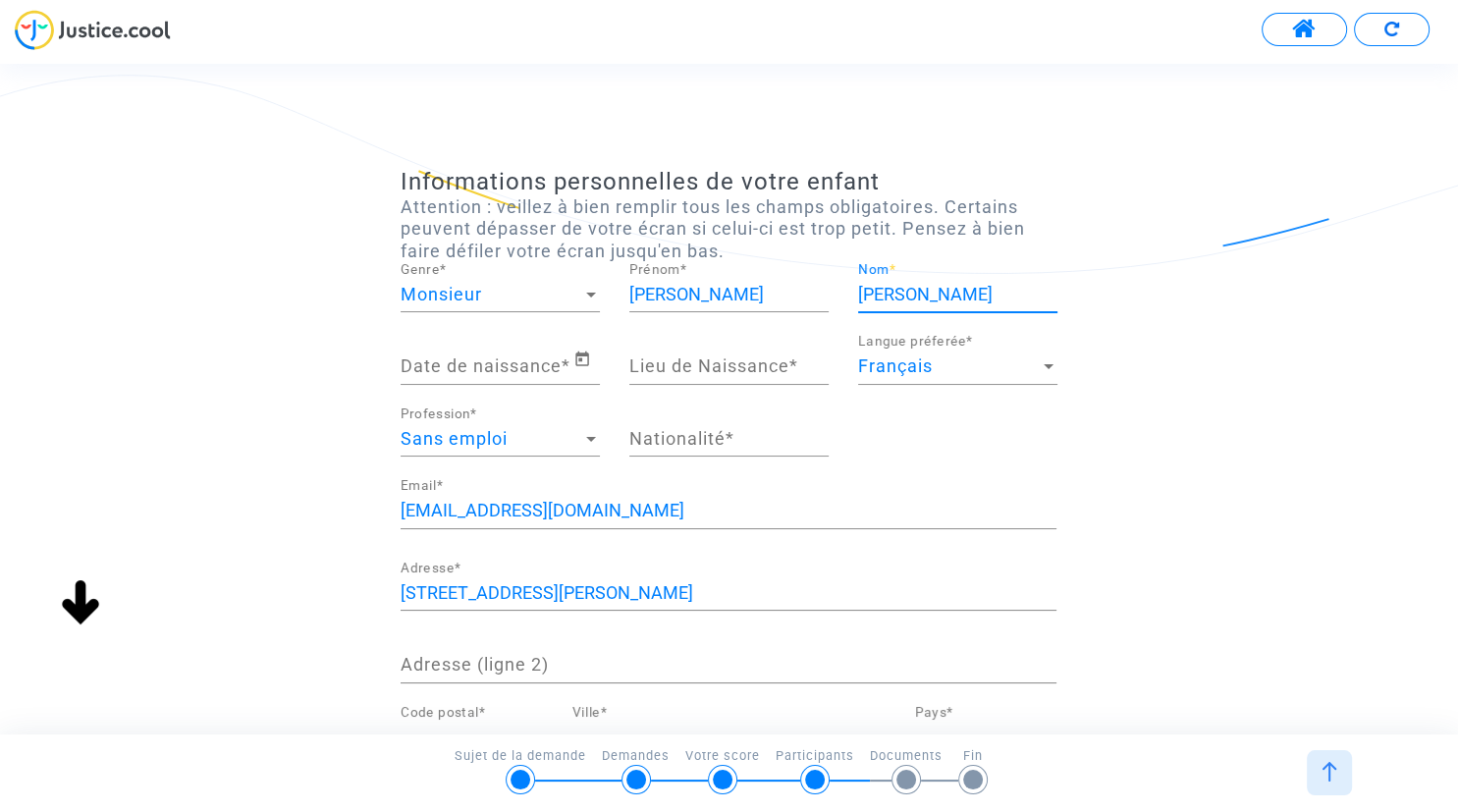 type on "[PERSON_NAME]" 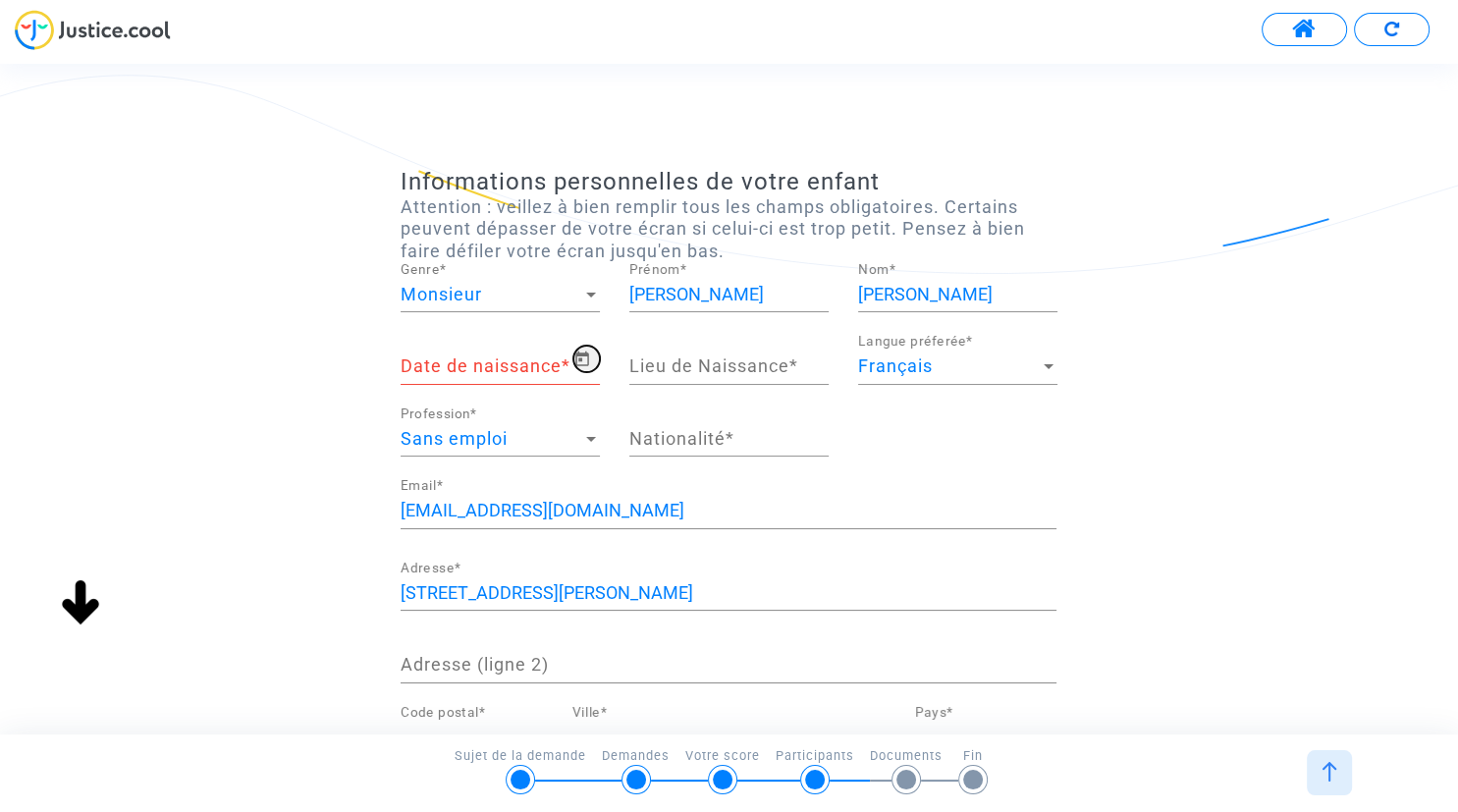 click 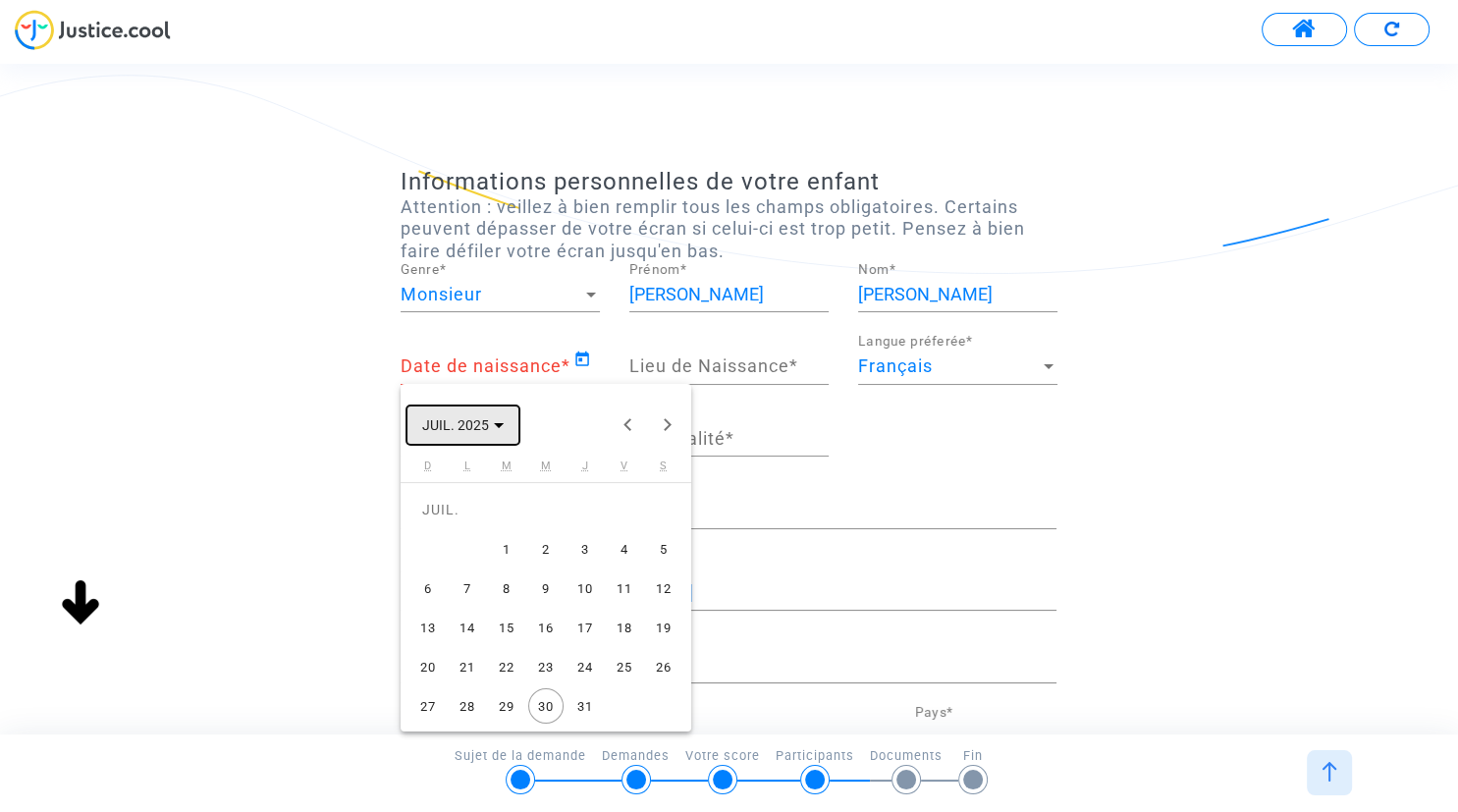 click on "JUIL. 2025" at bounding box center [462, 425] 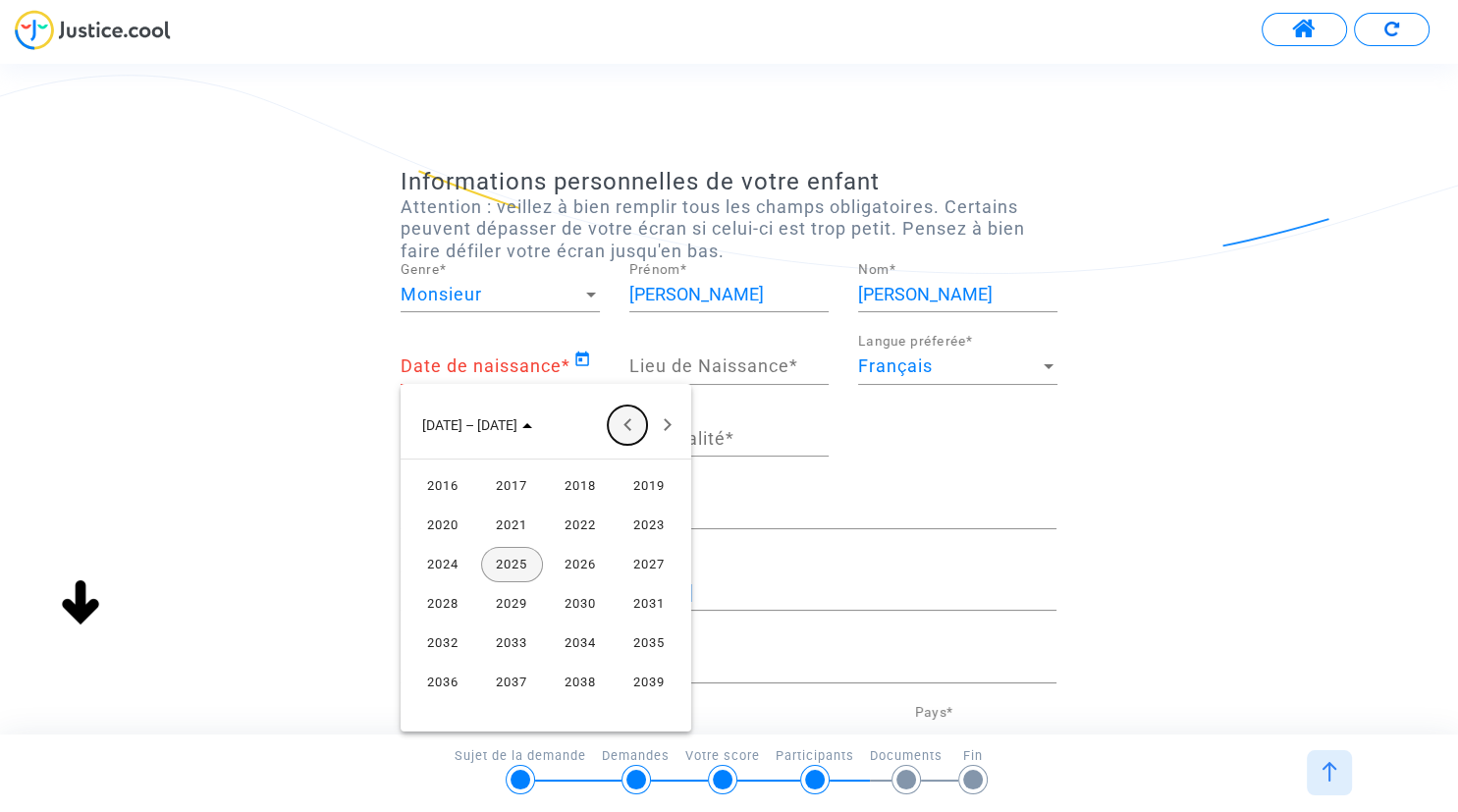 click at bounding box center (627, 425) 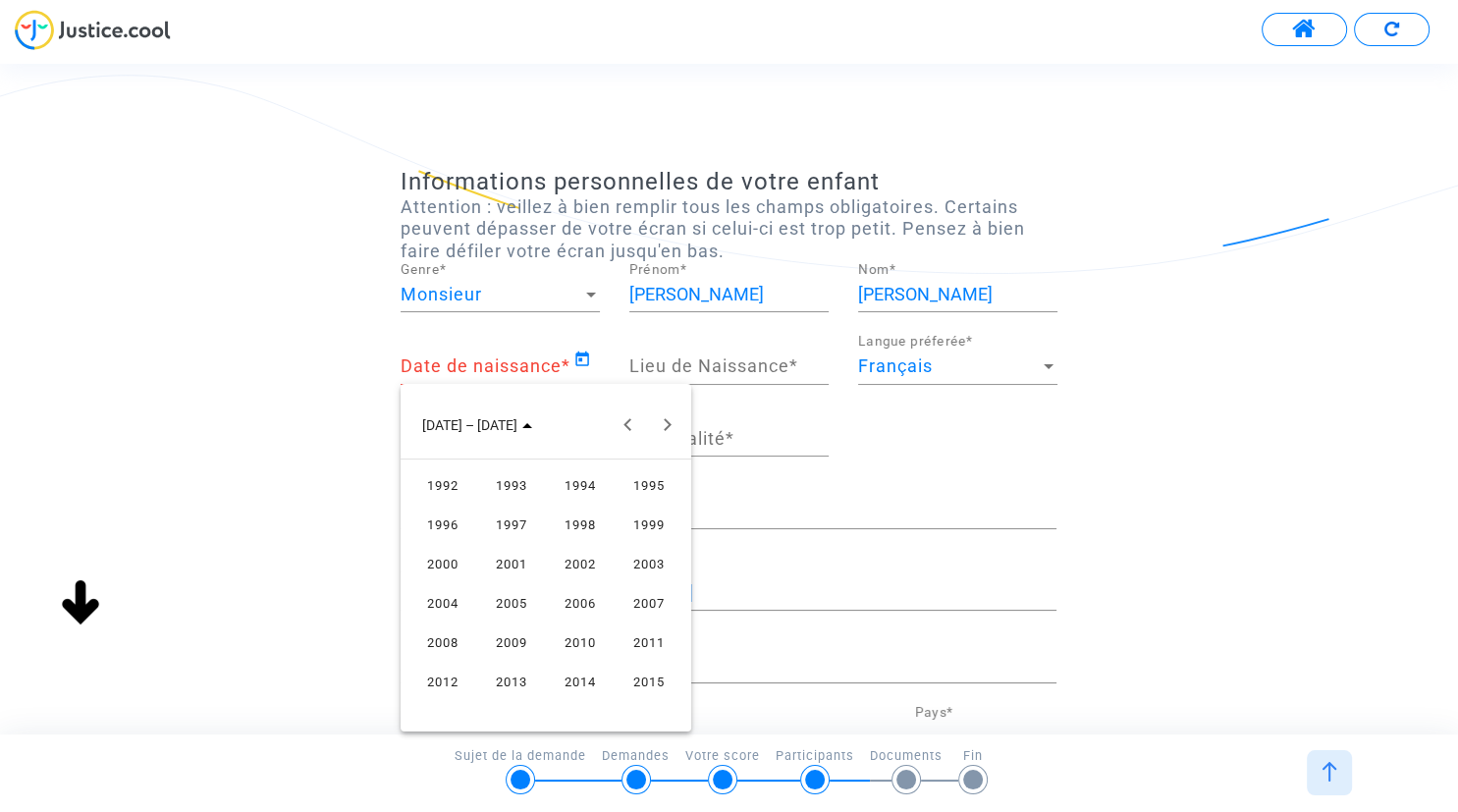 click on "2010" at bounding box center (580, 643) 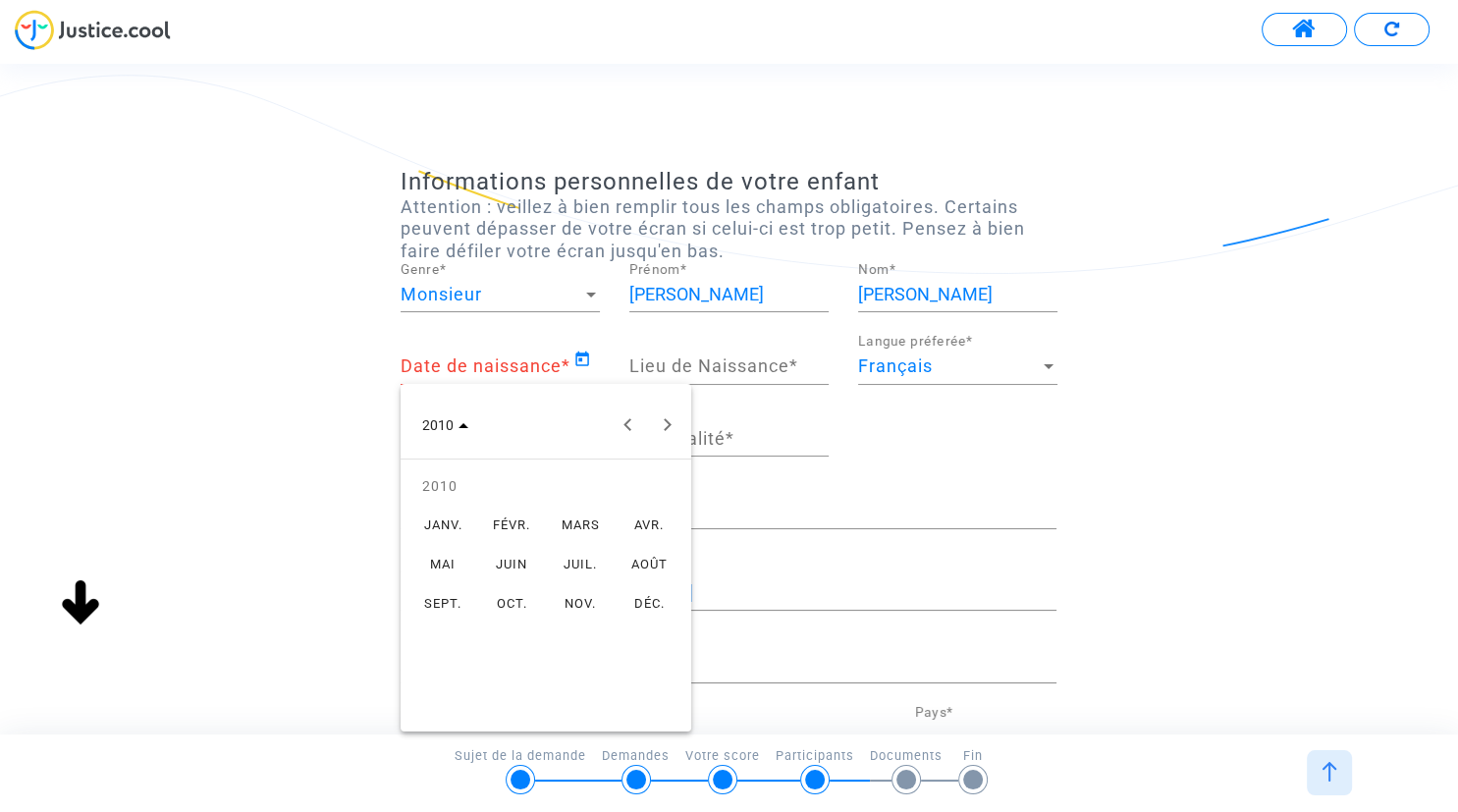 click on "JUIL." at bounding box center (580, 565) 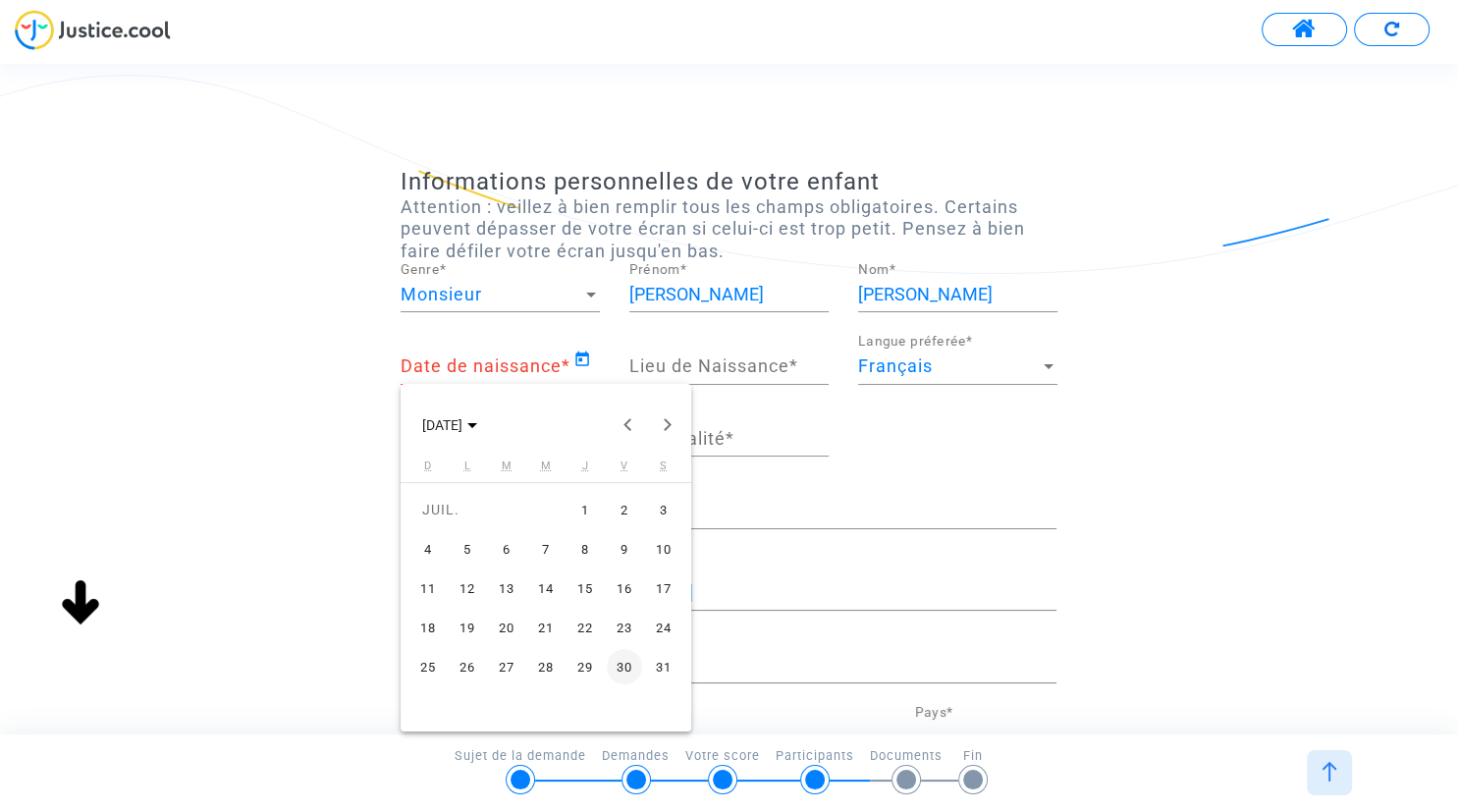 click on "7" at bounding box center (546, 549) 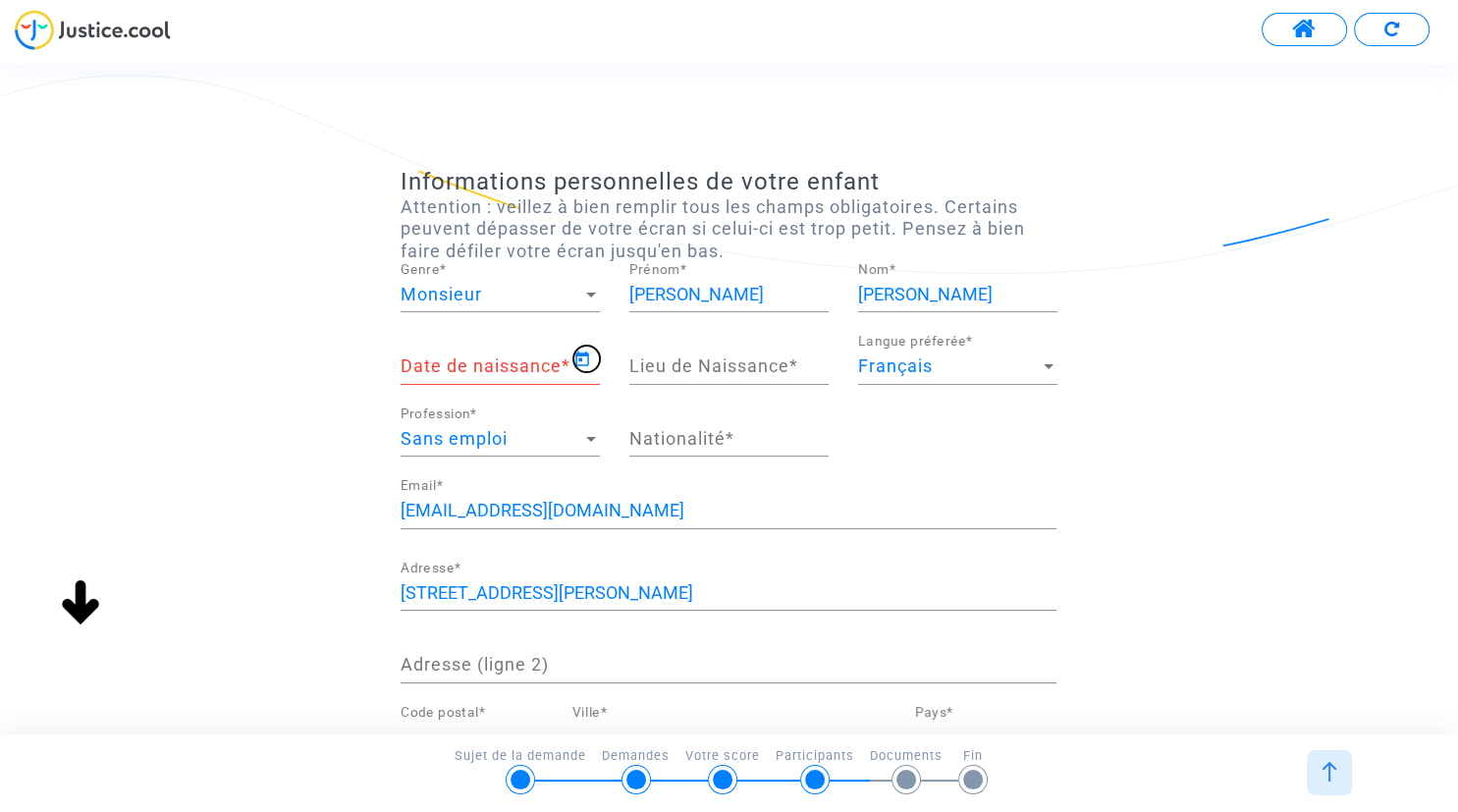 type on "[DATE]" 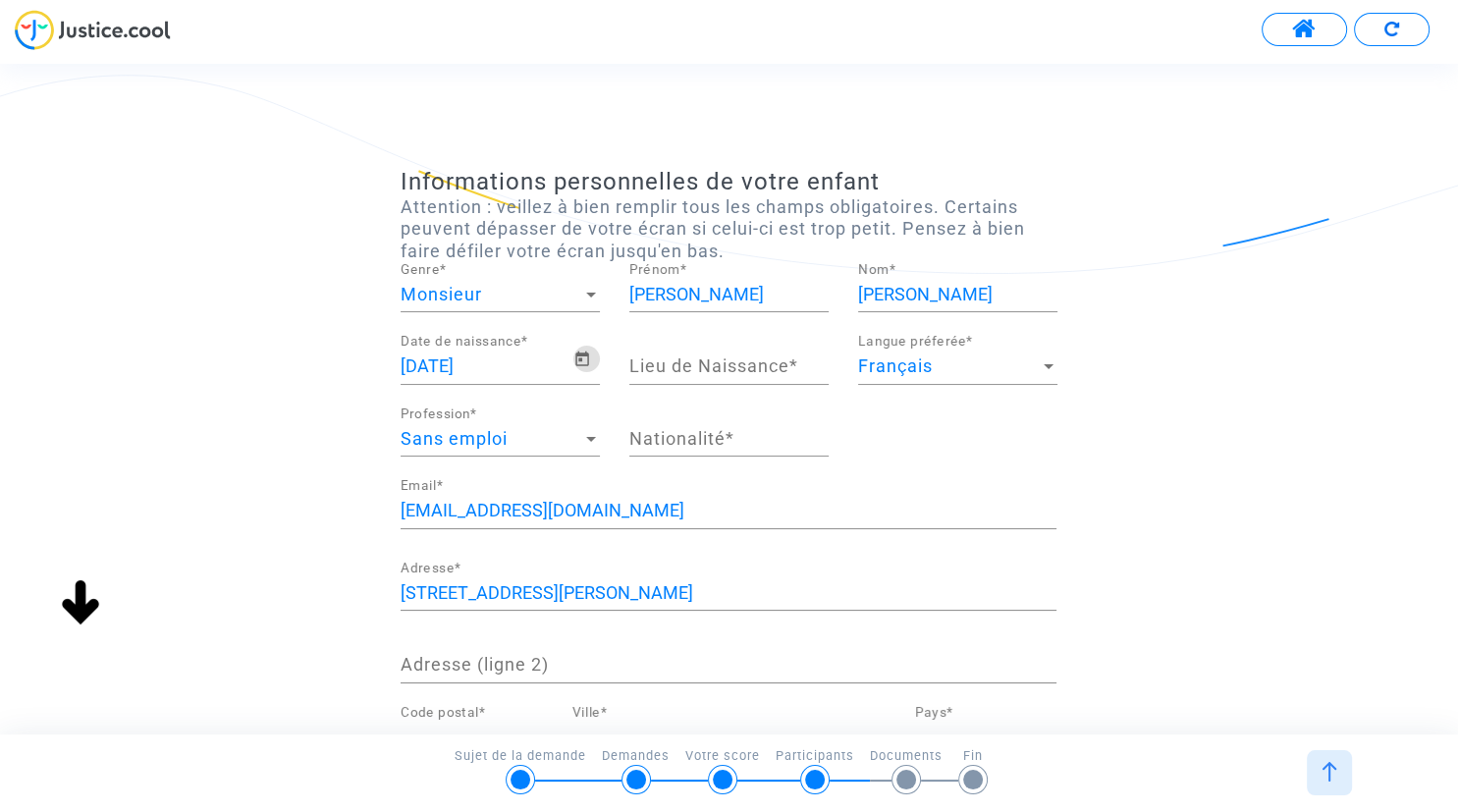 click on "Lieu de Naissance  *" at bounding box center (729, 366) 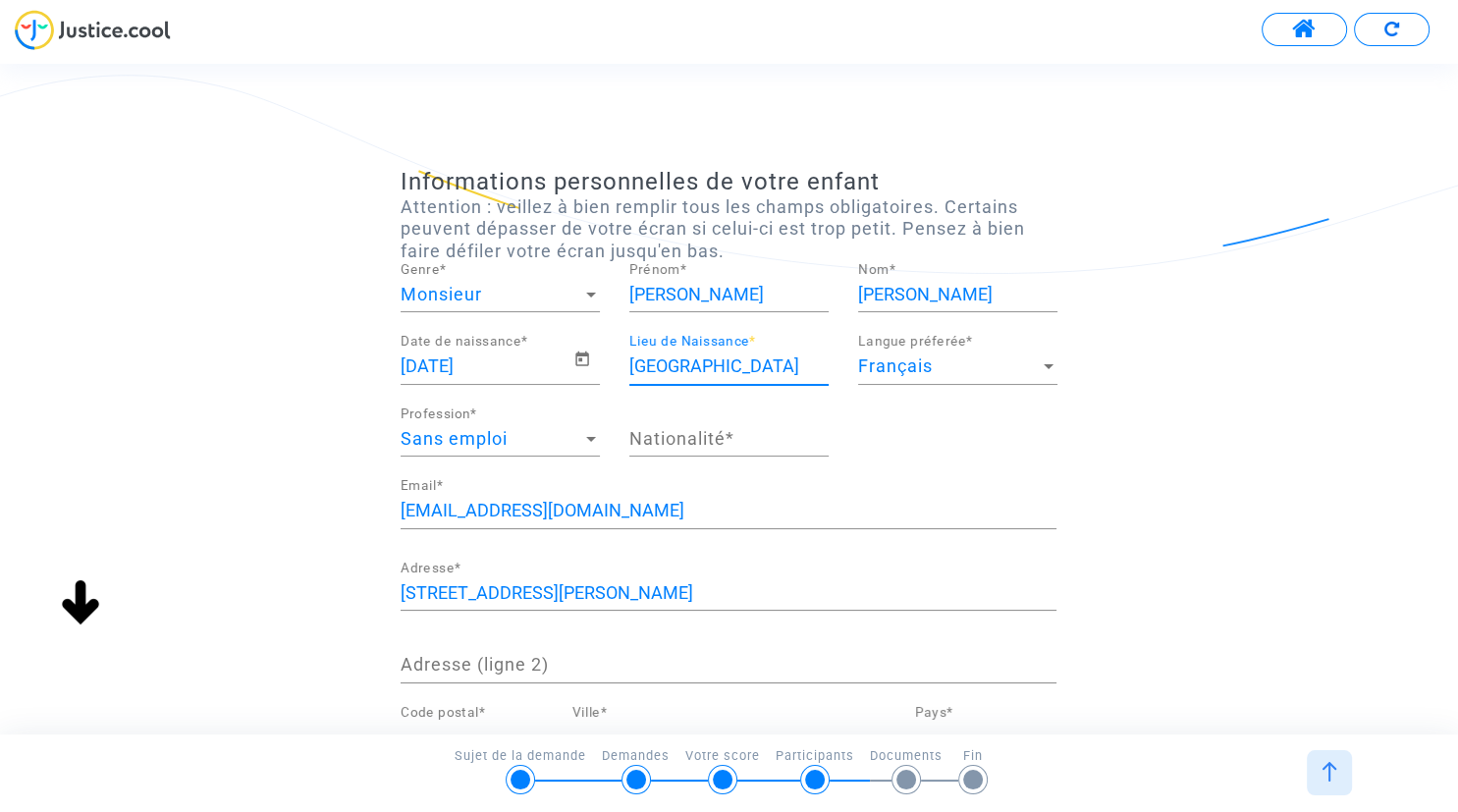 type on "[GEOGRAPHIC_DATA]" 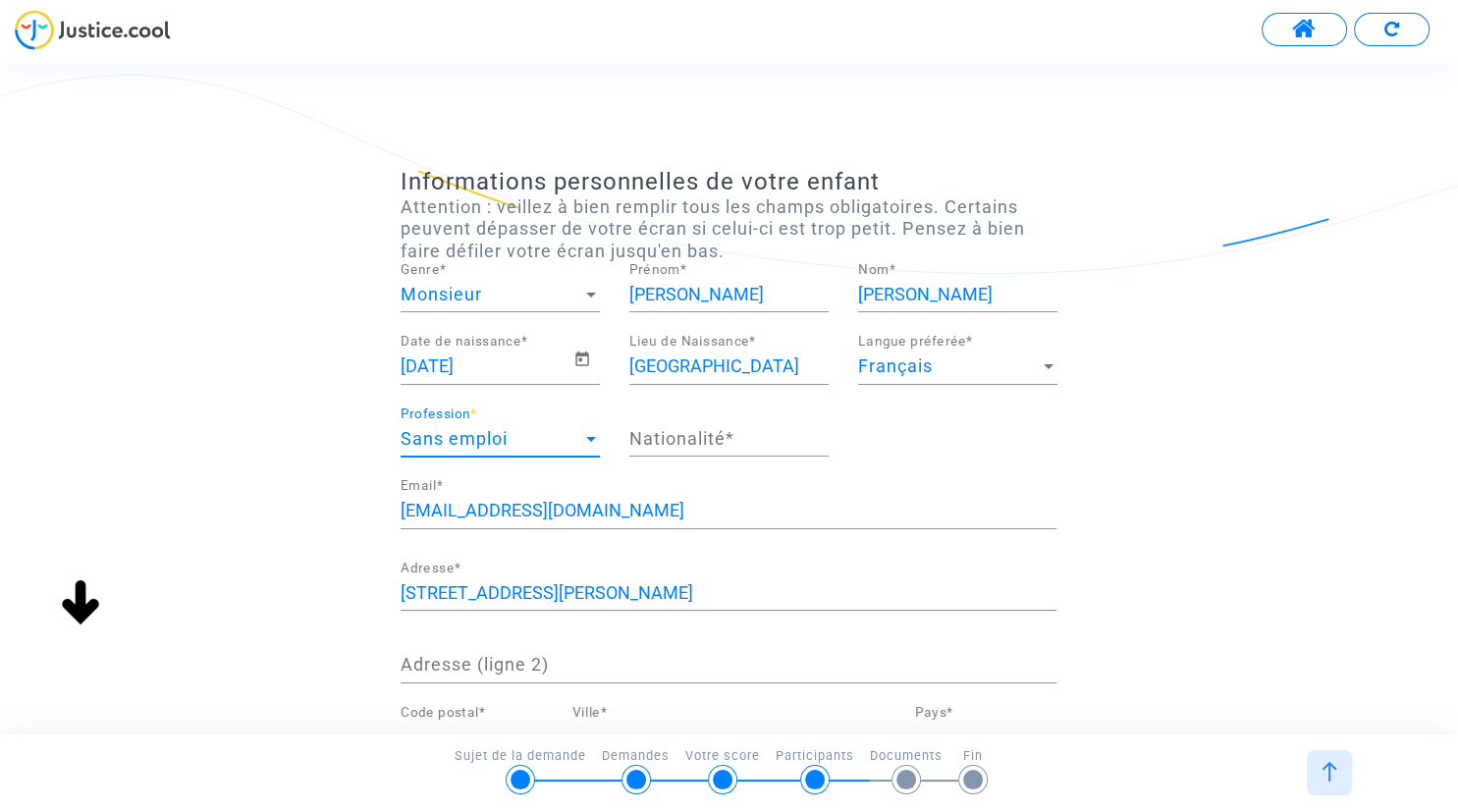 click on "Sans emploi" at bounding box center [491, 439] 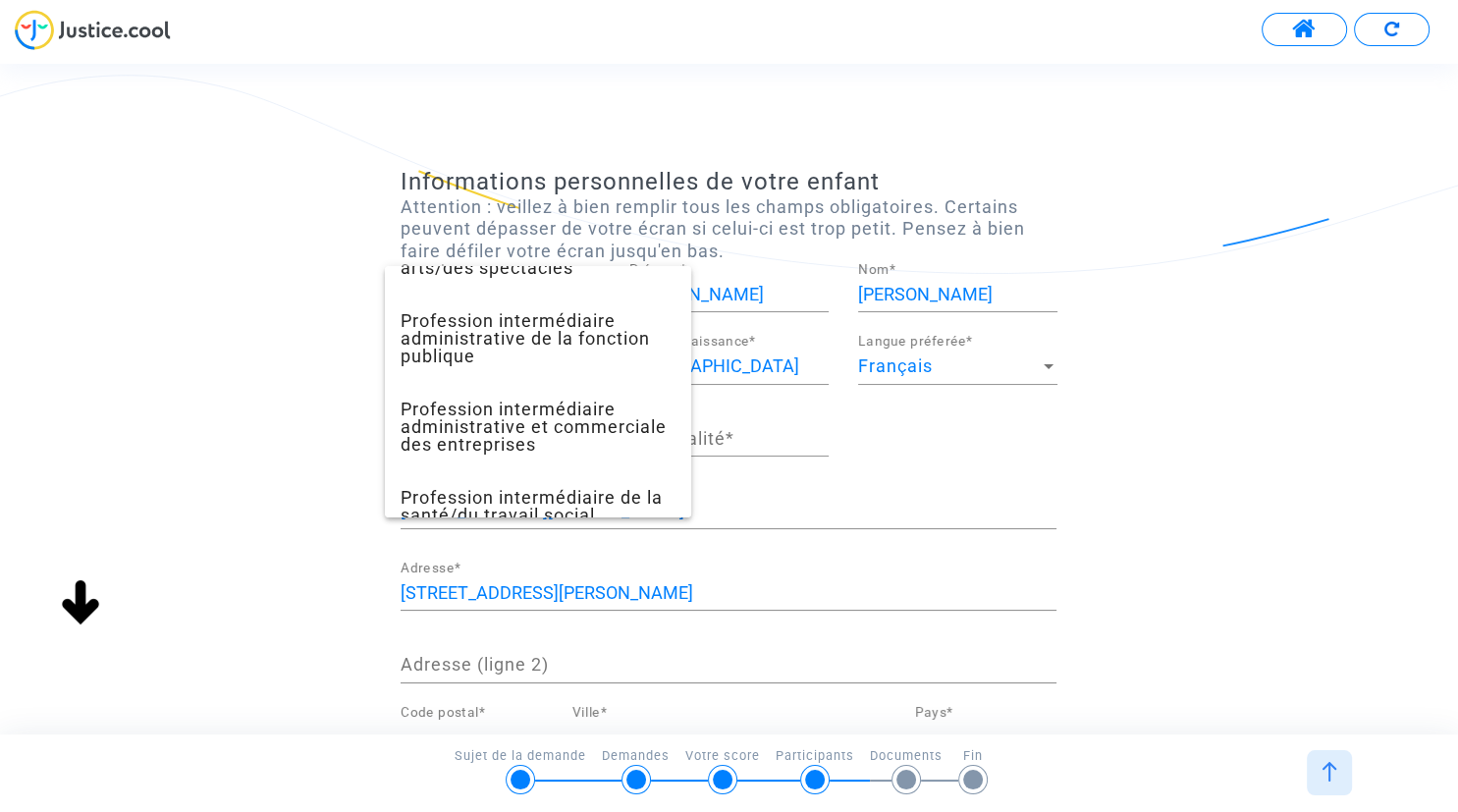 scroll, scrollTop: 1816, scrollLeft: 0, axis: vertical 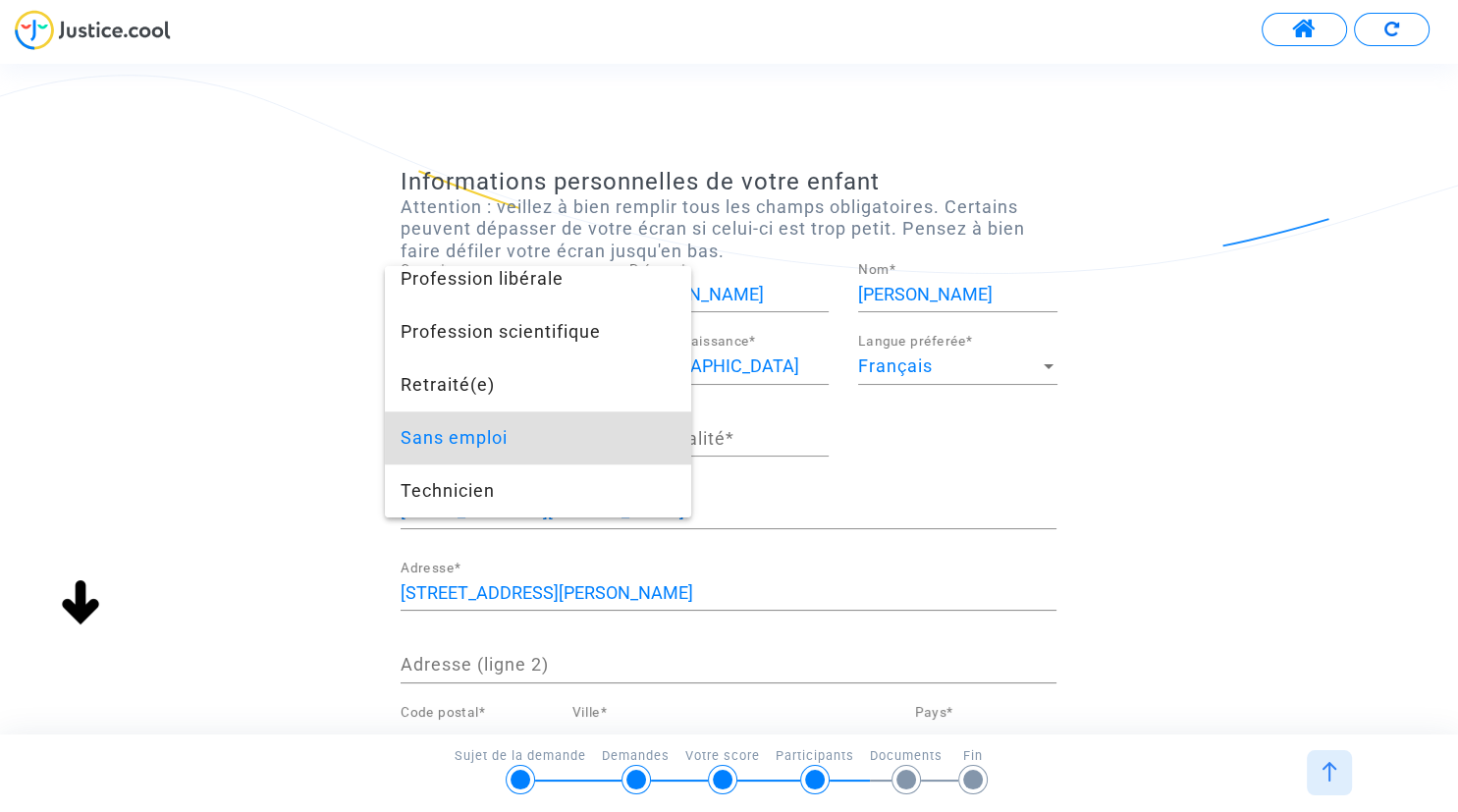 click on "Sans emploi" at bounding box center (538, 438) 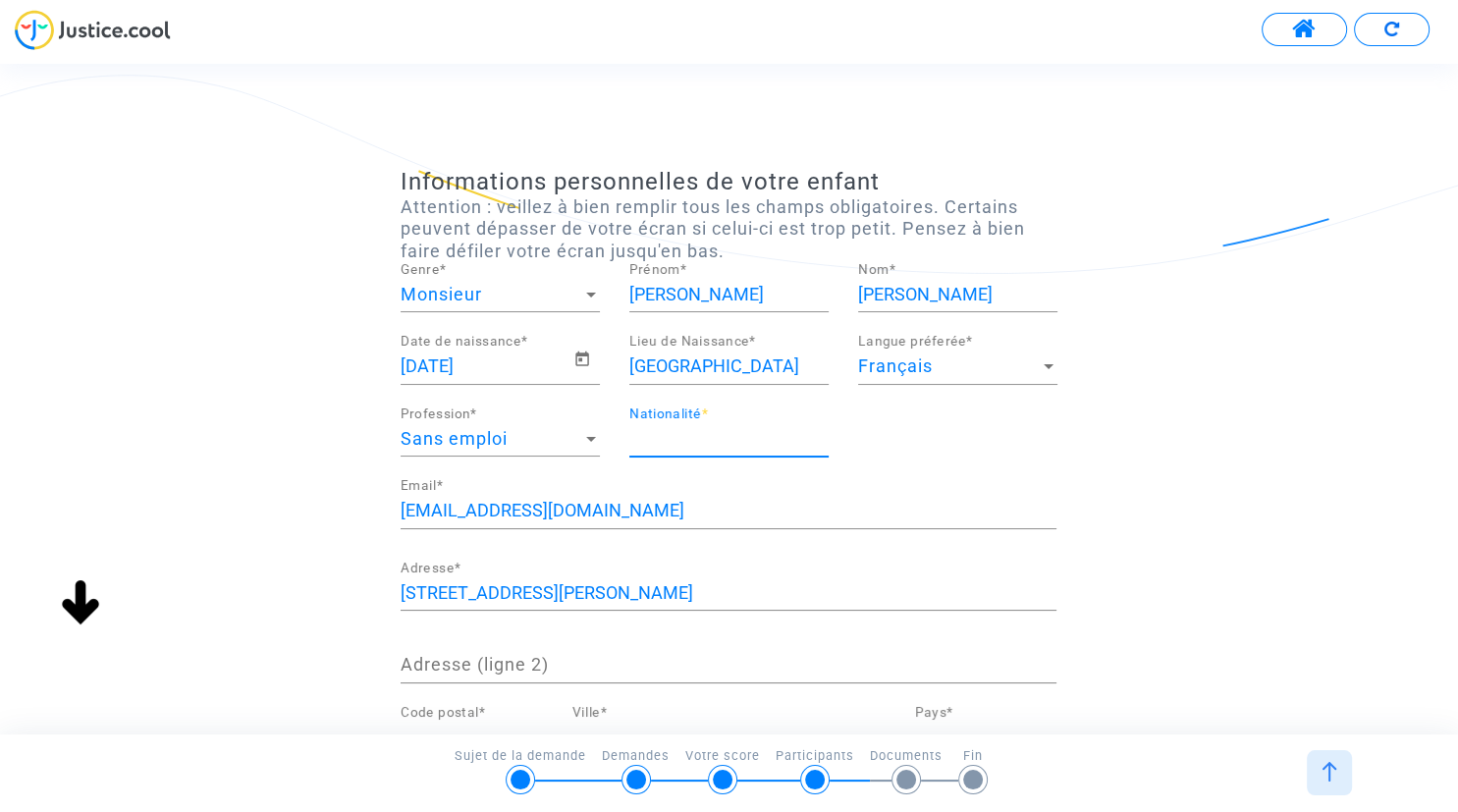 click on "Nationalité  *" at bounding box center [729, 439] 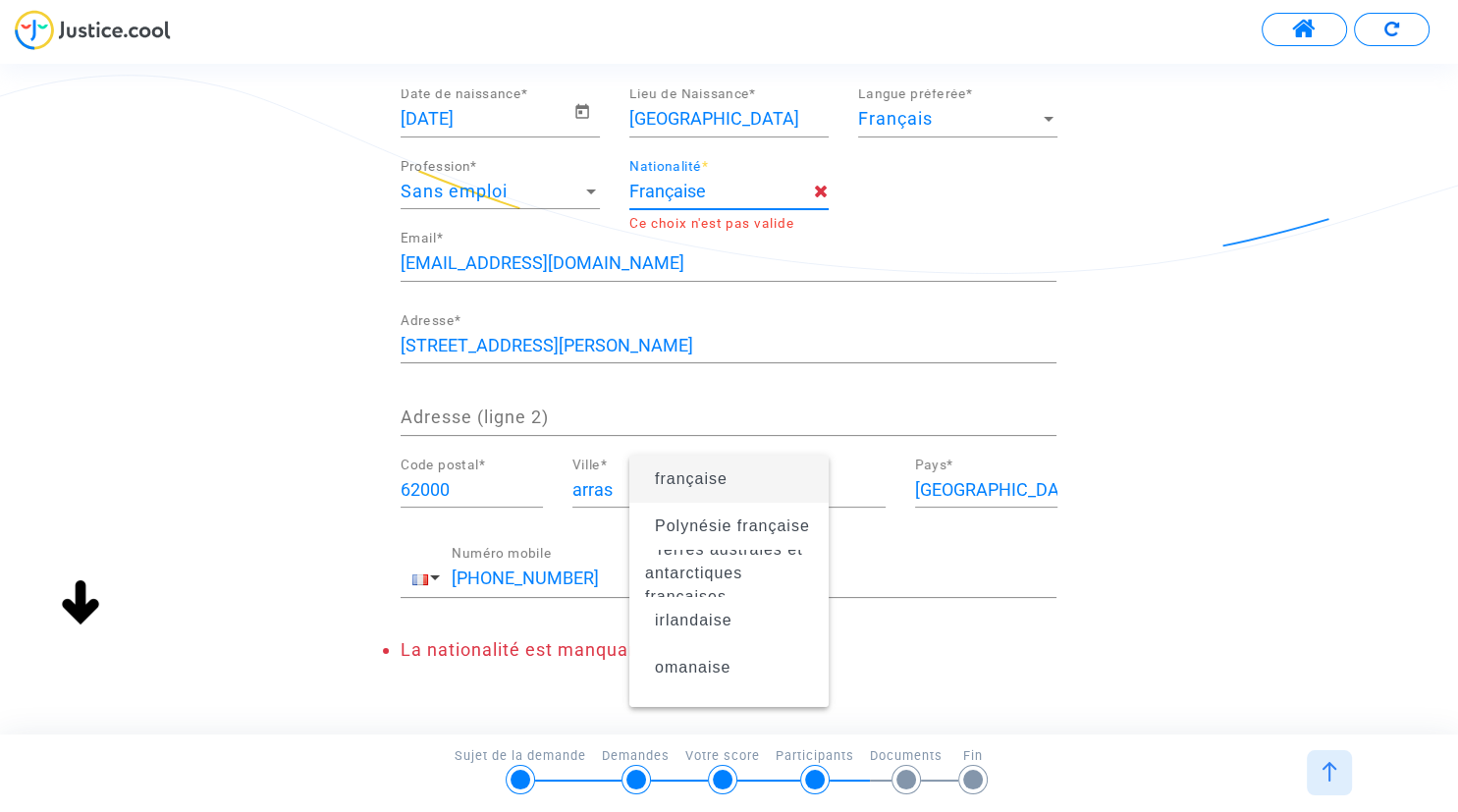 scroll, scrollTop: 301, scrollLeft: 0, axis: vertical 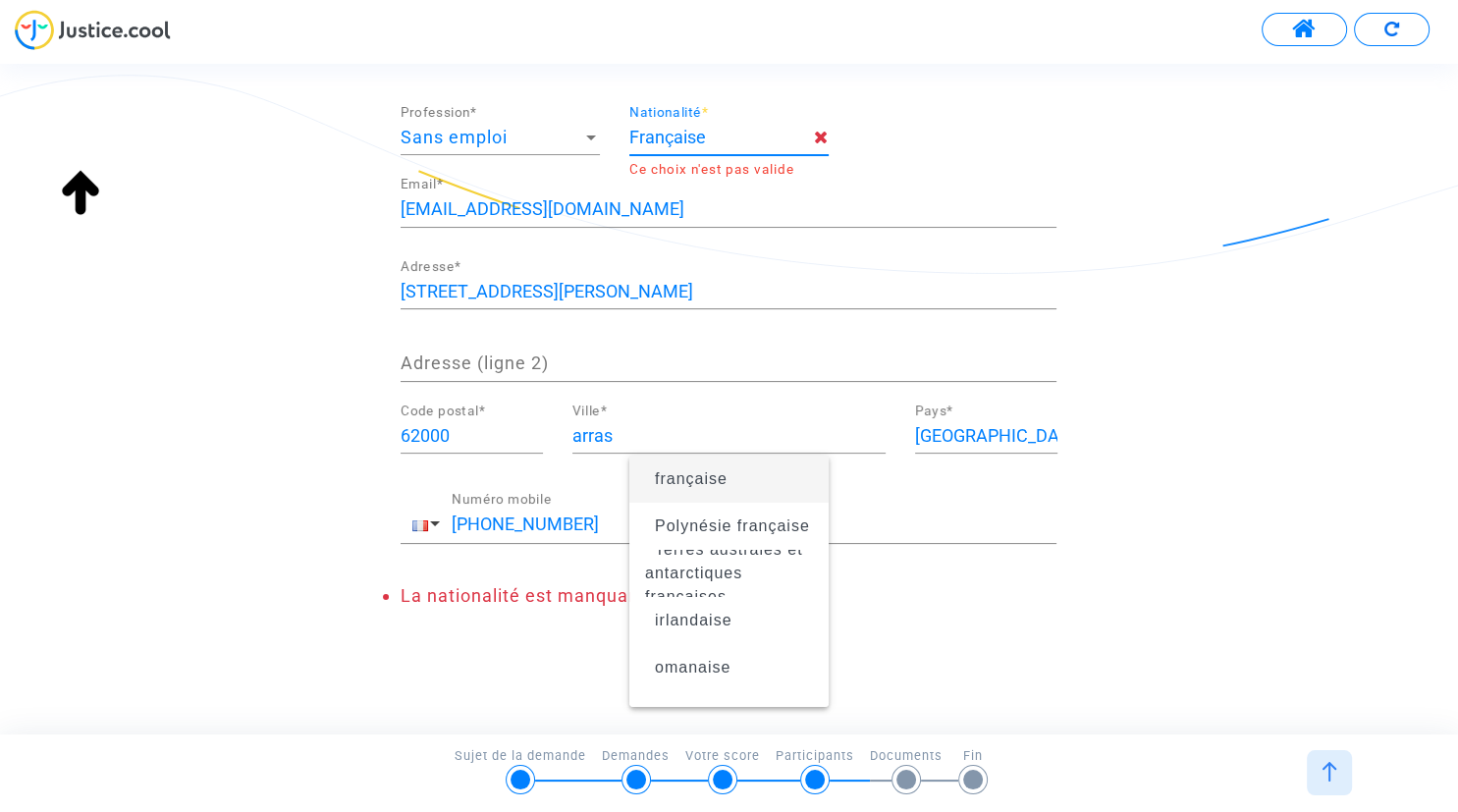 click on "Informations personnelles de votre enfant  Attention : veillez à bien remplir tous les champs obligatoires. Certains peuvent dépasser de votre écran si celui-ci est trop petit. Pensez à bien faire défiler votre écran jusqu'en bas.  Monsieur Genre  * [PERSON_NAME]  * [PERSON_NAME] Nom  * [DEMOGRAPHIC_DATA] Date de naissance  * ARRAS Lieu de Naissance  * Français Langue préferée  * Sans emploi Profession  * Française Nationalité  * Ce choix n'est pas valide [EMAIL_ADDRESS][DOMAIN_NAME] Email  * [STREET_ADDRESS][PERSON_NAME] Adresse  * Adresse (ligne 2) 62000 Code postal  * [GEOGRAPHIC_DATA]  * [GEOGRAPHIC_DATA] Pays  * [PHONE_NUMBER] Numéro mobile La nationalité est manquante" 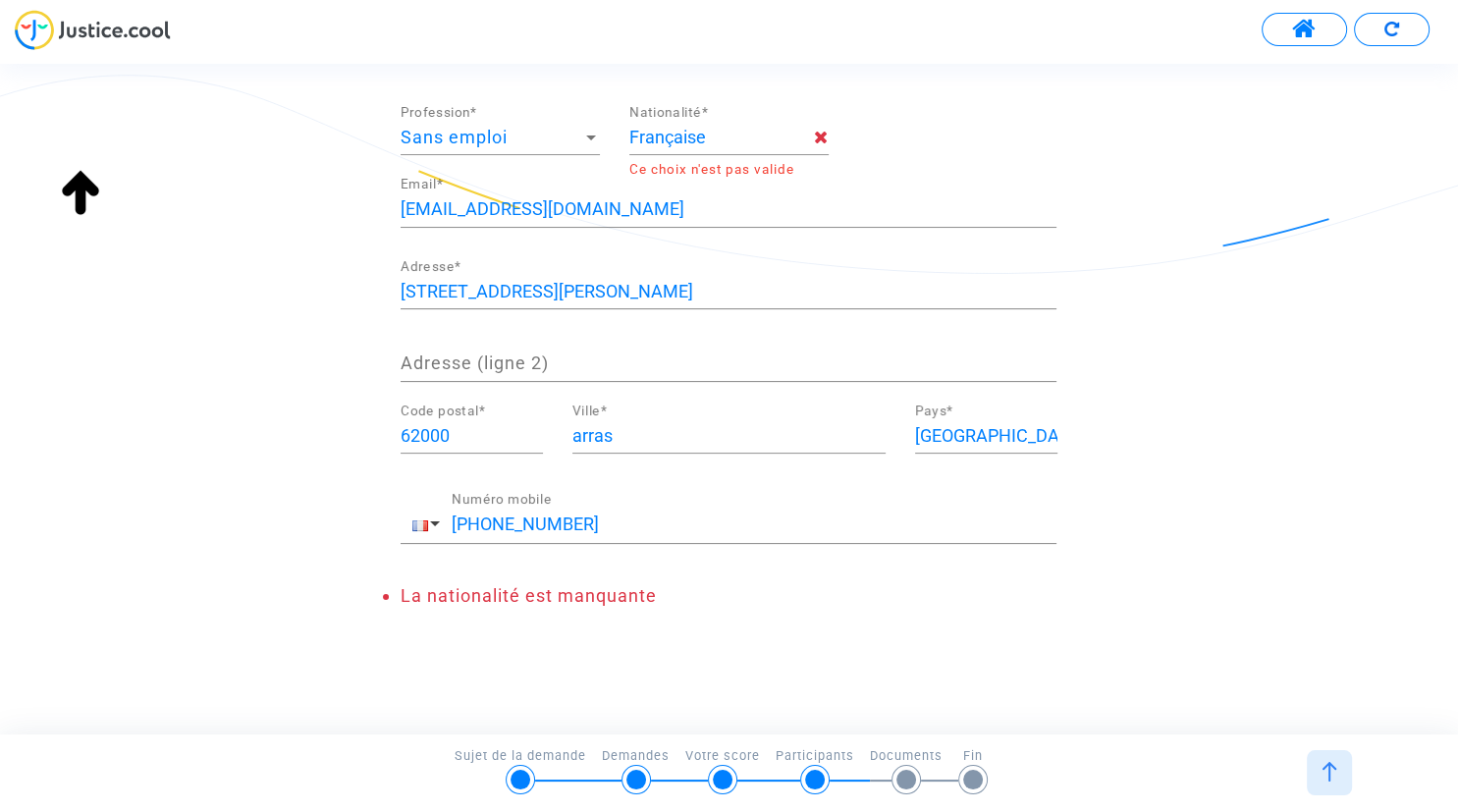 type on "française" 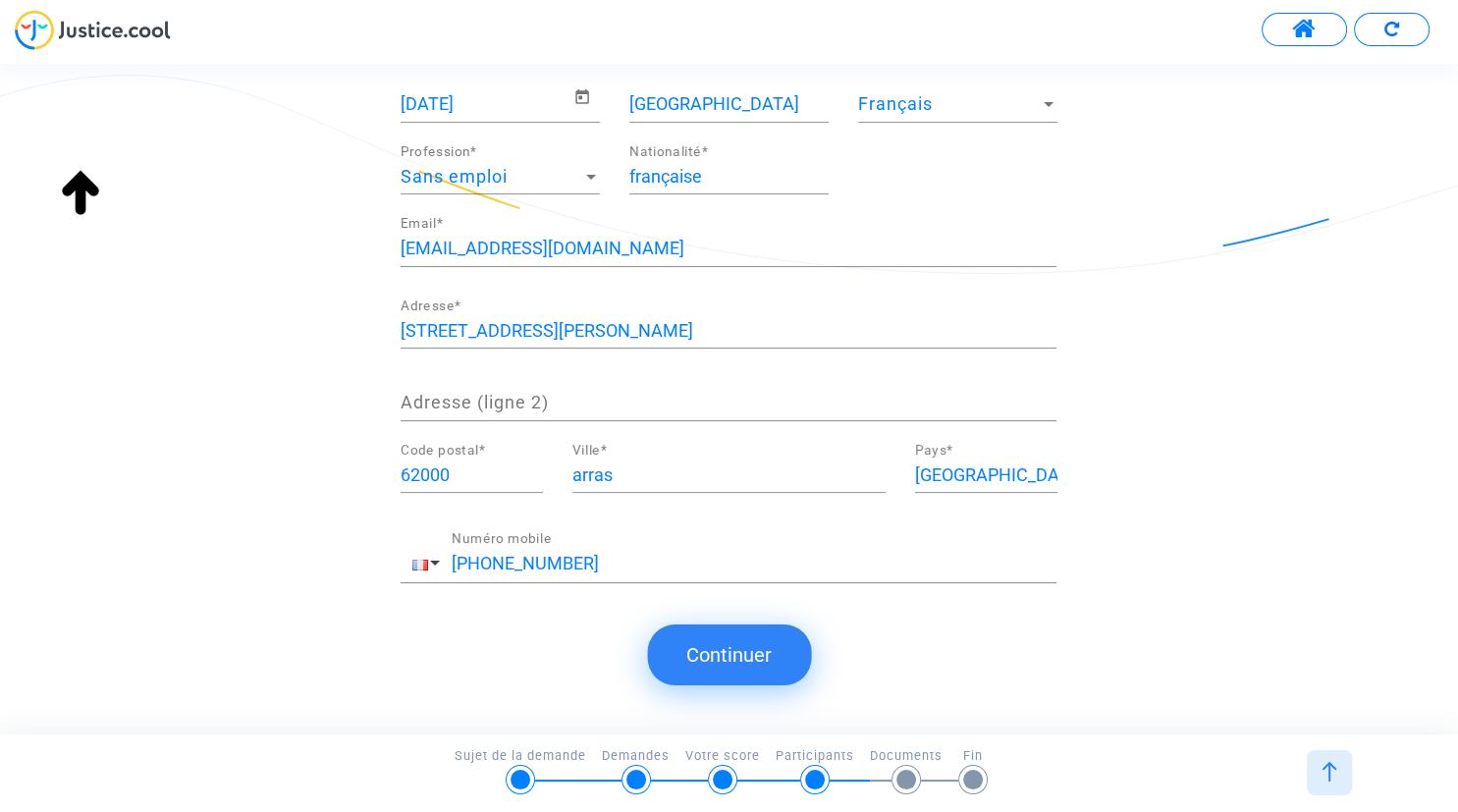 scroll, scrollTop: 259, scrollLeft: 0, axis: vertical 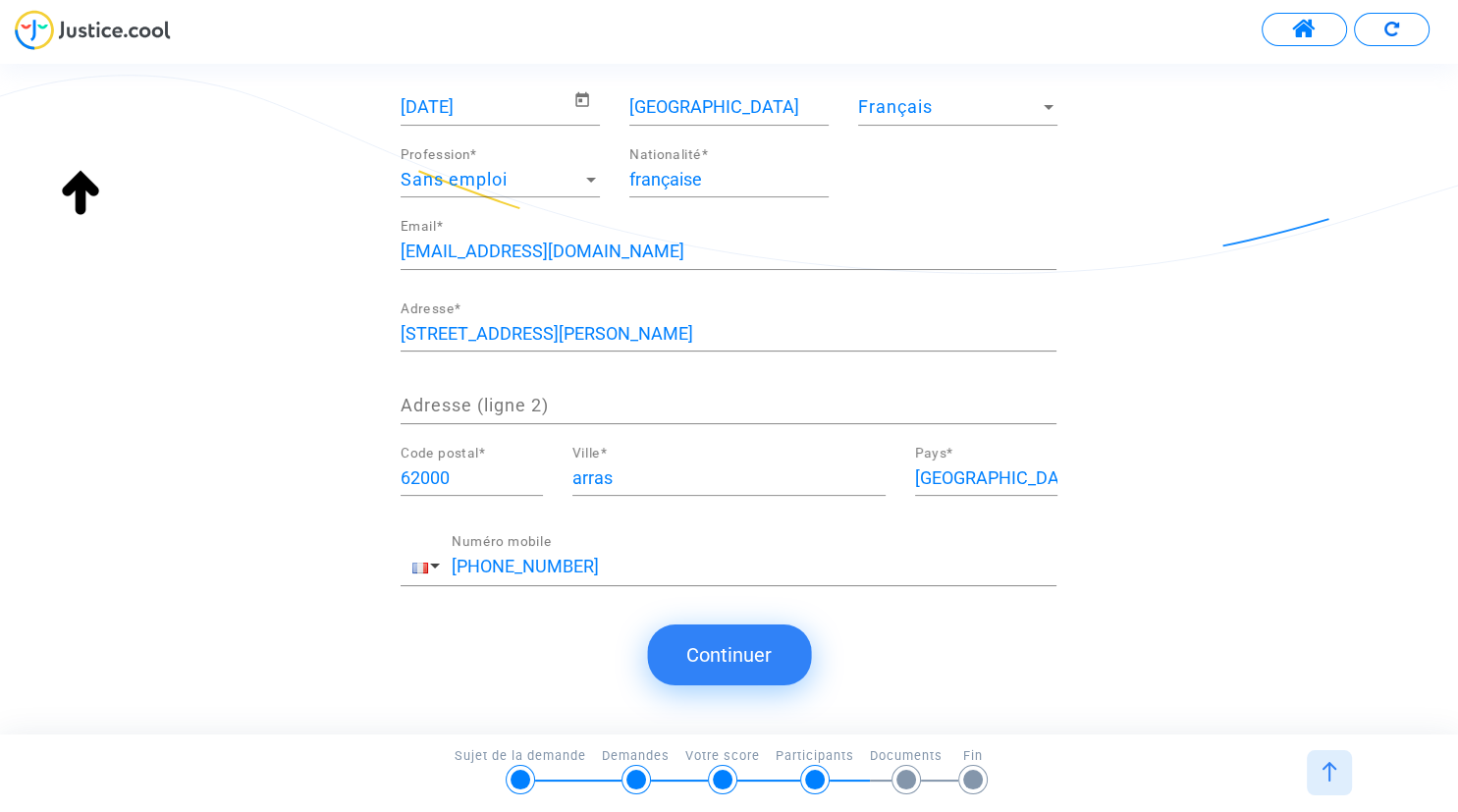 click on "Continuer" 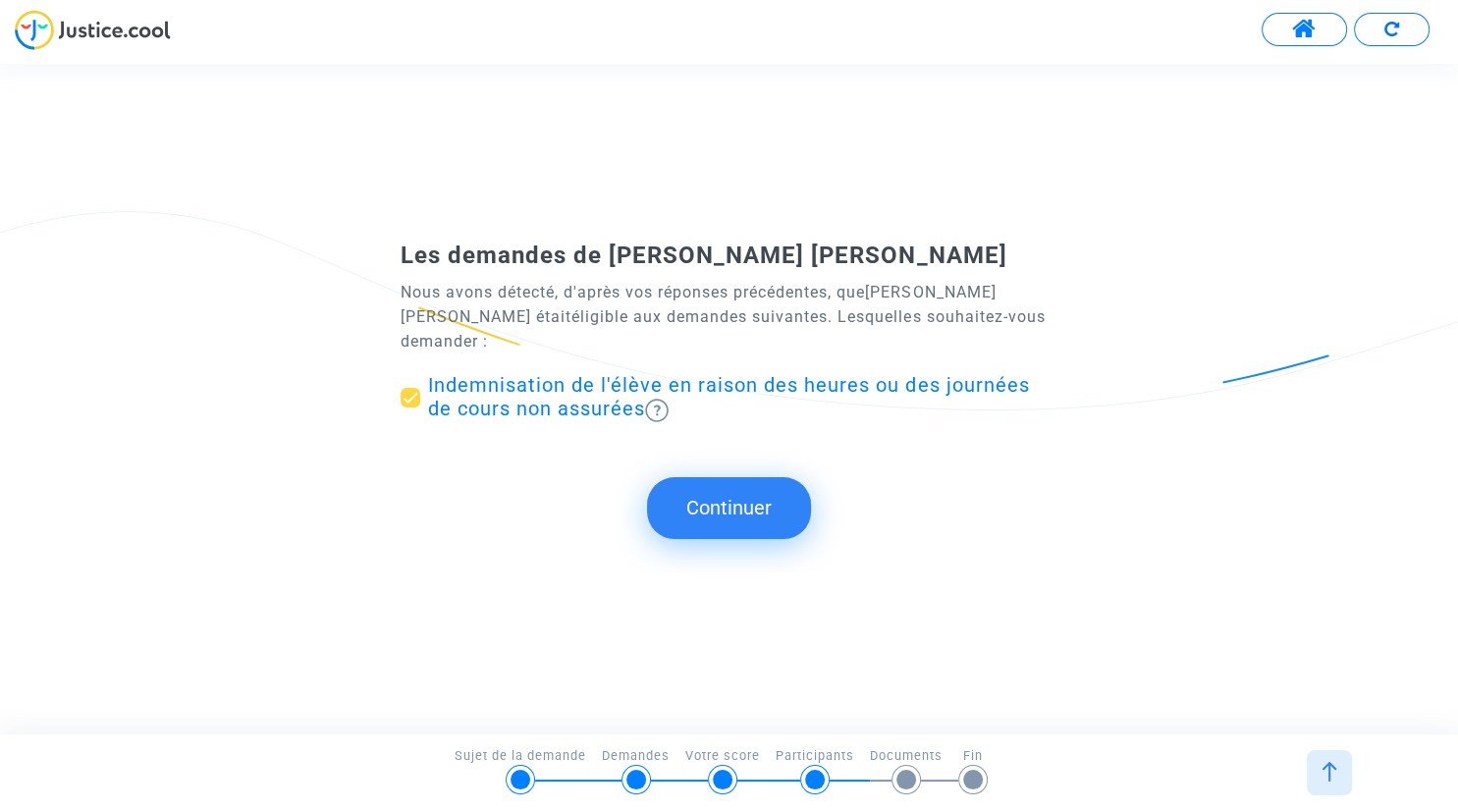 click on "Continuer" 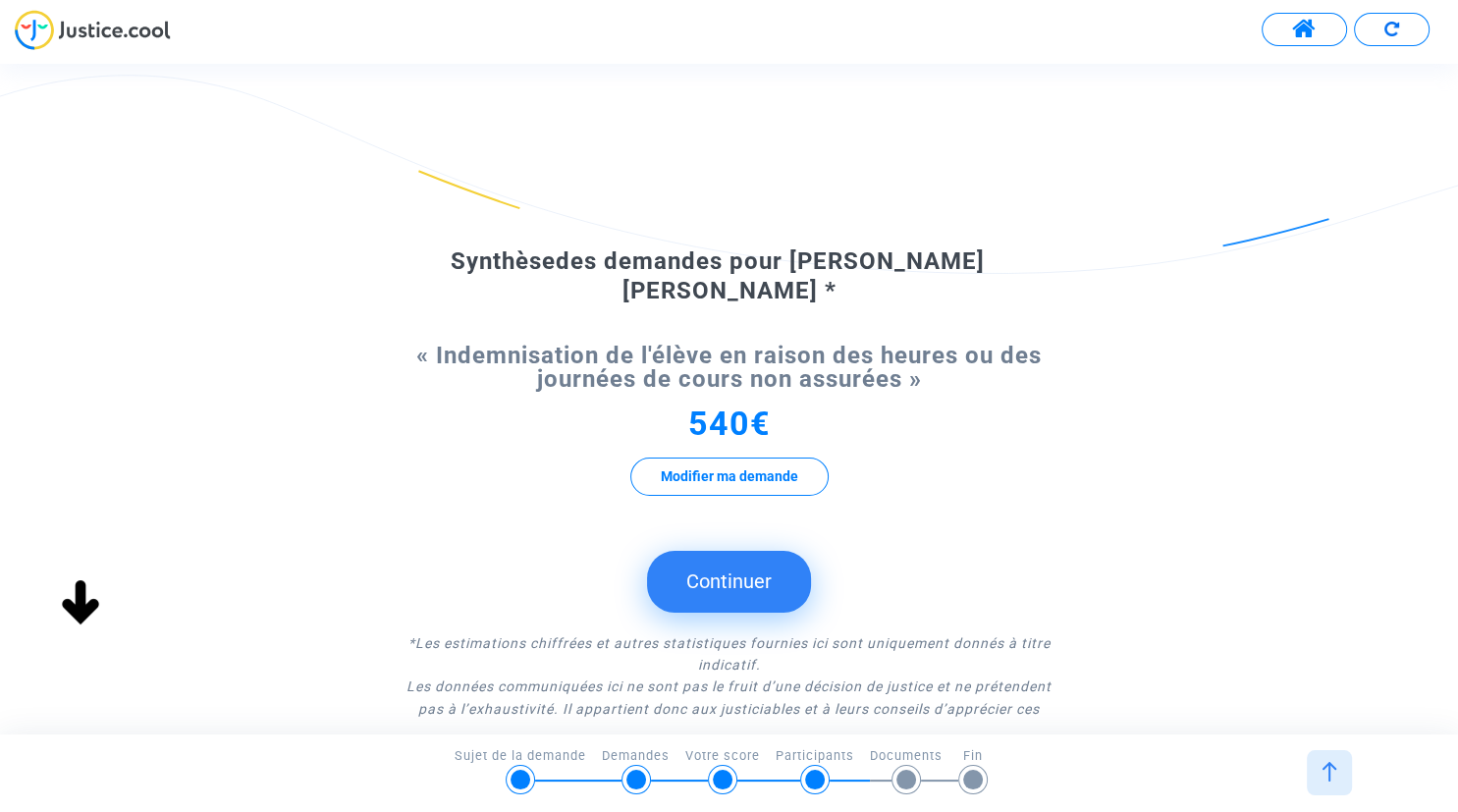 scroll, scrollTop: 0, scrollLeft: 0, axis: both 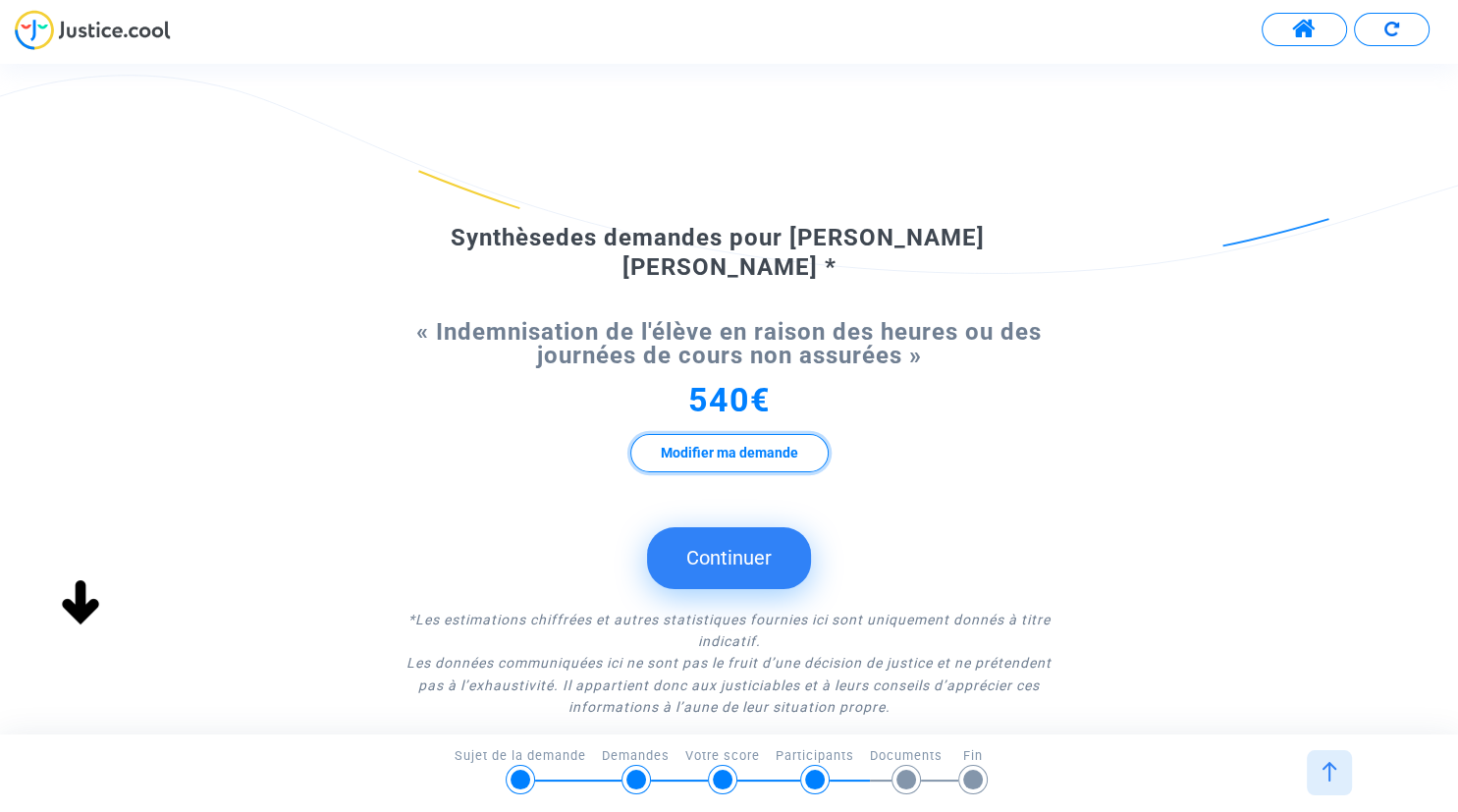 click on "Modifier ma demande" 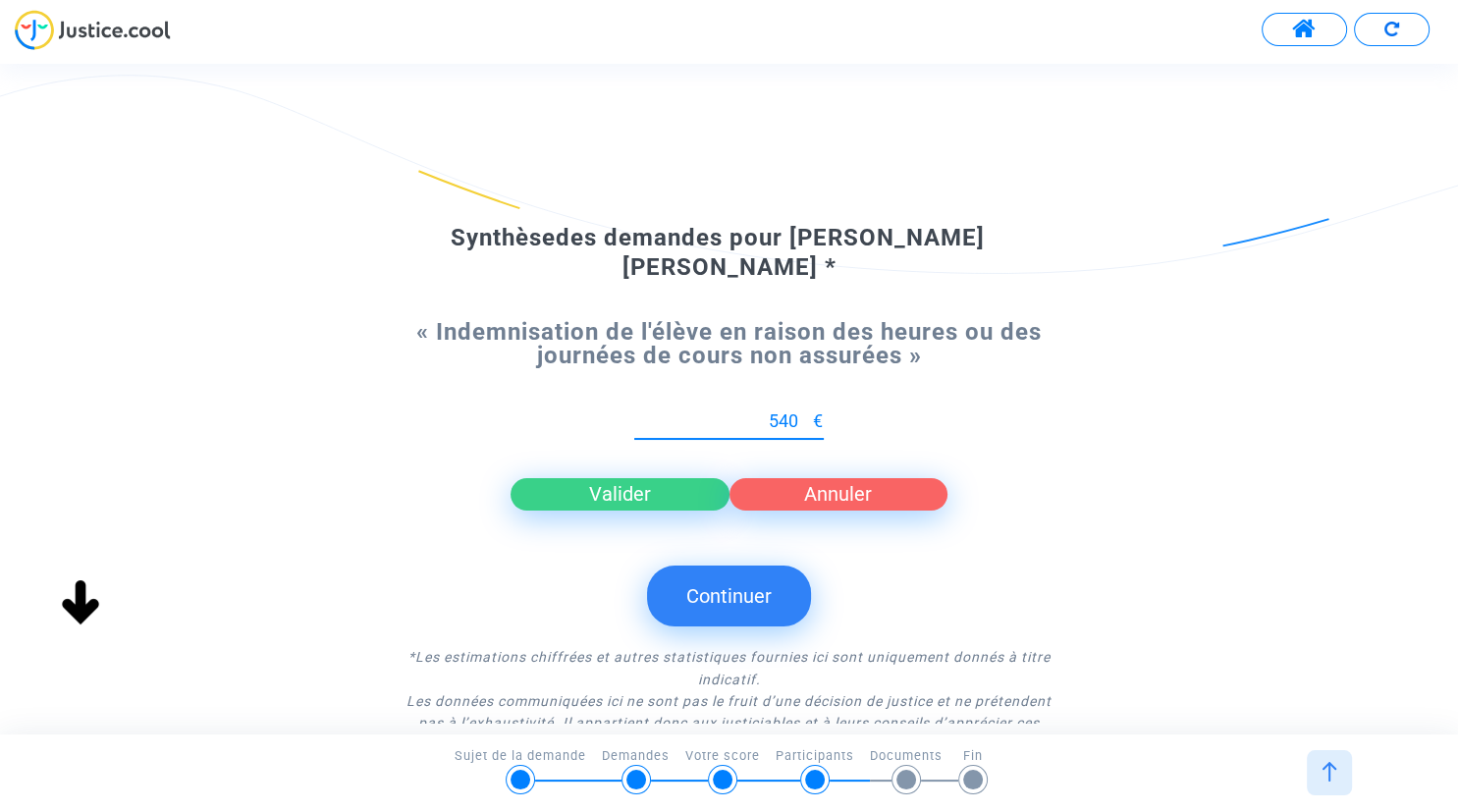 drag, startPoint x: 766, startPoint y: 421, endPoint x: 791, endPoint y: 417, distance: 25.317978 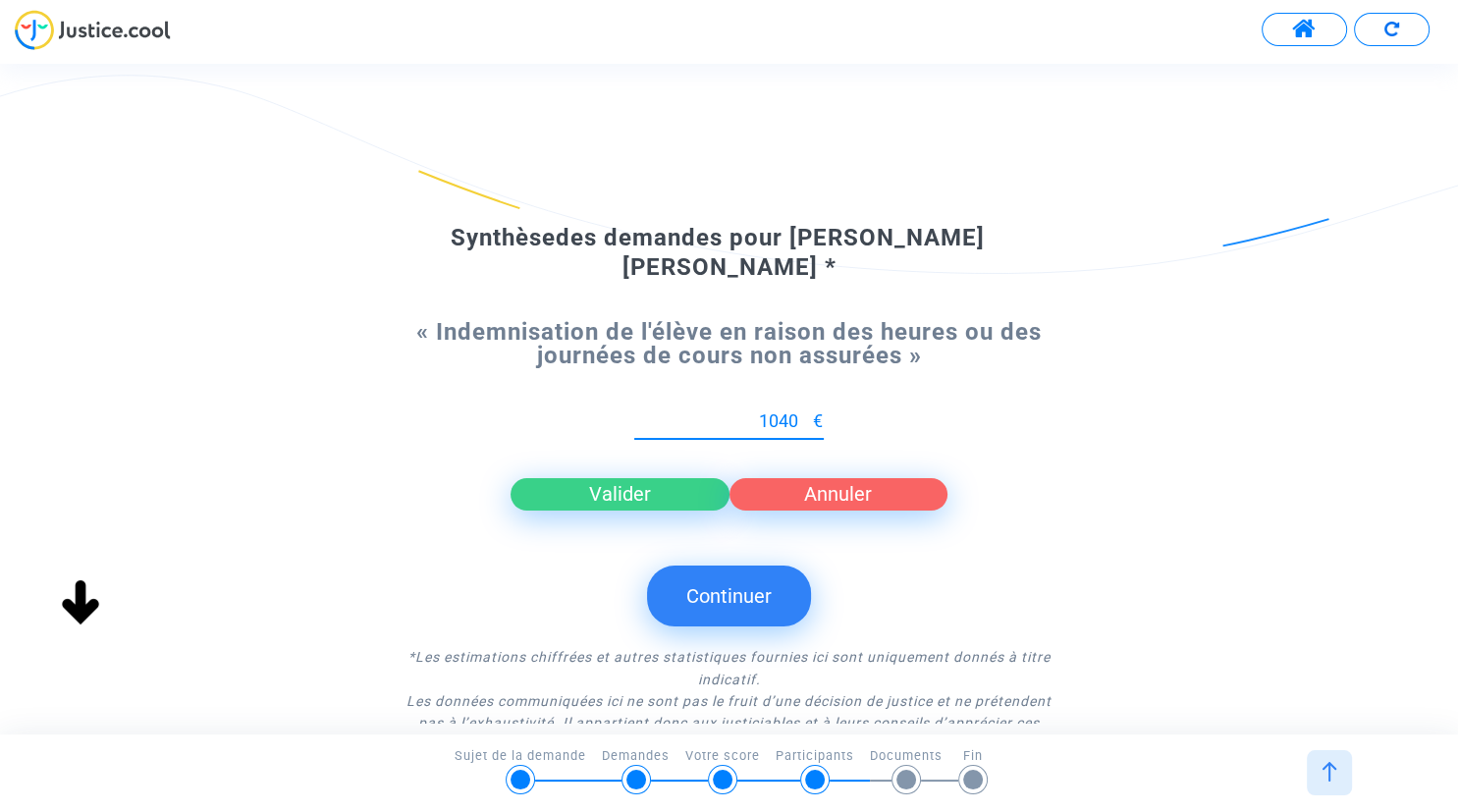 type on "1040" 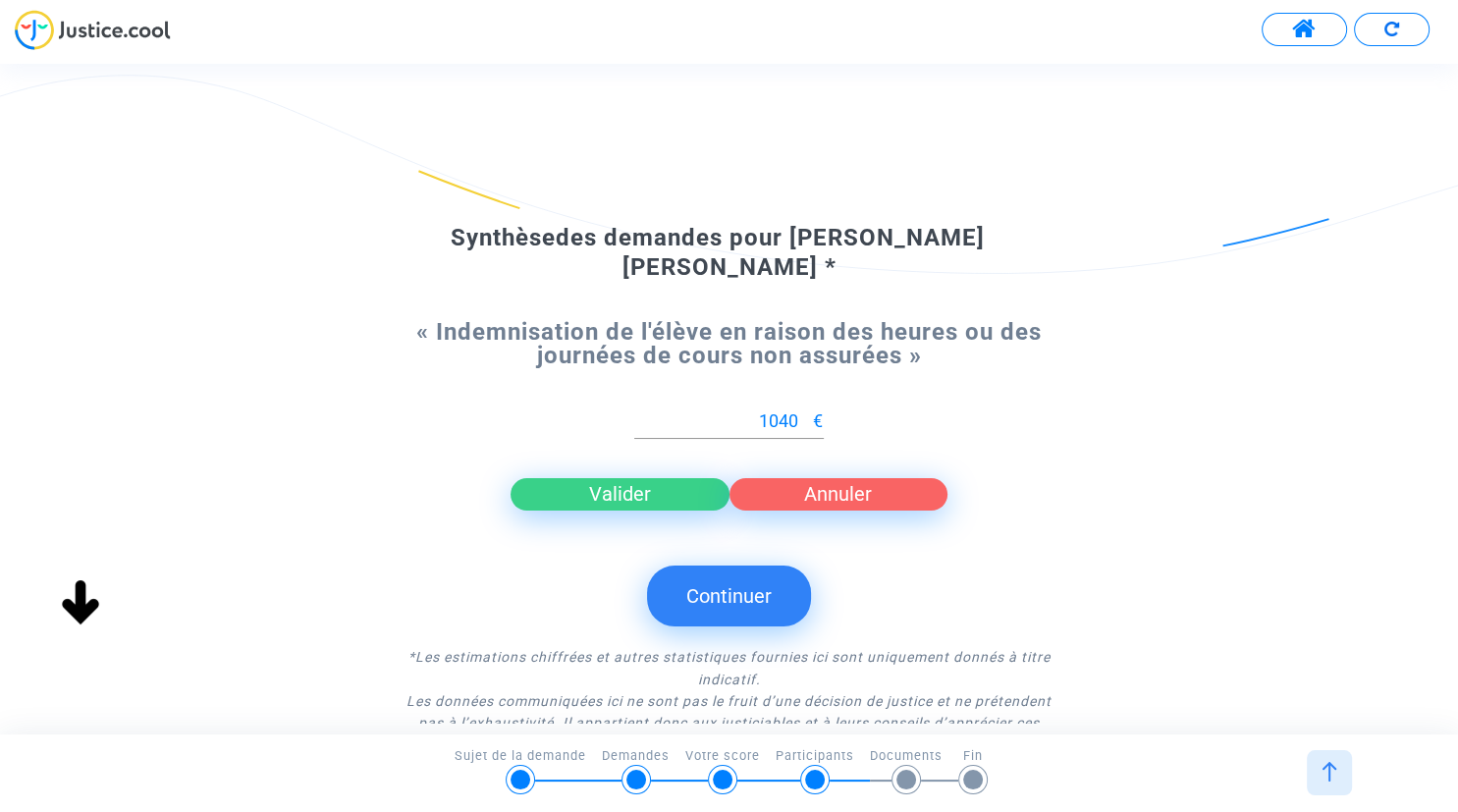 click on "Valider" 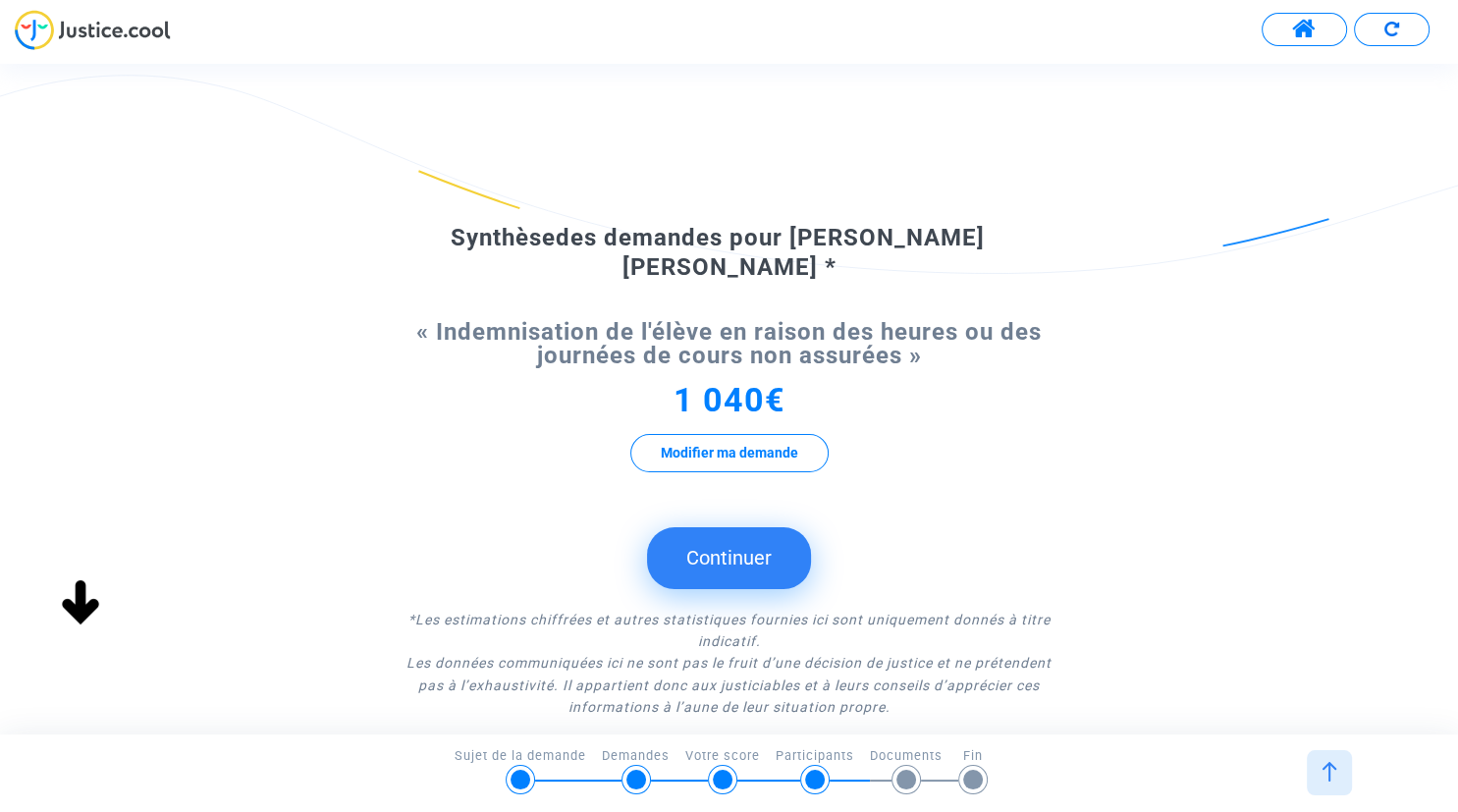 click on "Continuer" 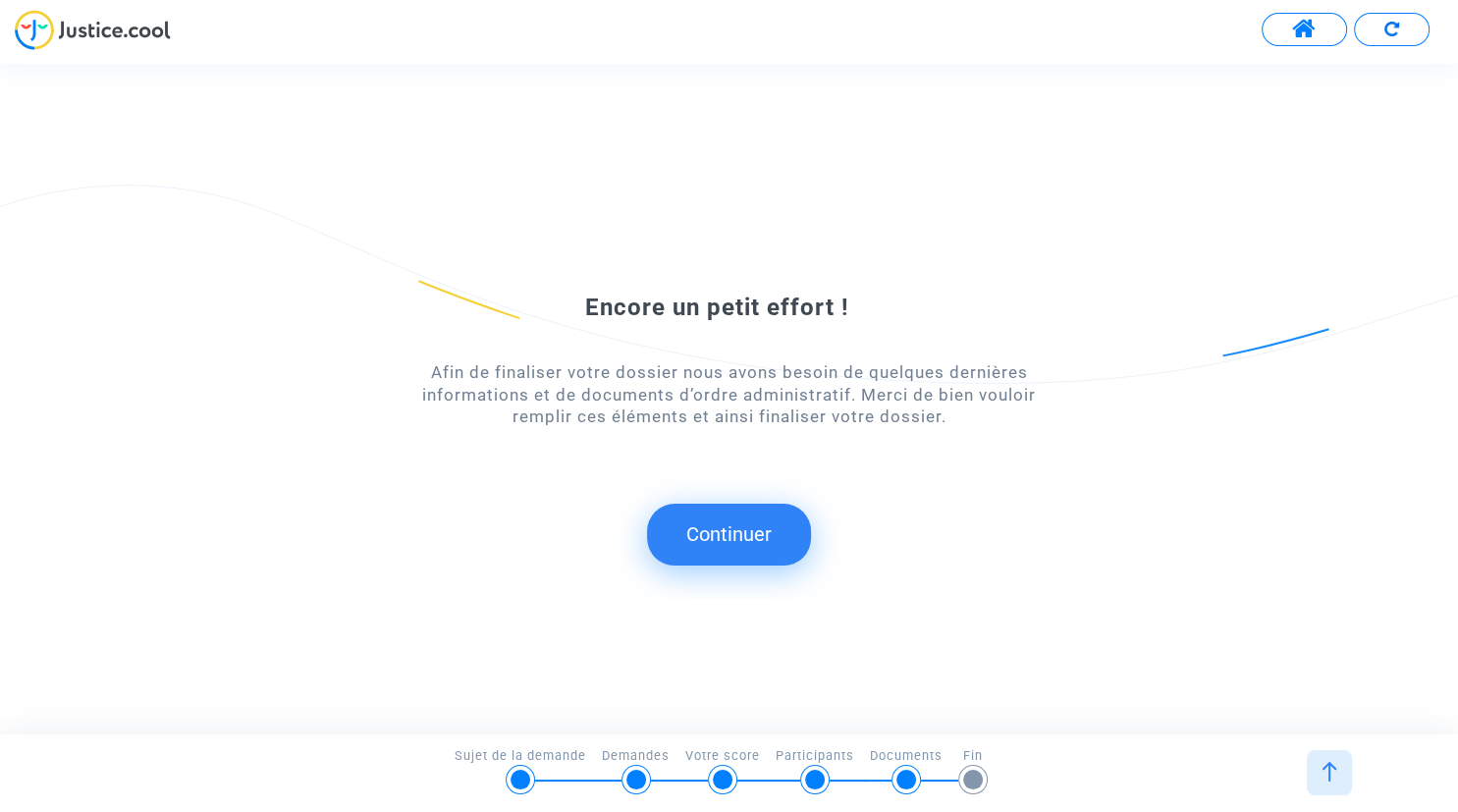 click on "Continuer" 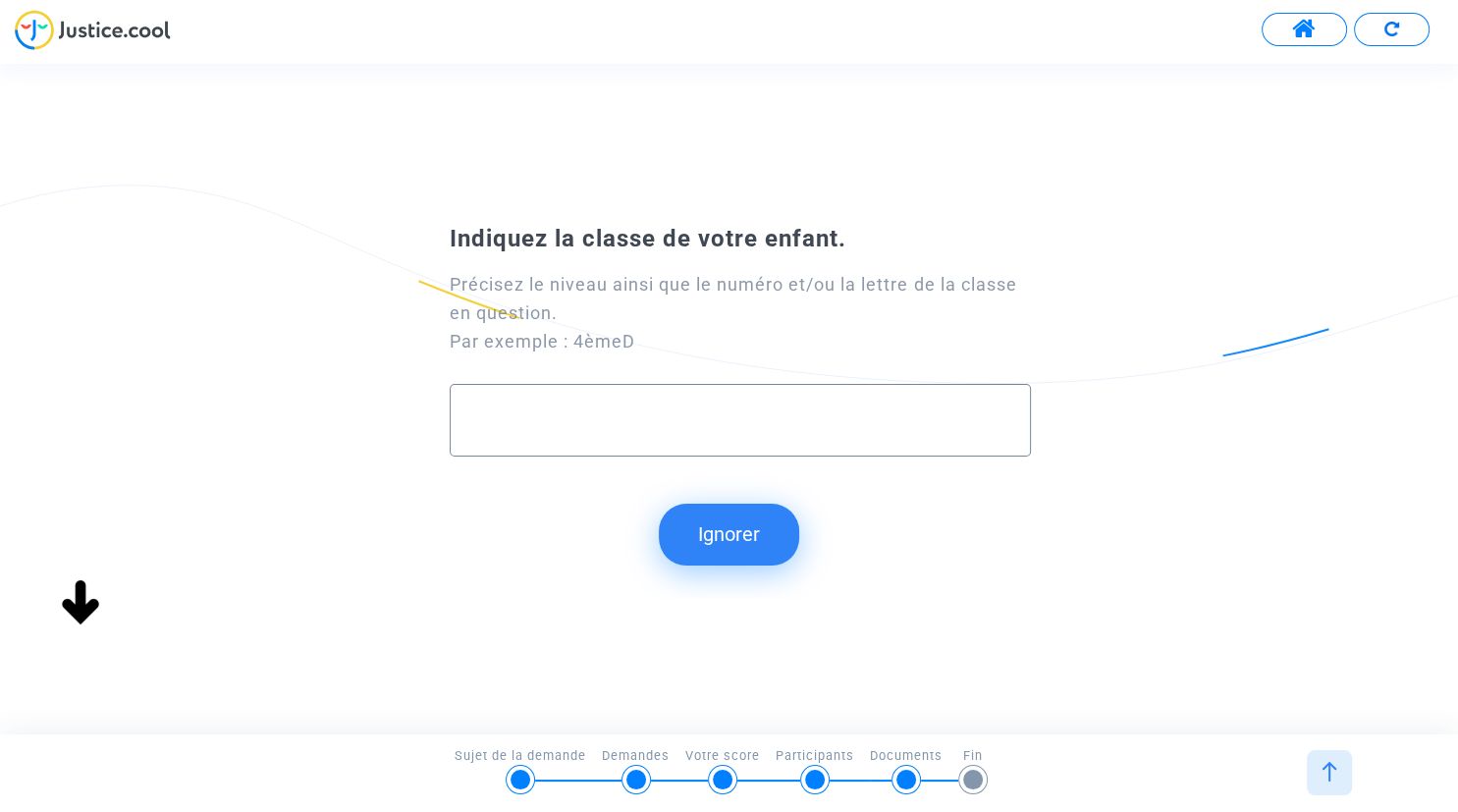 scroll, scrollTop: 0, scrollLeft: 0, axis: both 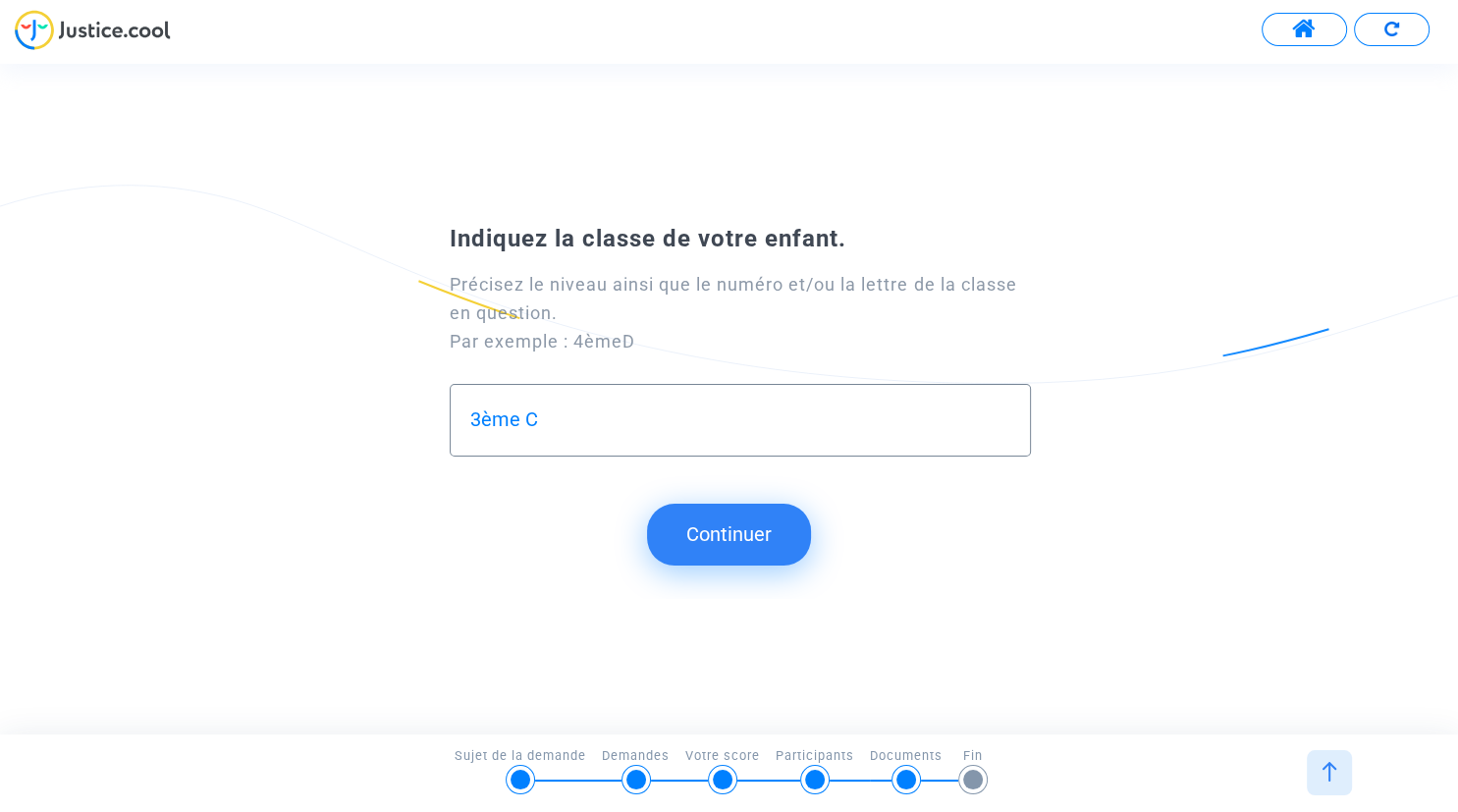 type on "3ème C" 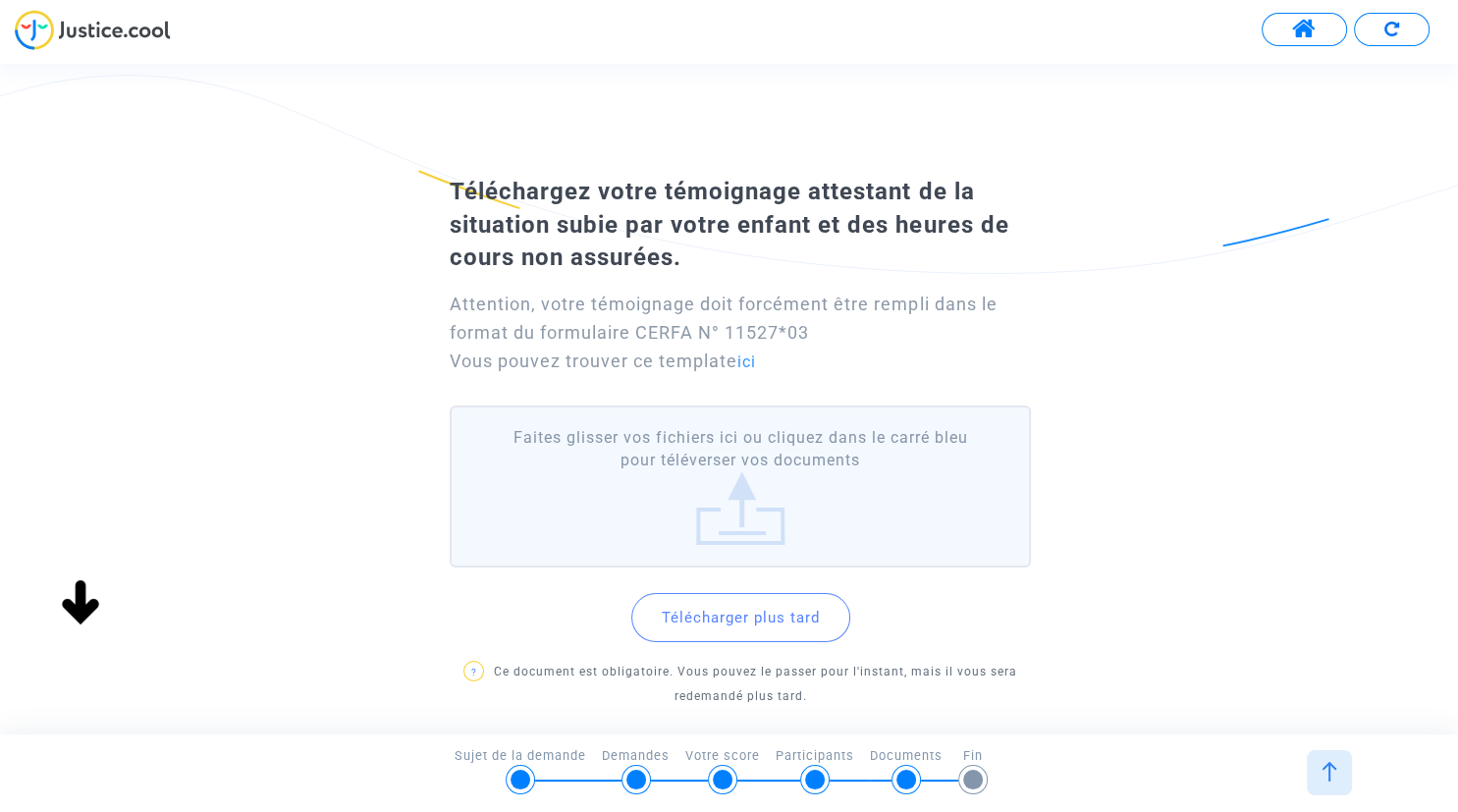 click on "Faites glisser vos fichiers ici ou cliquez dans le carré bleu pour téléverser vos documents" 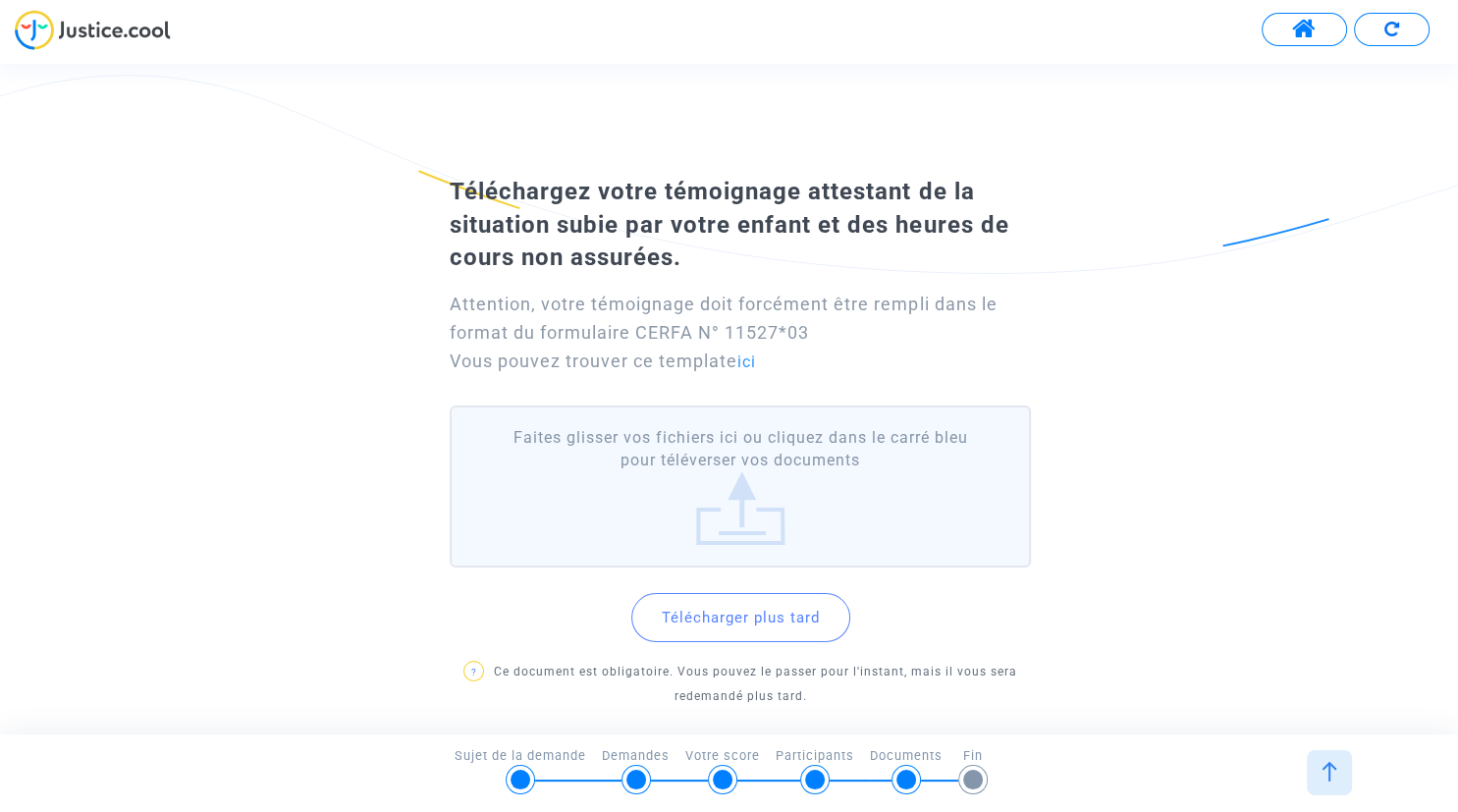 click on "Faites glisser vos fichiers ici ou cliquez dans le carré bleu pour téléverser vos documents" 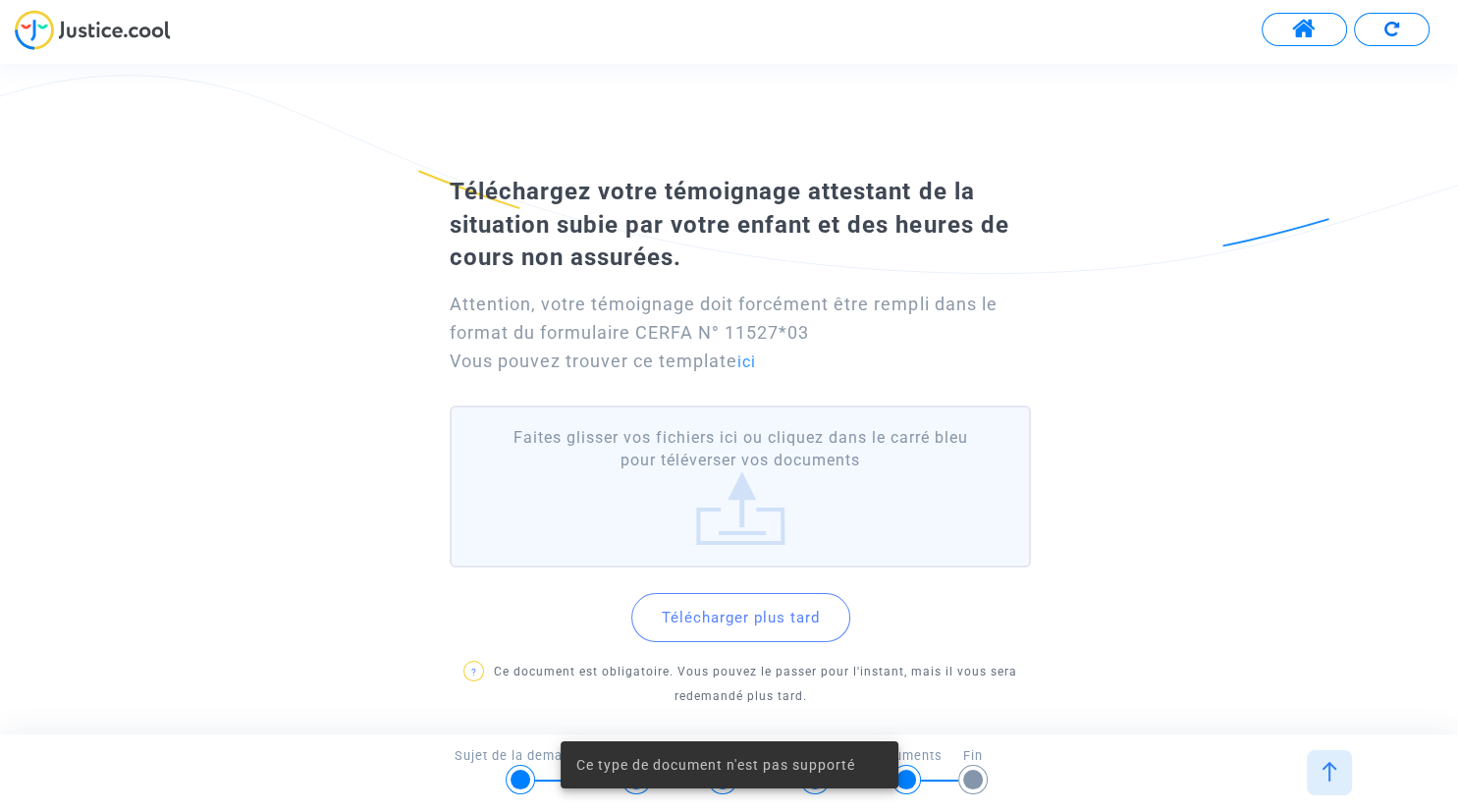 click on "Faites glisser vos fichiers ici ou cliquez dans le carré bleu pour téléverser vos documents" 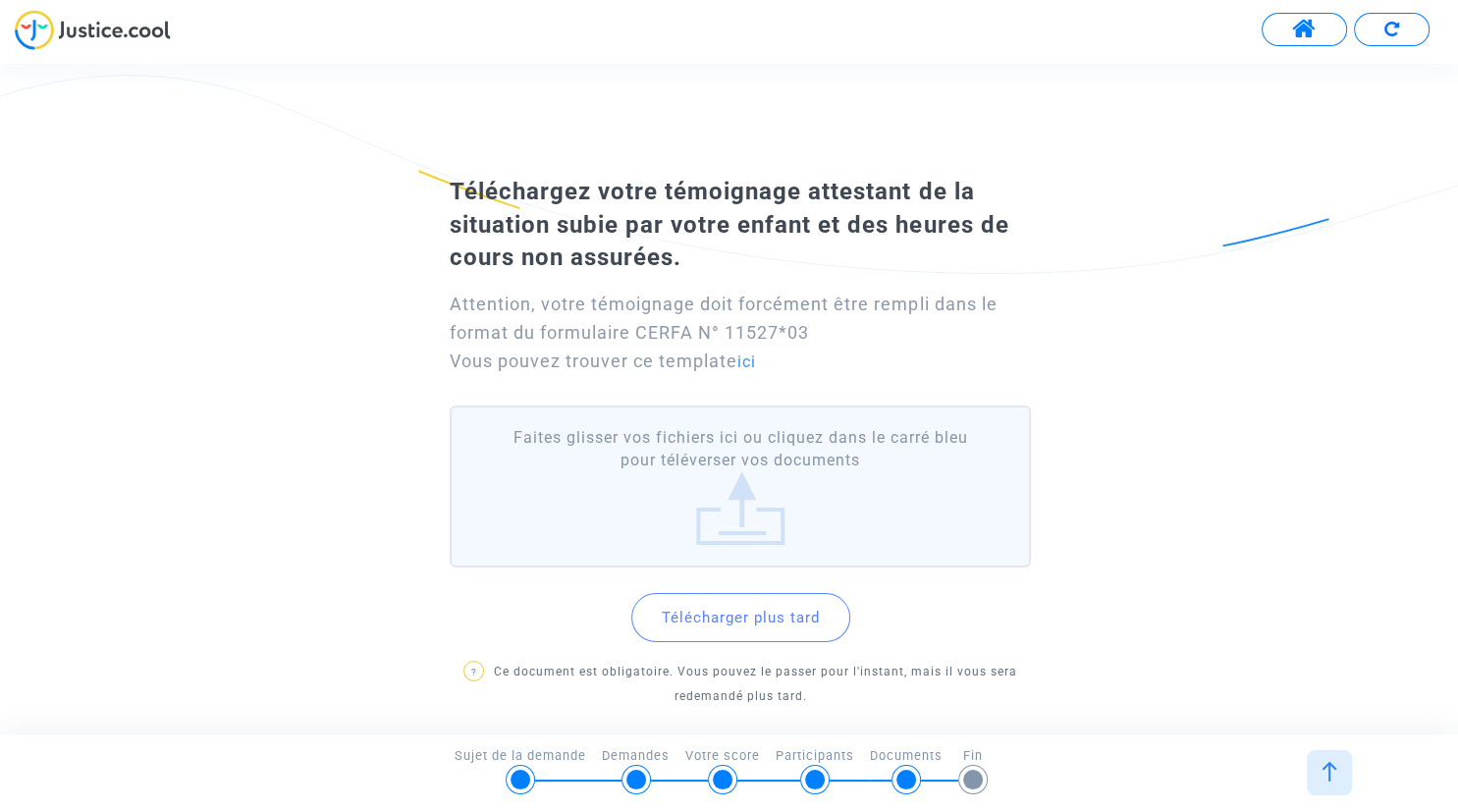 click on "Faites glisser vos fichiers ici ou cliquez dans le carré bleu pour téléverser vos documents" 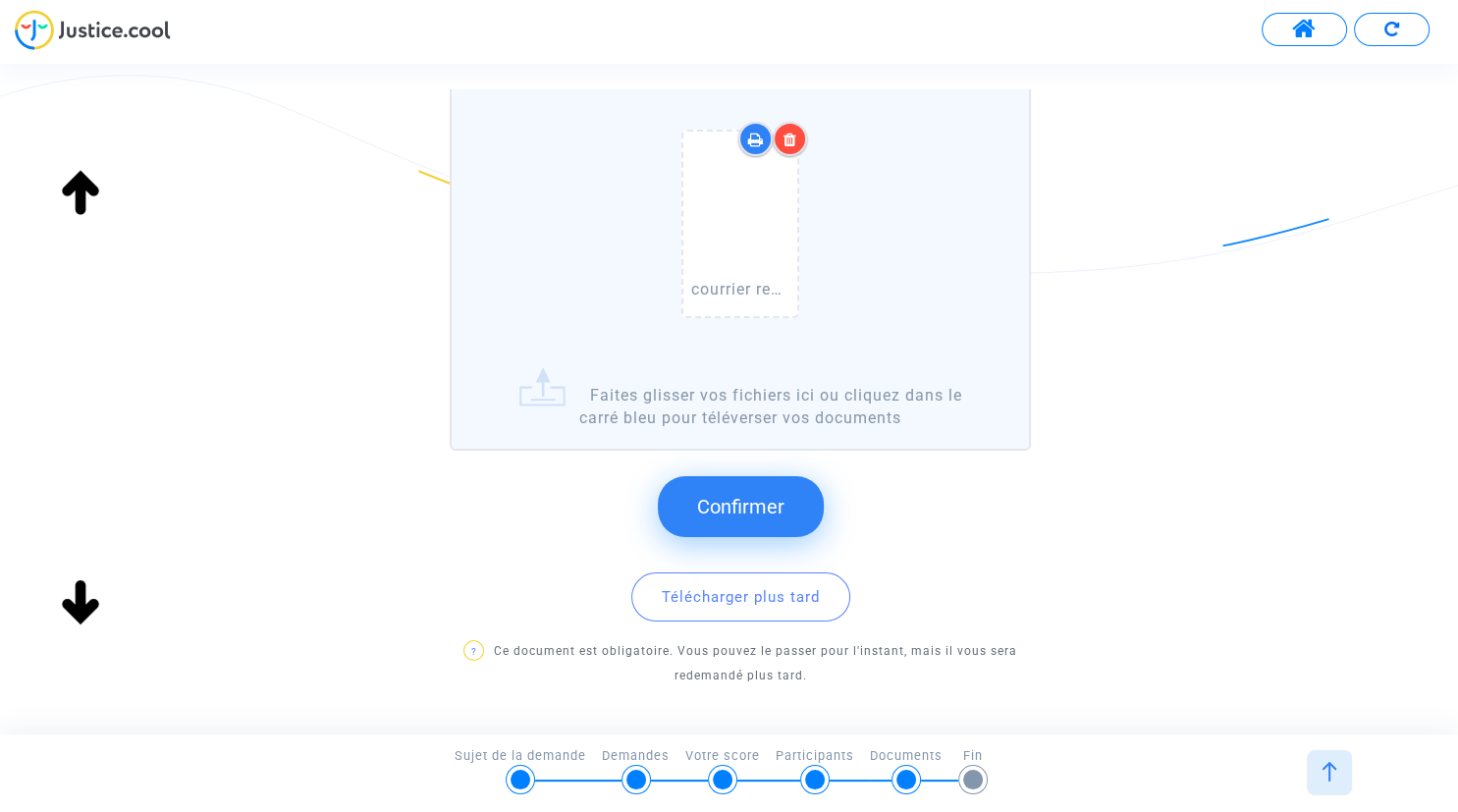 scroll, scrollTop: 339, scrollLeft: 0, axis: vertical 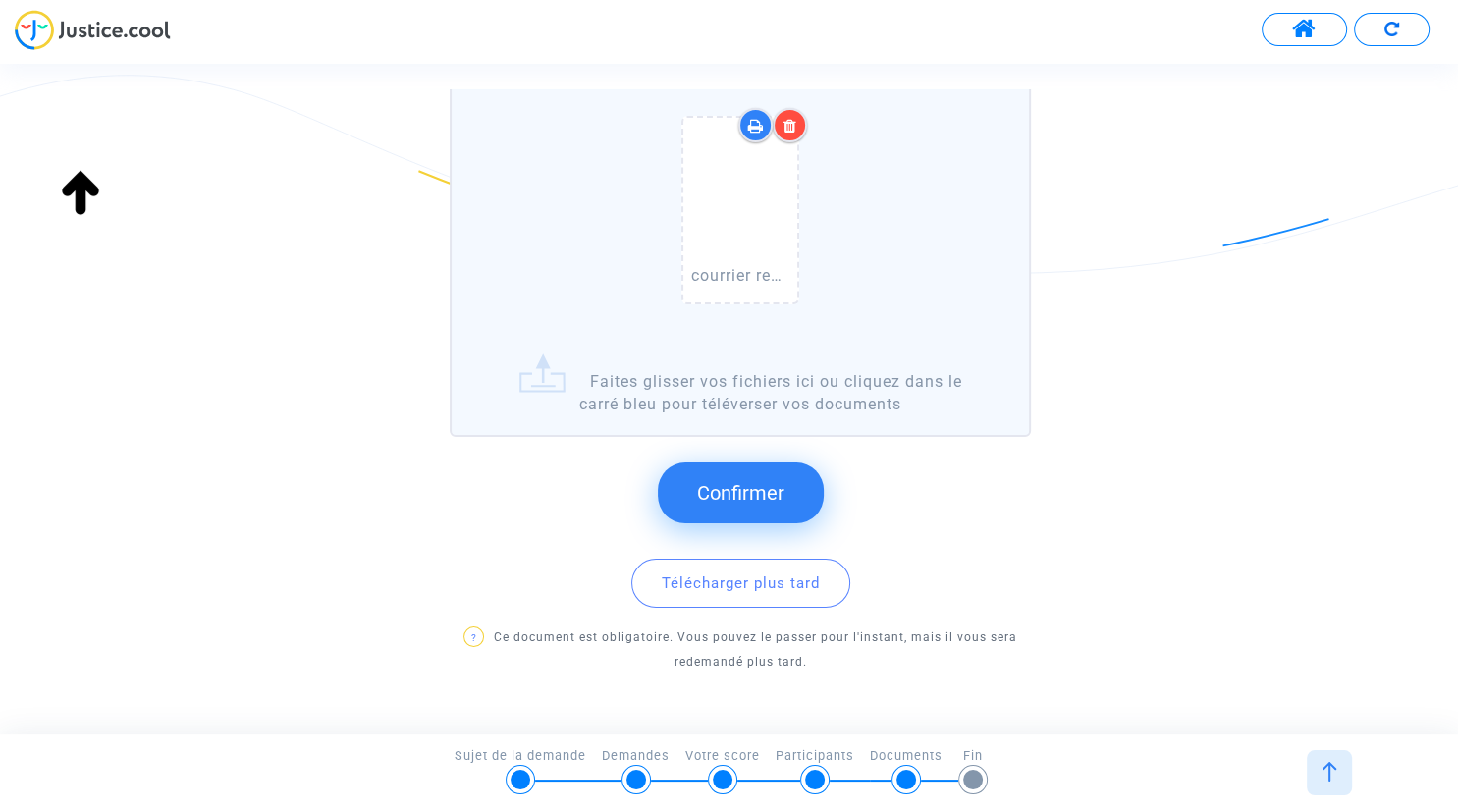 click on "Confirmer" 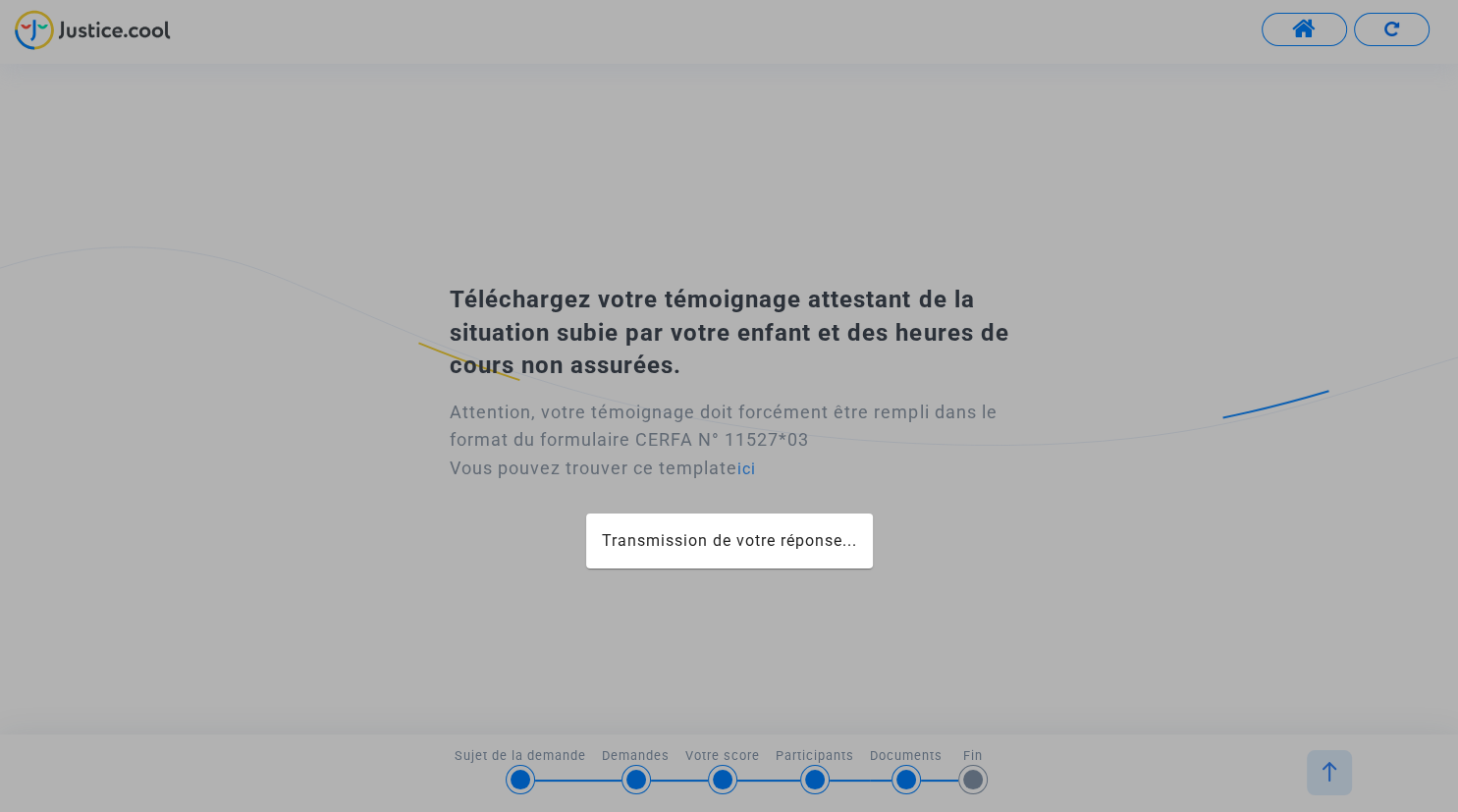 scroll, scrollTop: 0, scrollLeft: 0, axis: both 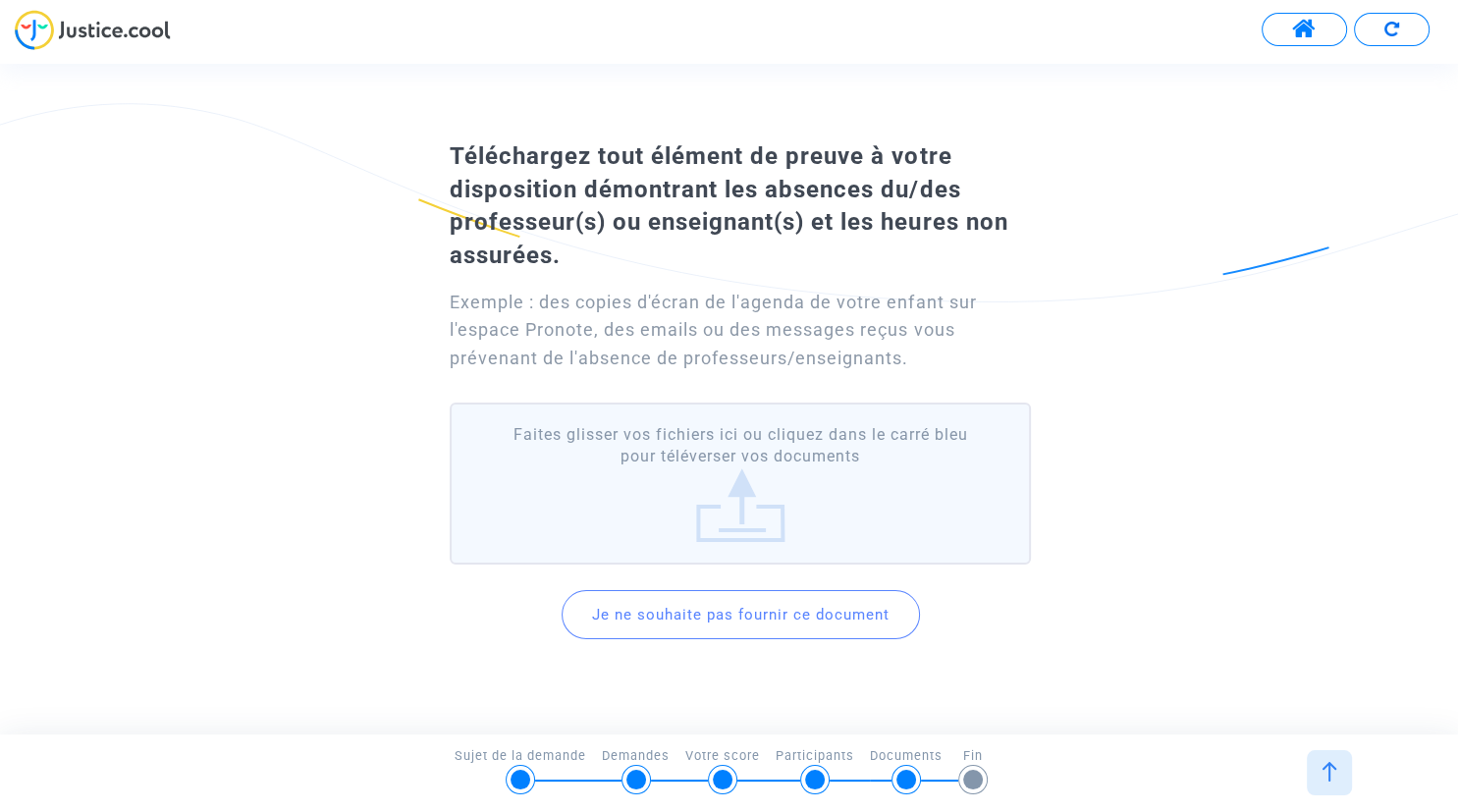 click on "Faites glisser vos fichiers ici ou cliquez dans le carré bleu pour téléverser vos documents" 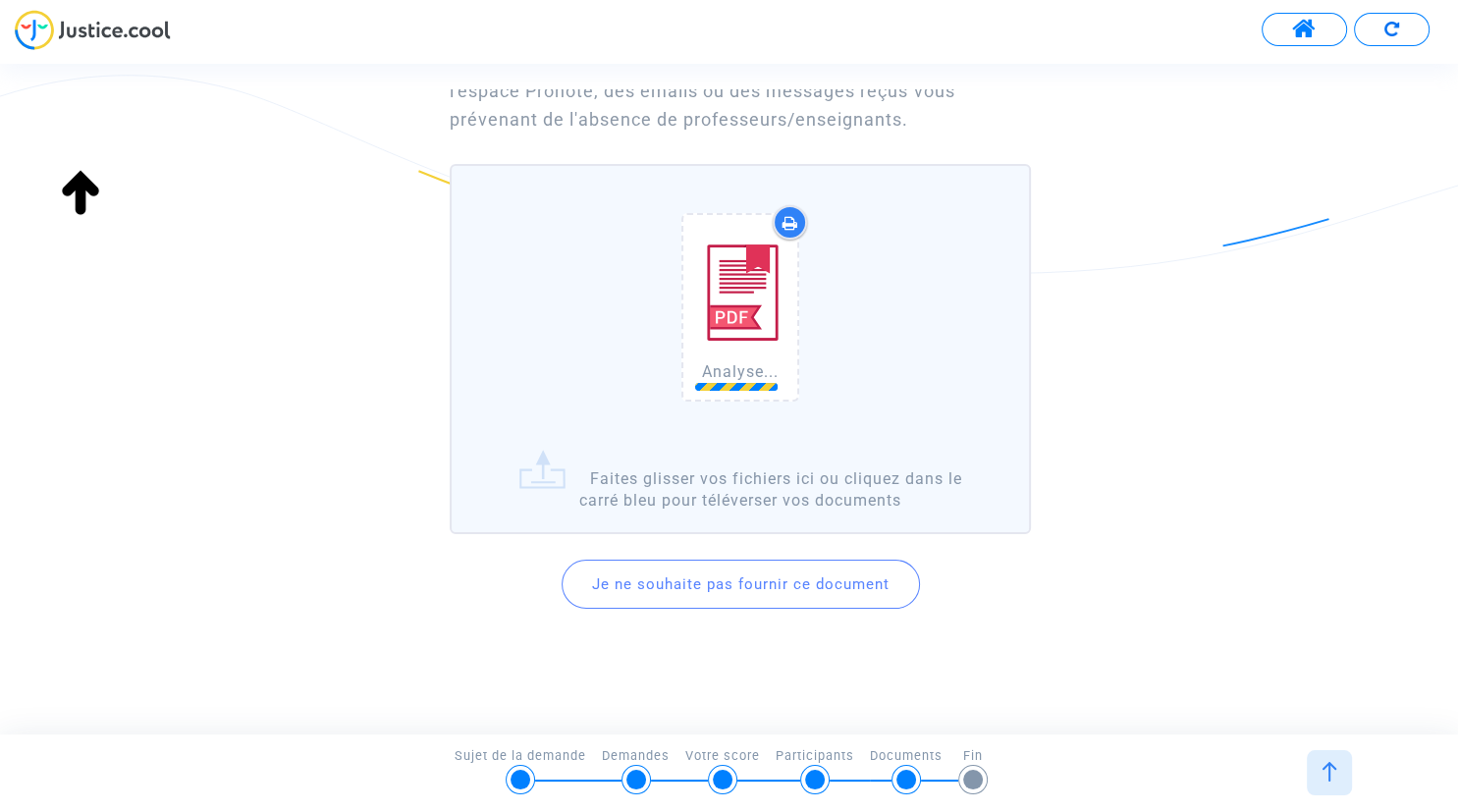 scroll, scrollTop: 281, scrollLeft: 0, axis: vertical 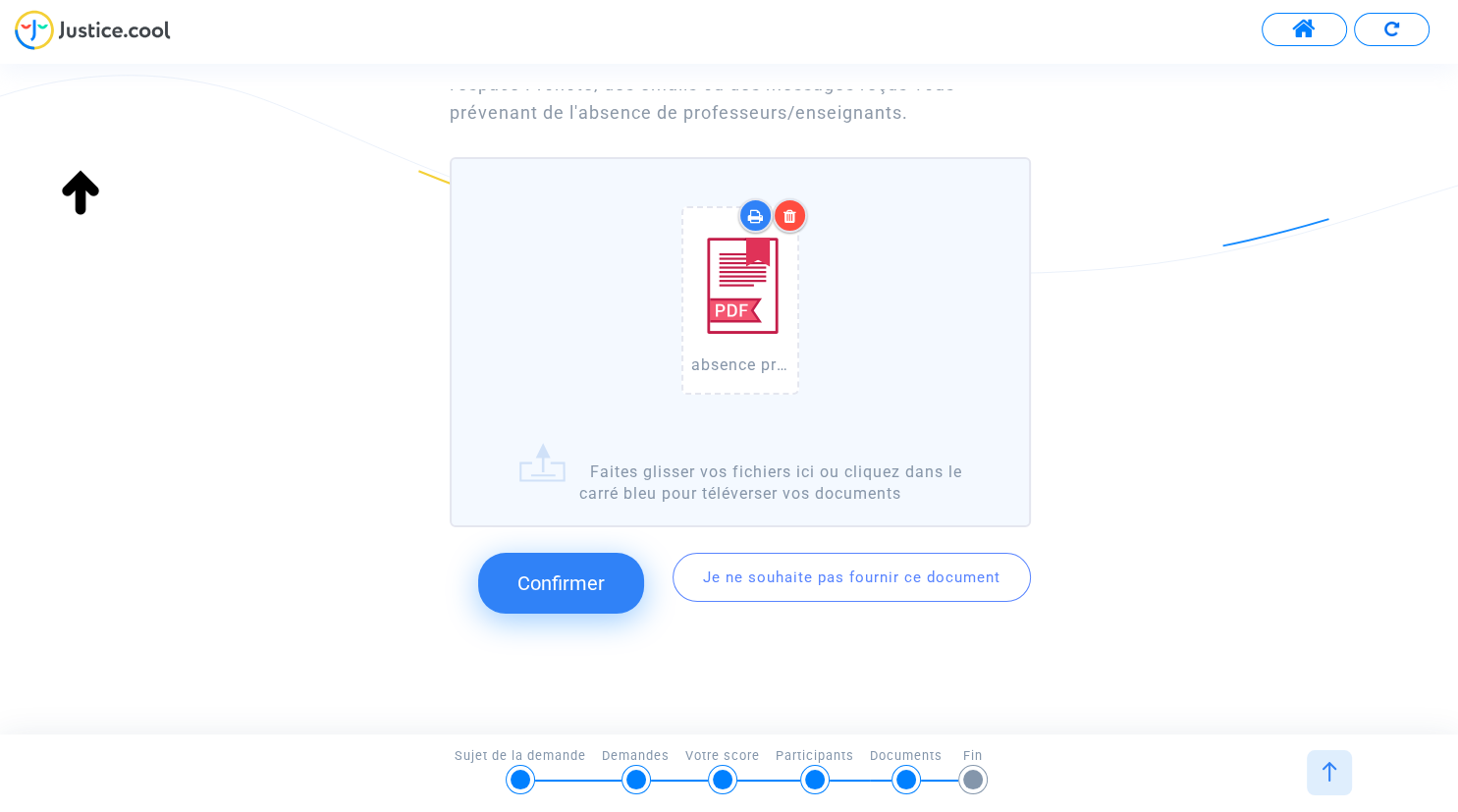 click on "absence profs [PERSON_NAME].pdf   Faites glisser vos fichiers ici ou cliquez dans le carré bleu pour téléverser vos documents" 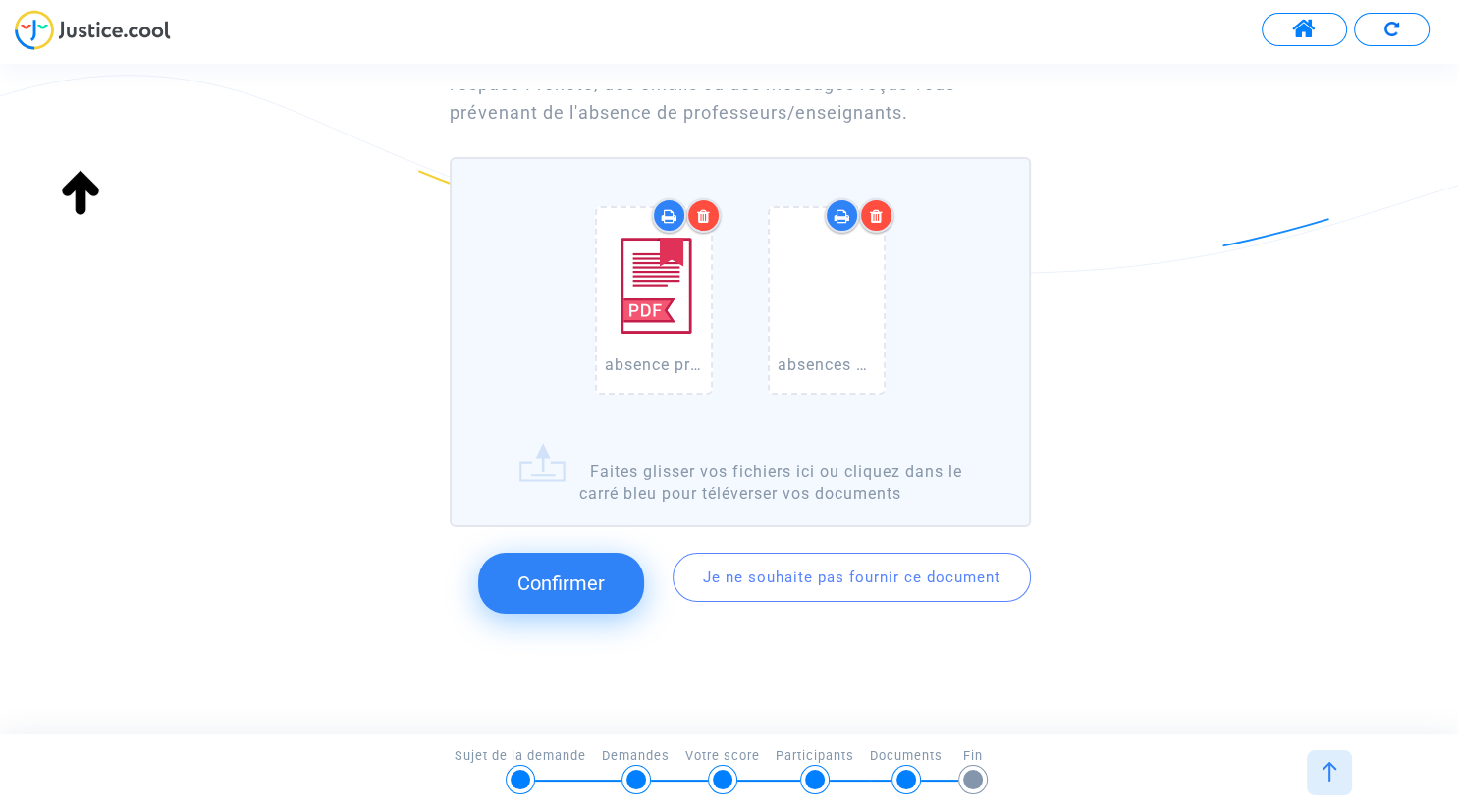 click on "Confirmer" 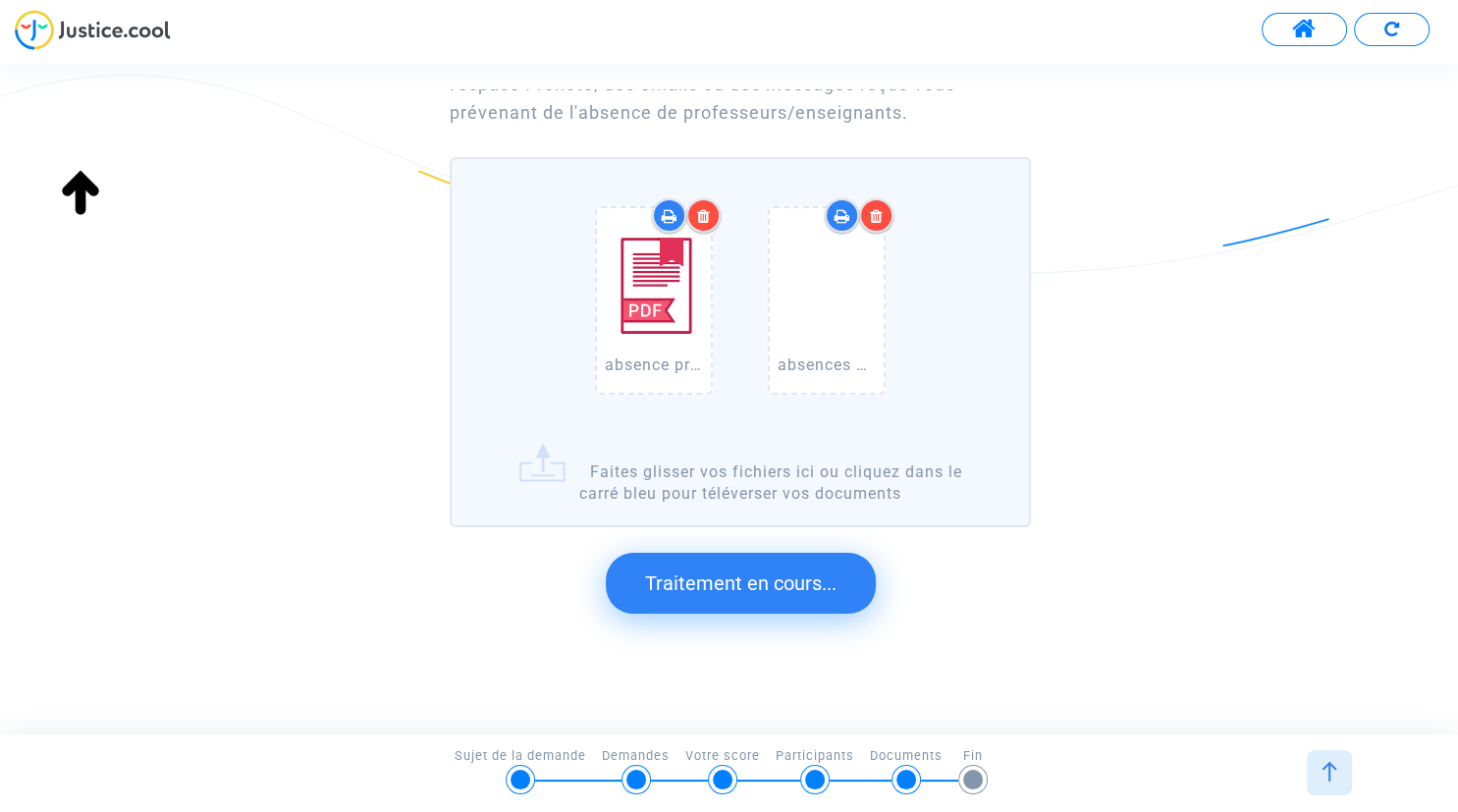 scroll, scrollTop: 0, scrollLeft: 0, axis: both 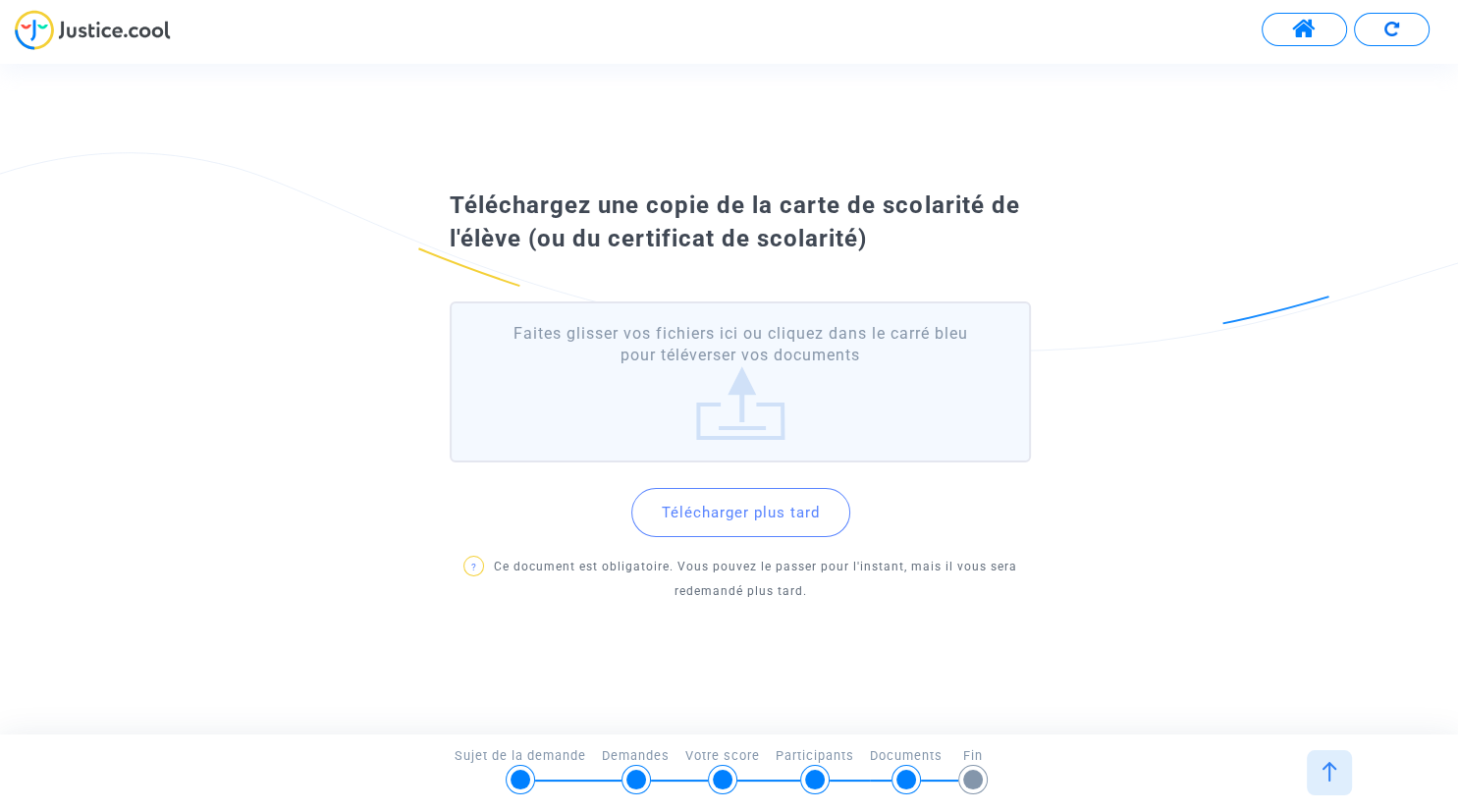 click on "Faites glisser vos fichiers ici ou cliquez dans le carré bleu pour téléverser vos documents" 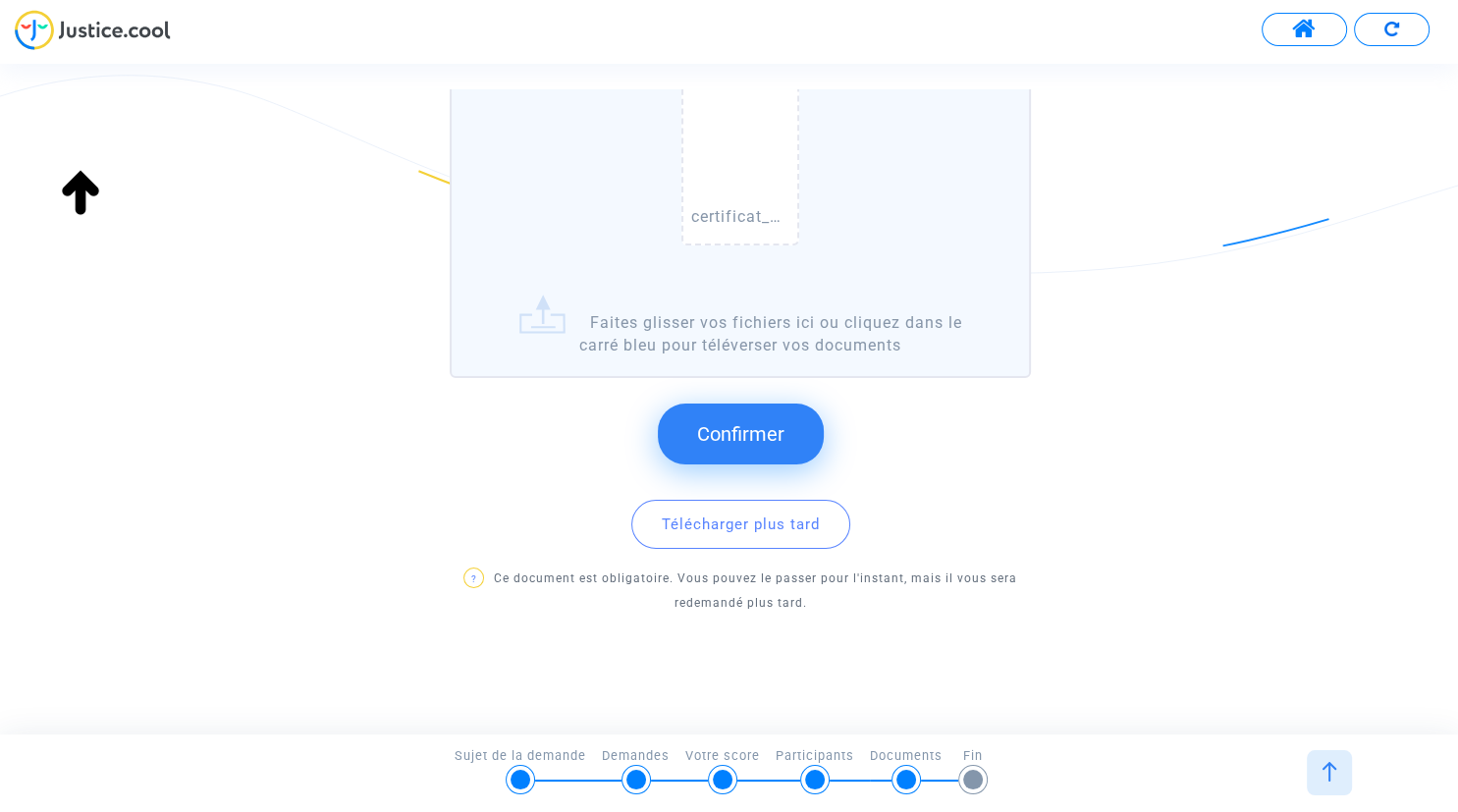 click on "Confirmer" 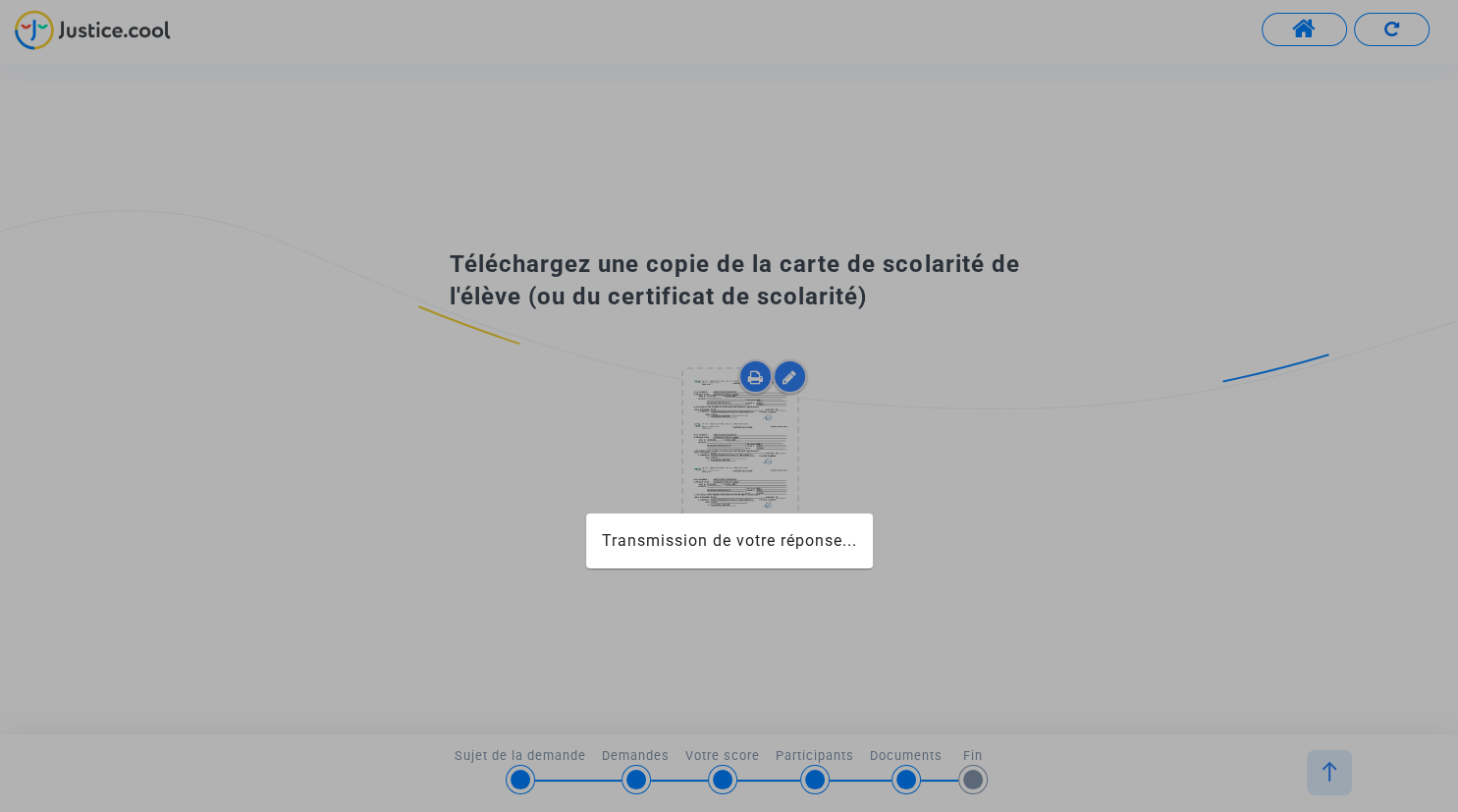 scroll, scrollTop: 0, scrollLeft: 0, axis: both 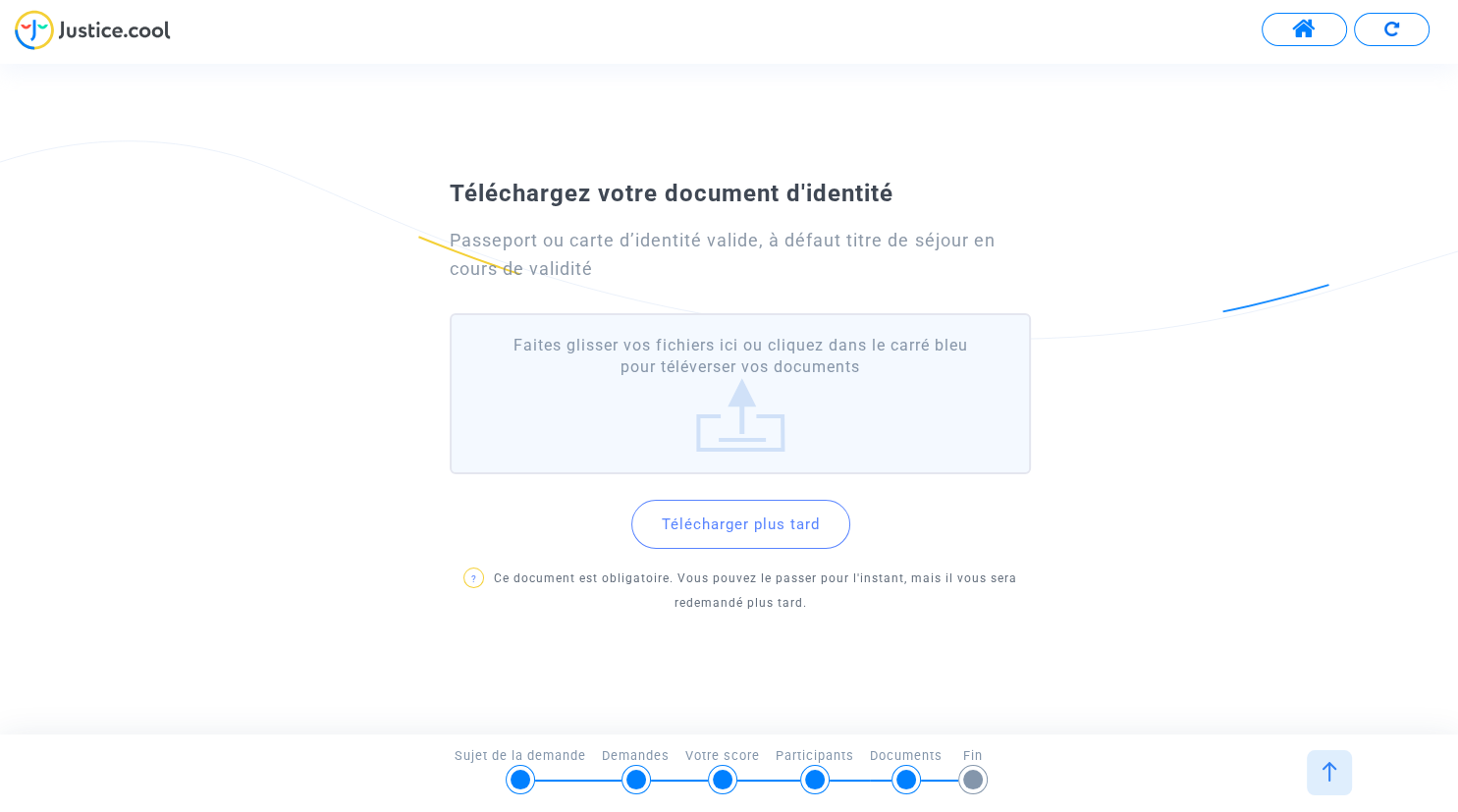 click on "Faites glisser vos fichiers ici ou cliquez dans le carré bleu pour téléverser vos documents" 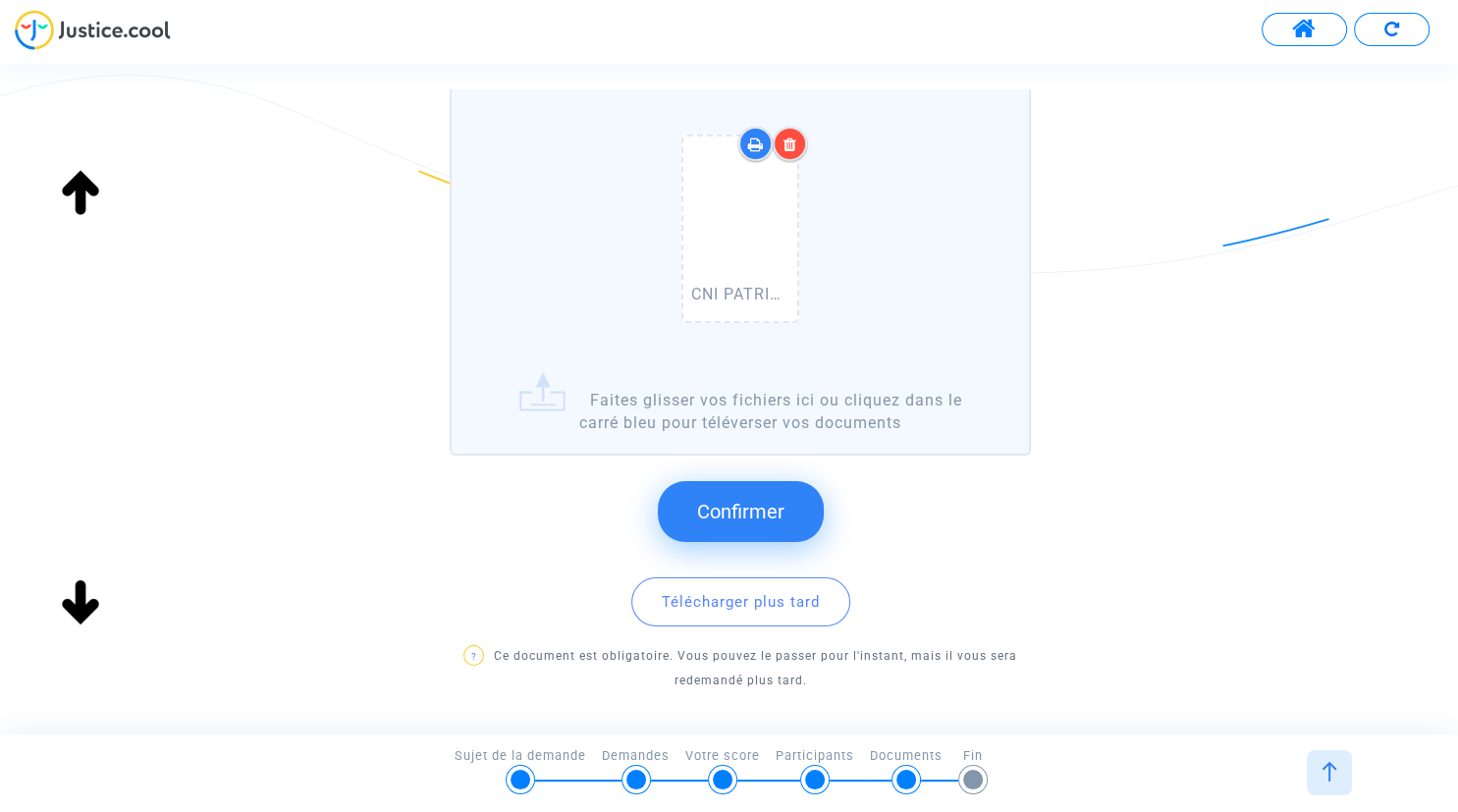 scroll, scrollTop: 226, scrollLeft: 0, axis: vertical 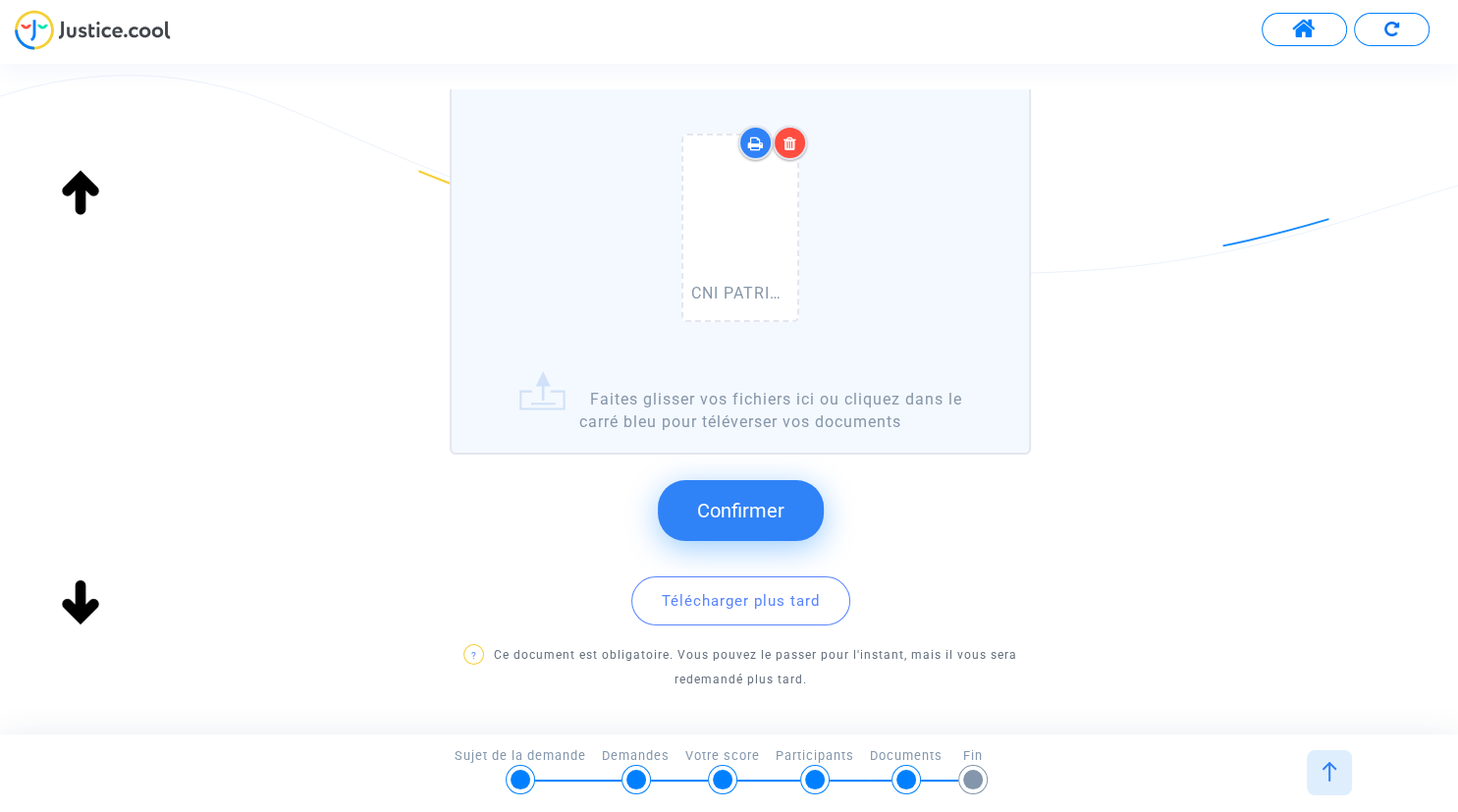 click on "CNI PATRICIAALHOMMAIS [PERSON_NAME].pdf" at bounding box center [739, 232] 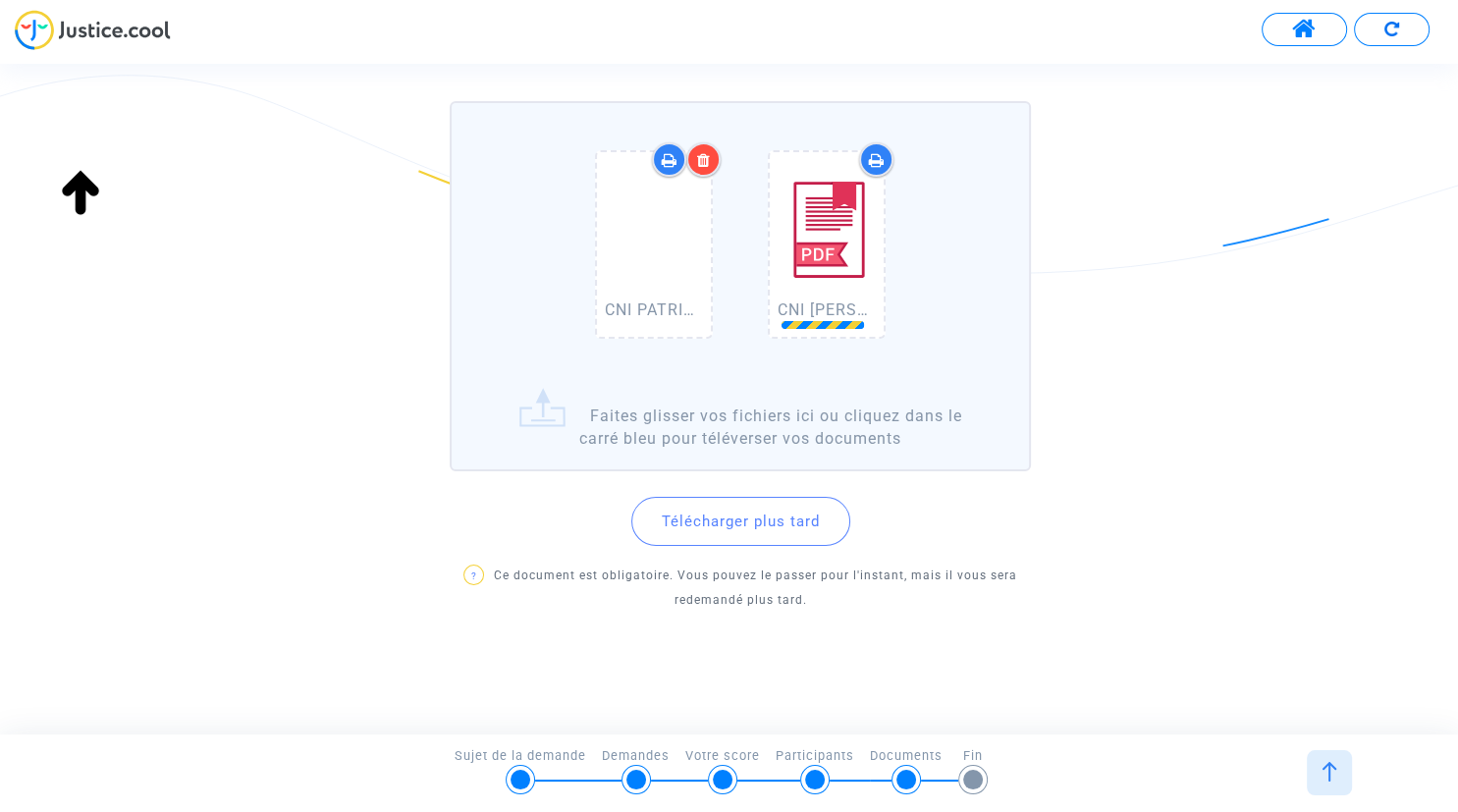 scroll, scrollTop: 206, scrollLeft: 0, axis: vertical 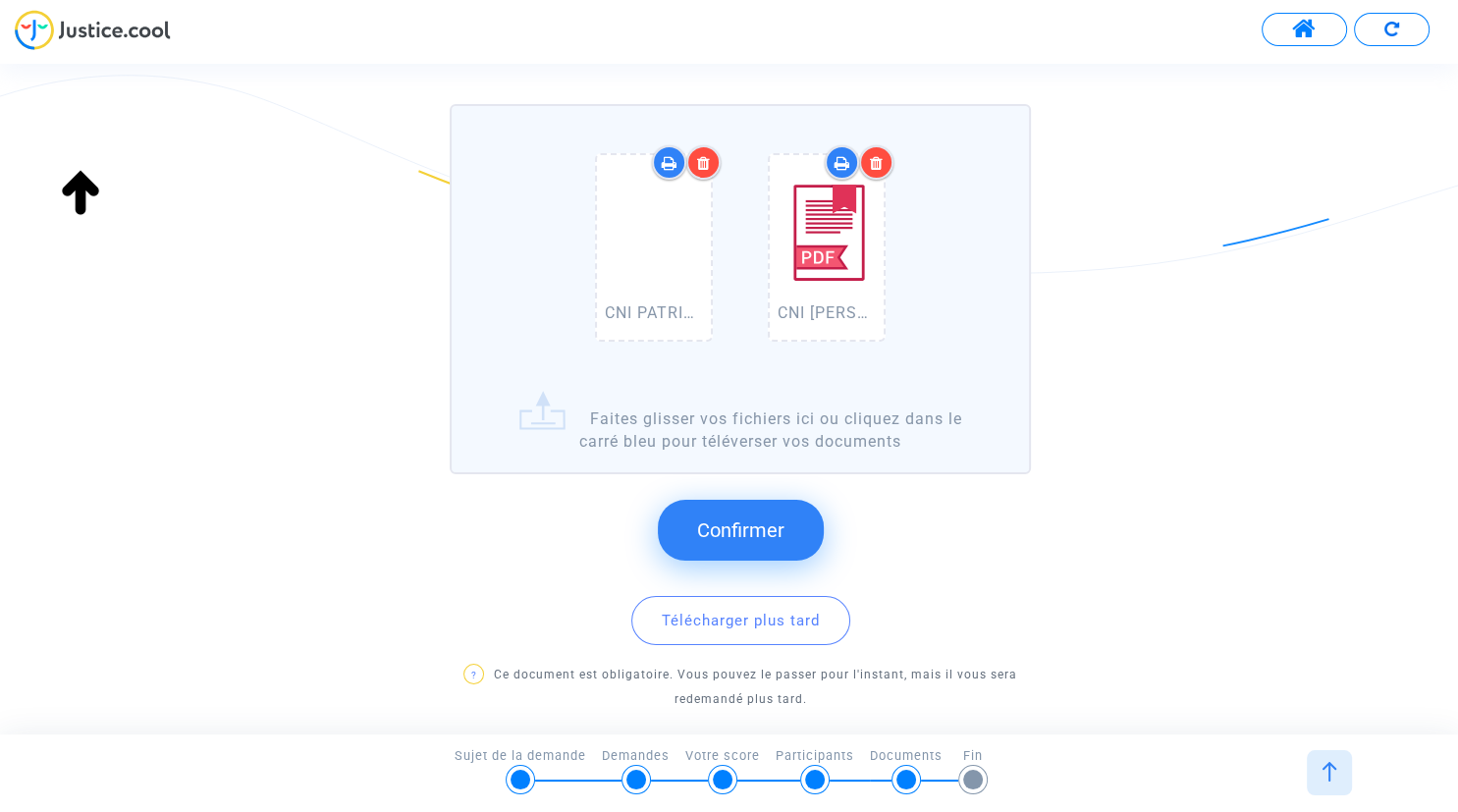 click on "Confirmer" 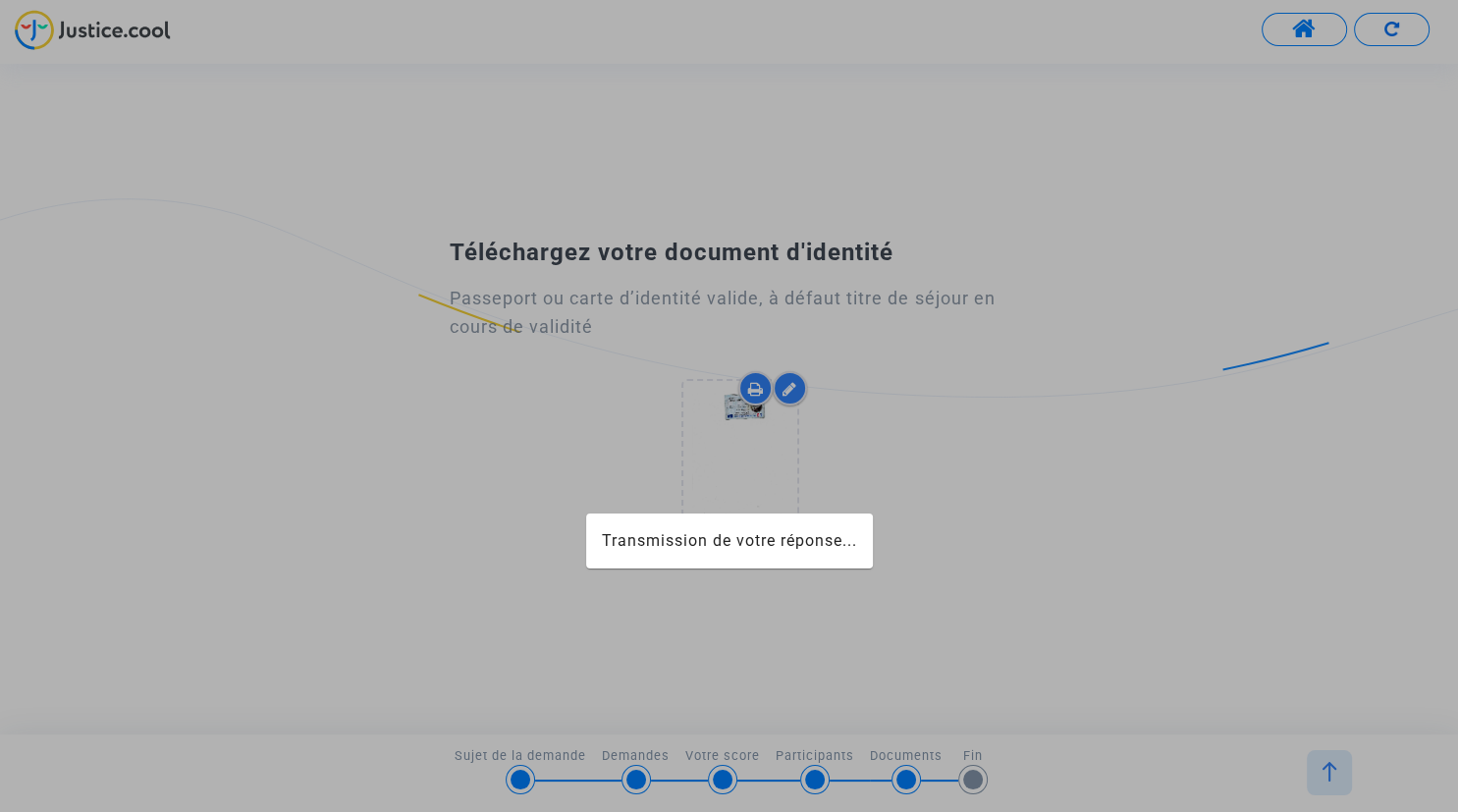 scroll, scrollTop: 0, scrollLeft: 0, axis: both 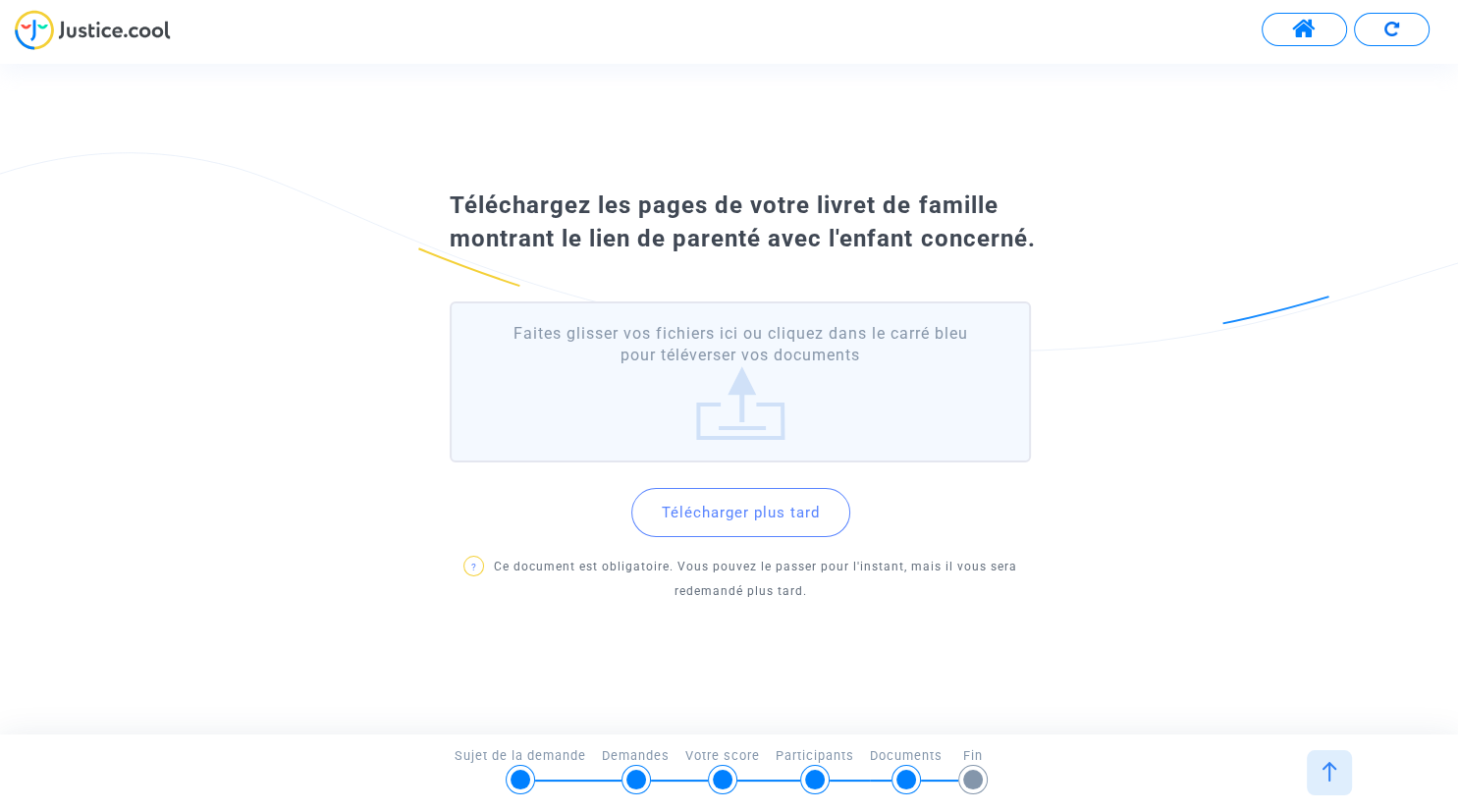 click on "Faites glisser vos fichiers ici ou cliquez dans le carré bleu pour téléverser vos documents" 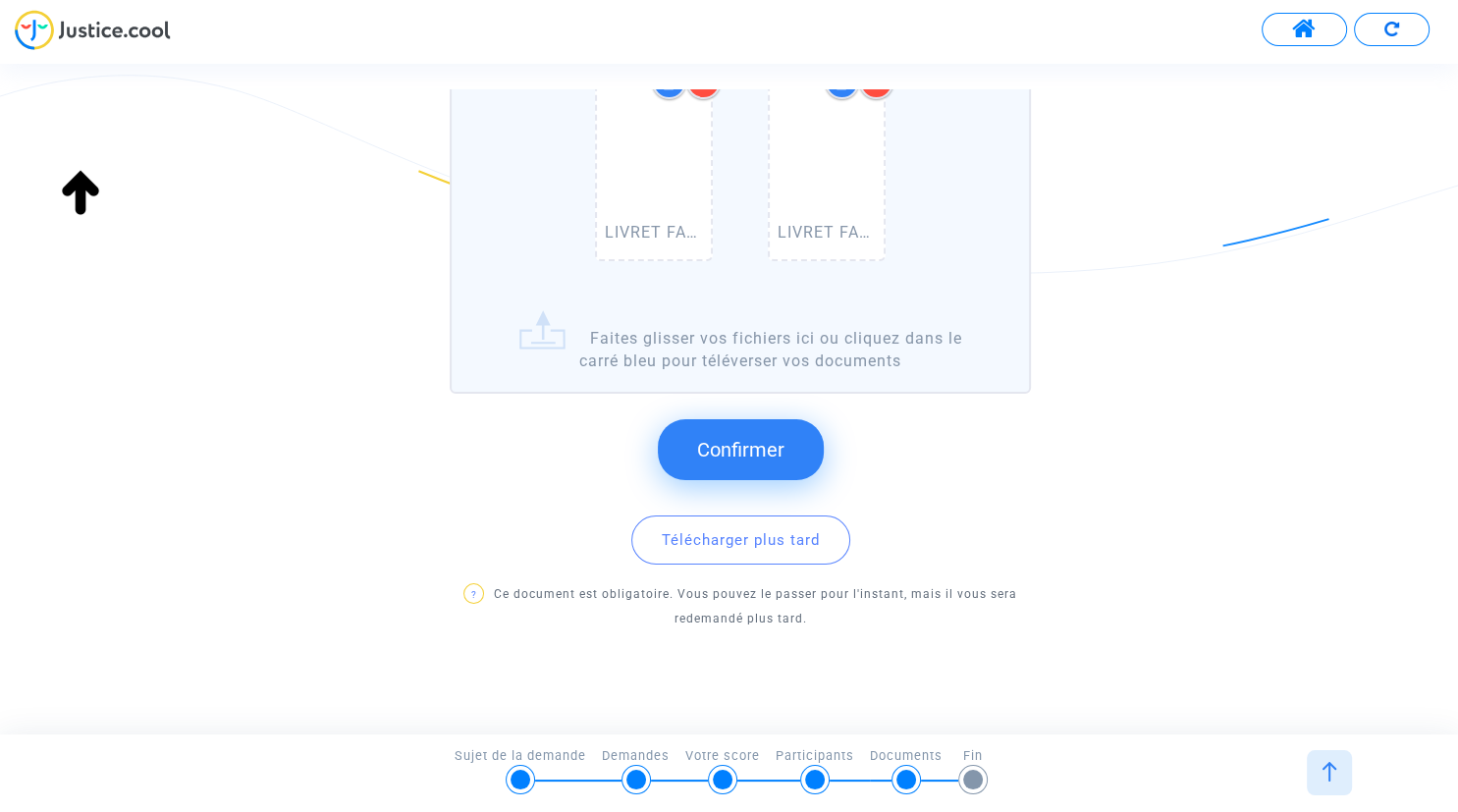 scroll, scrollTop: 279, scrollLeft: 0, axis: vertical 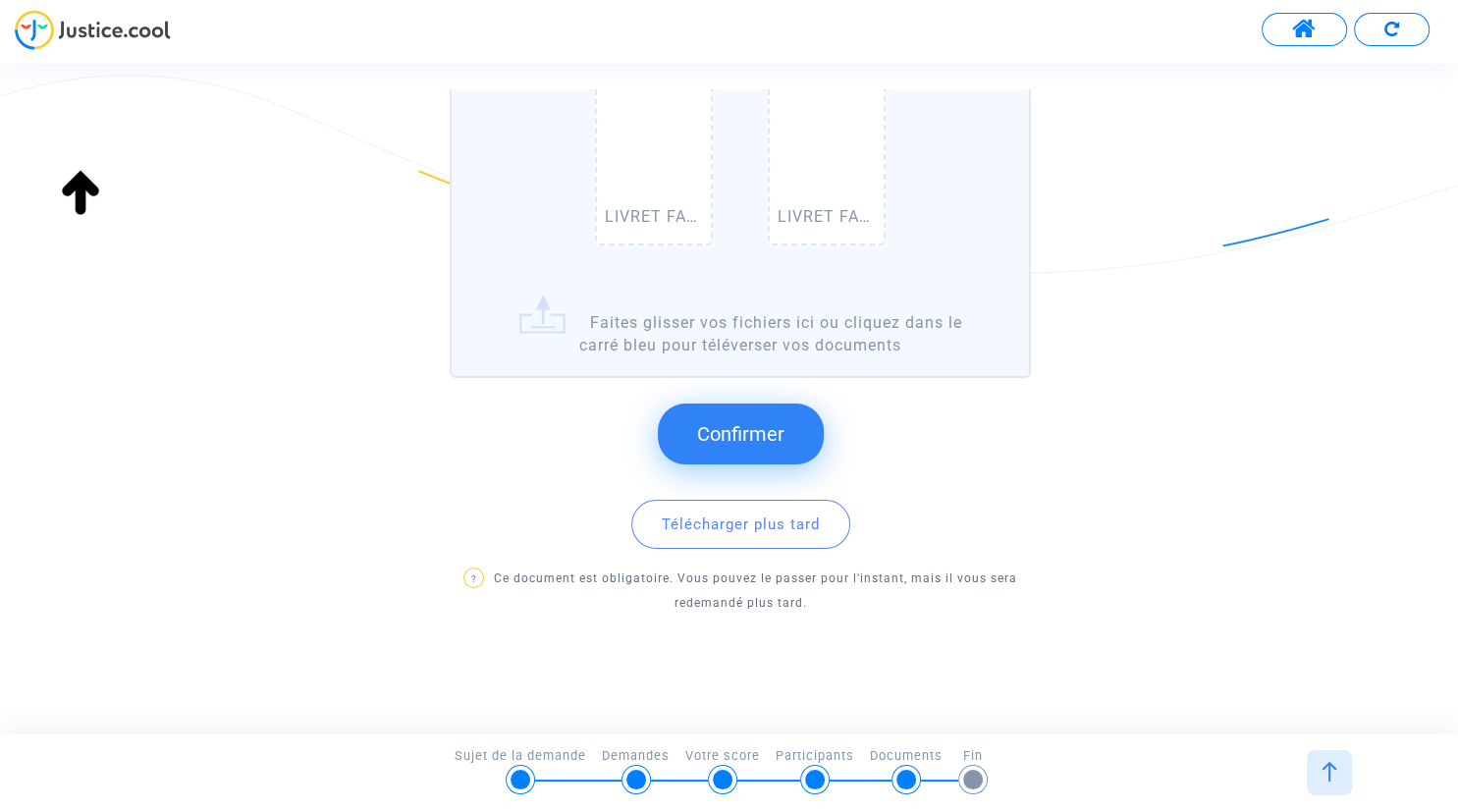 click on "Confirmer" 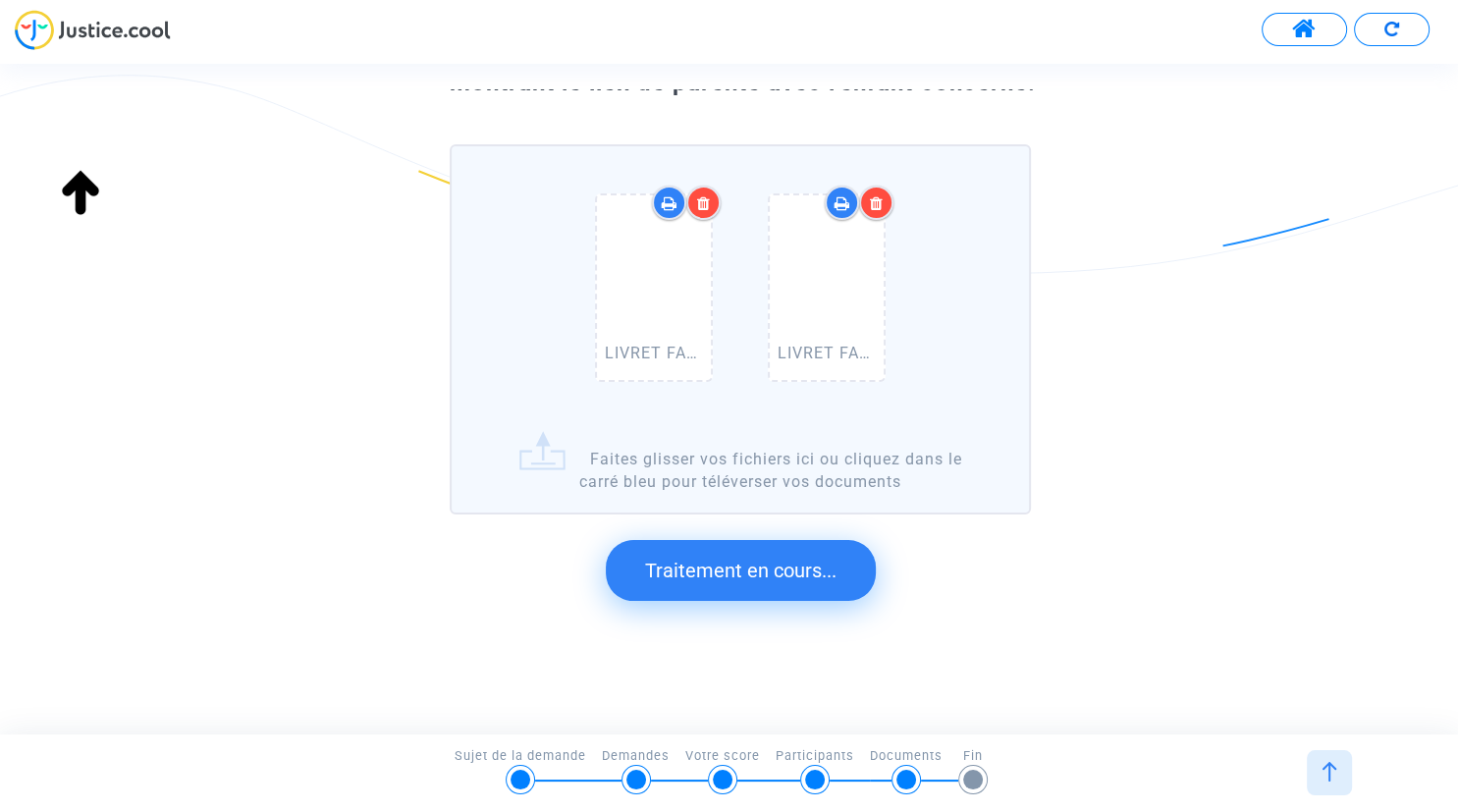 scroll, scrollTop: 0, scrollLeft: 0, axis: both 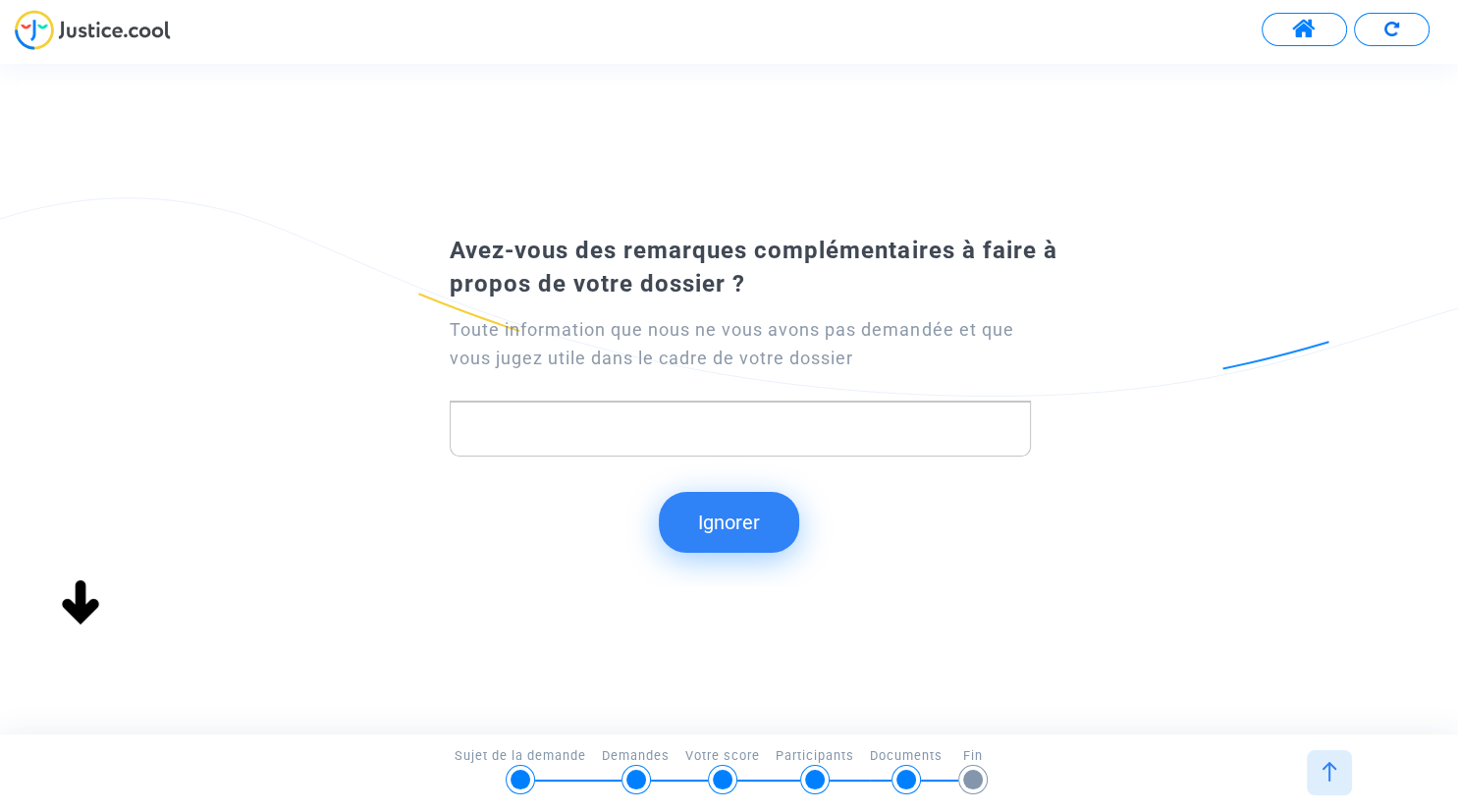 click 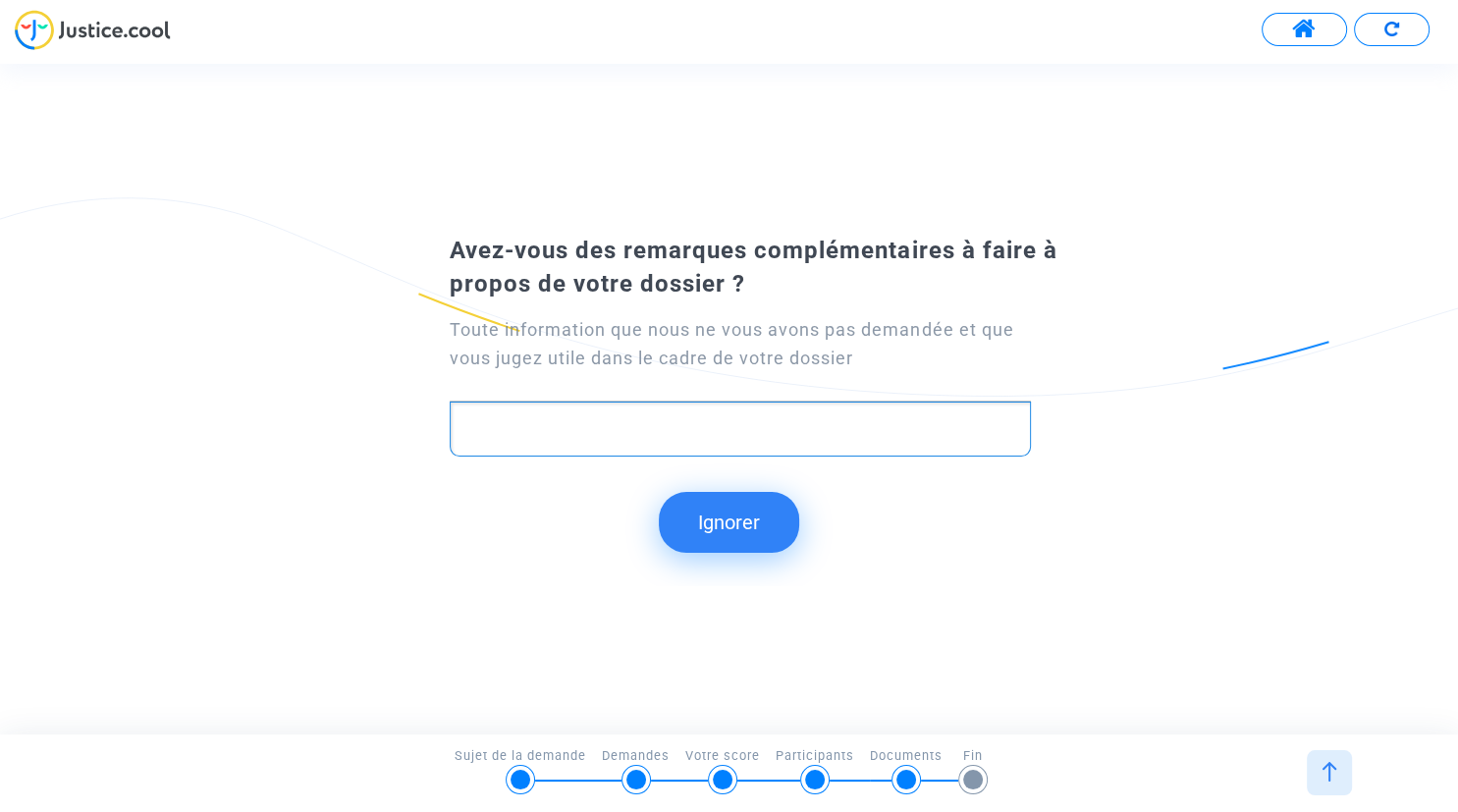 click on "Ignorer" 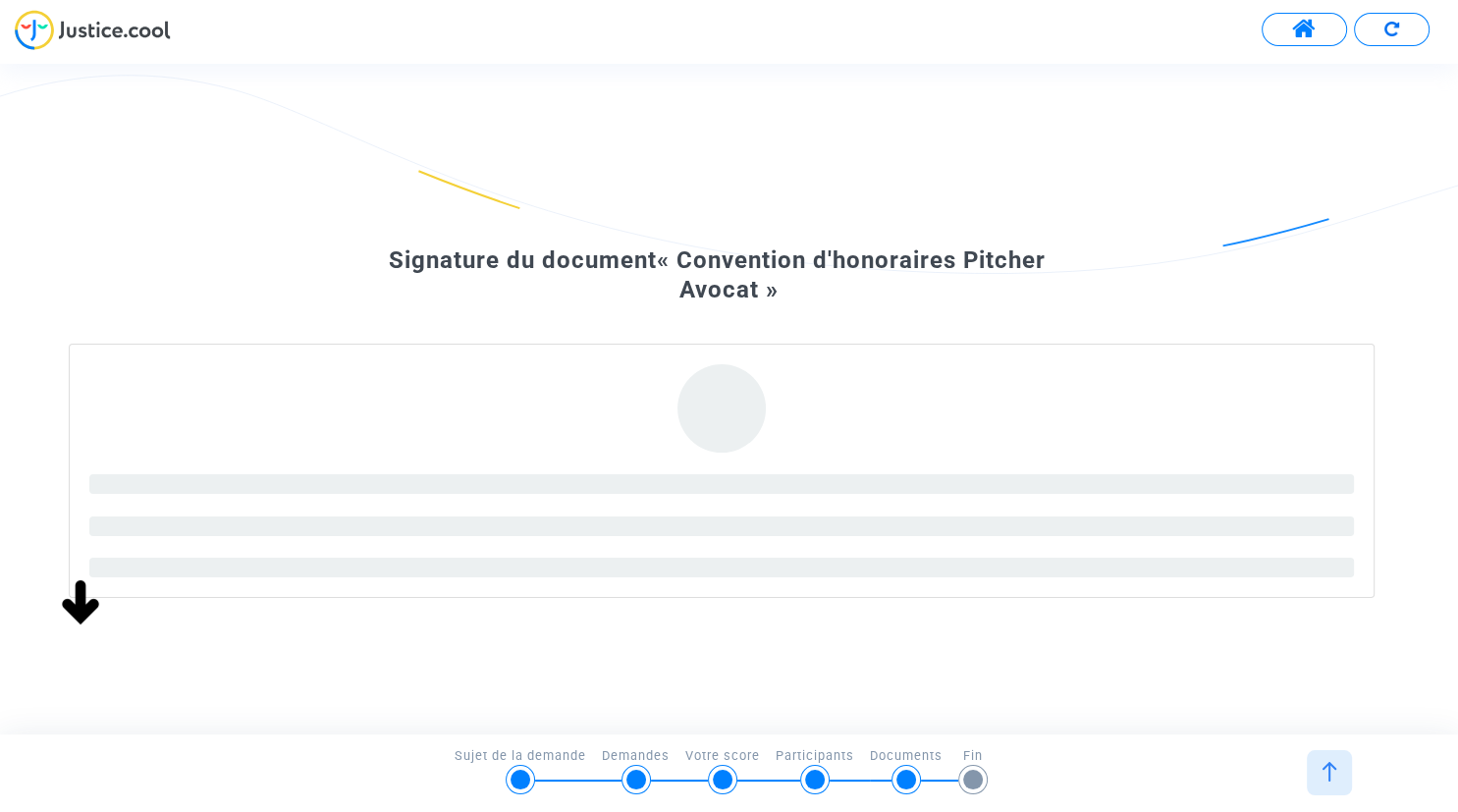 scroll, scrollTop: 0, scrollLeft: 0, axis: both 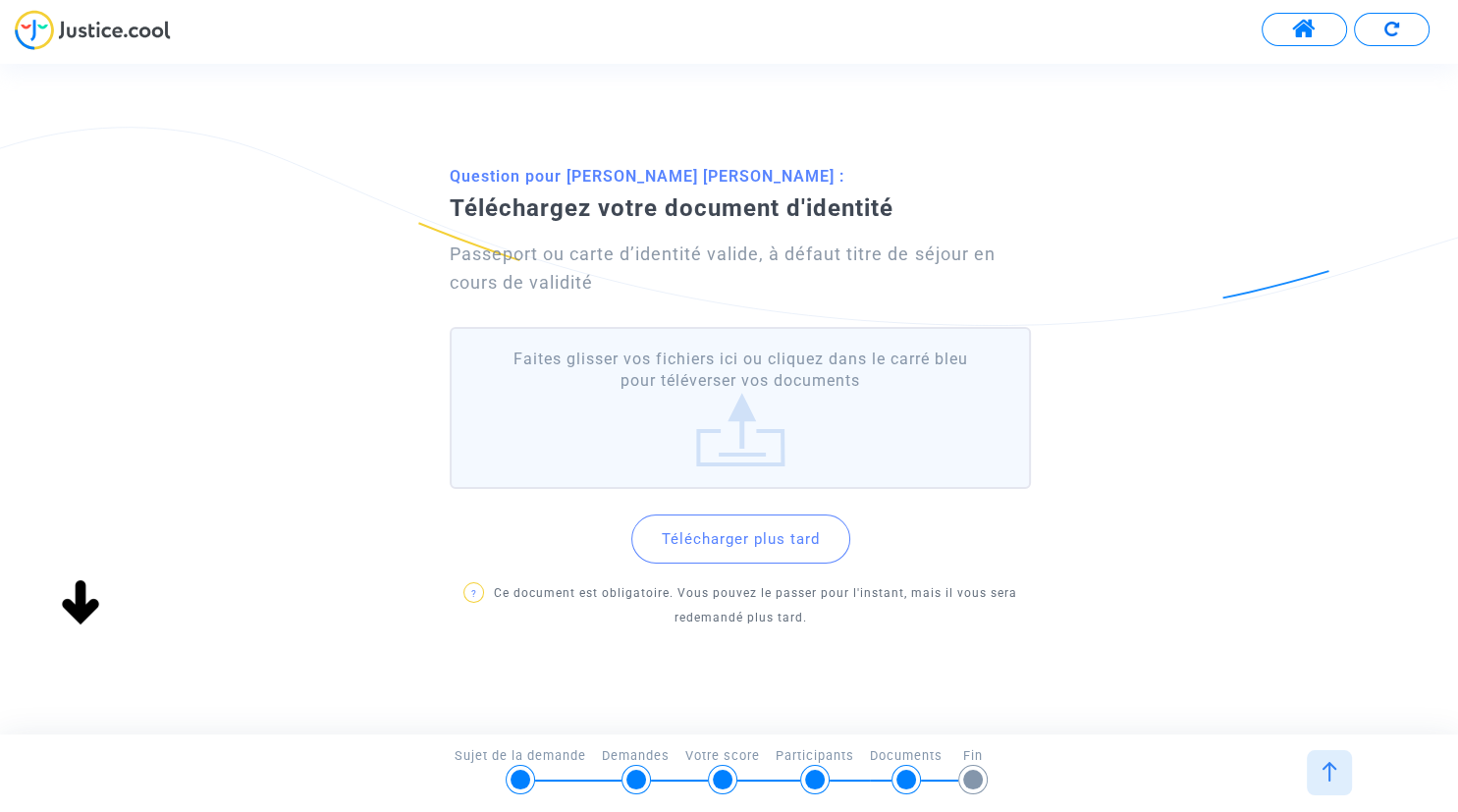 click on "Faites glisser vos fichiers ici ou cliquez dans le carré bleu pour téléverser vos documents" 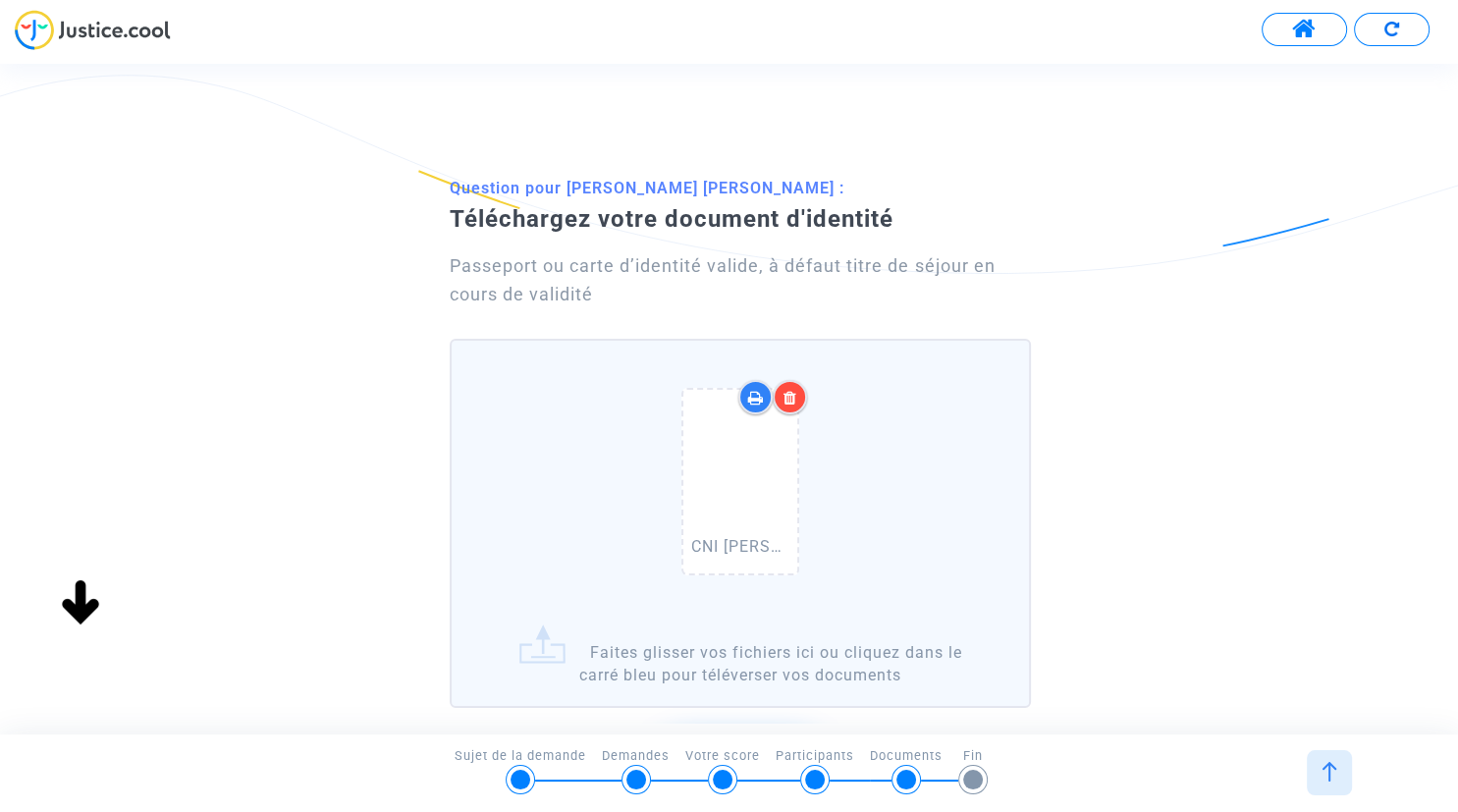 click on "CNI [PERSON_NAME] 2.pdf   Faites glisser vos fichiers ici ou cliquez dans le carré bleu pour téléverser vos documents" 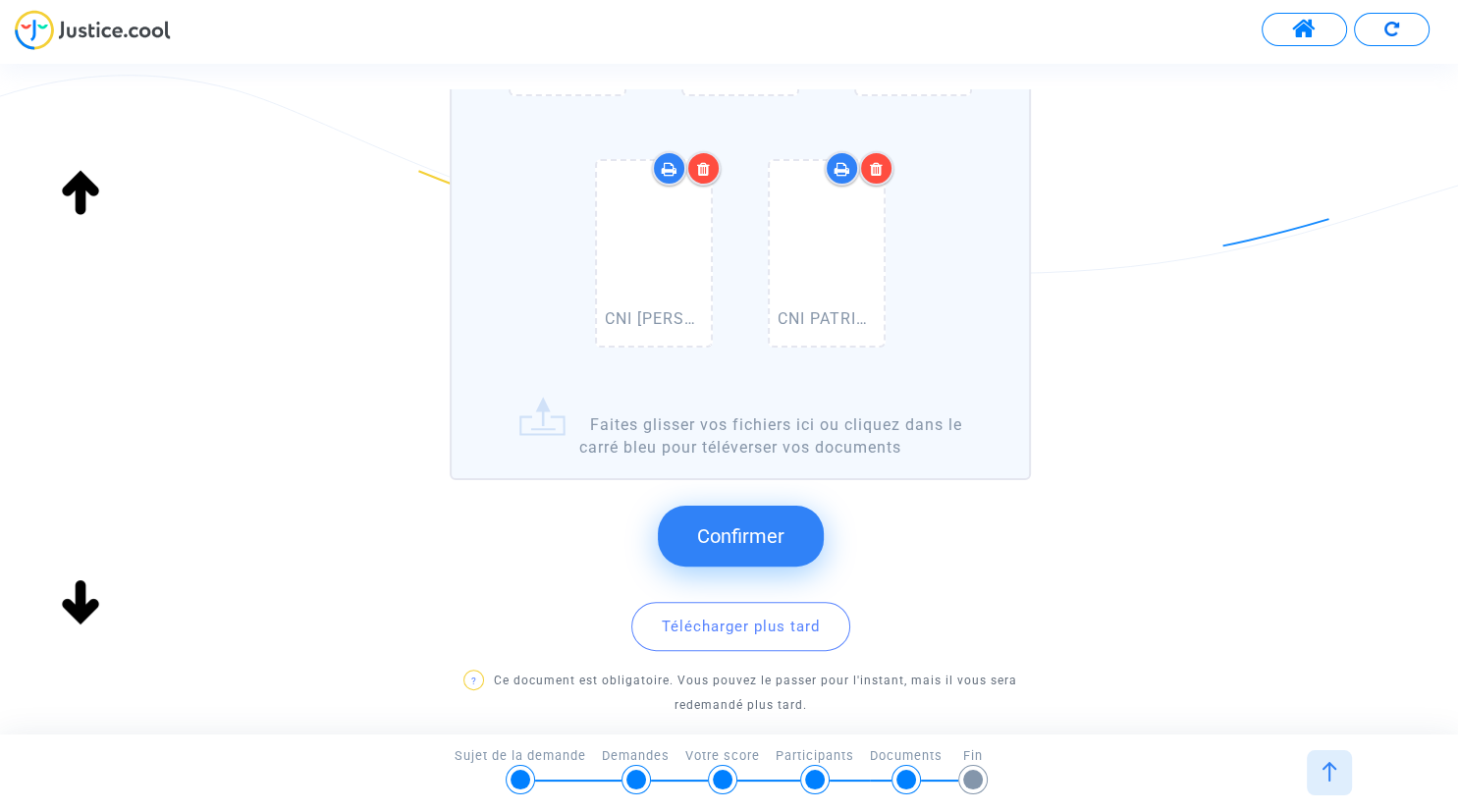 scroll, scrollTop: 581, scrollLeft: 0, axis: vertical 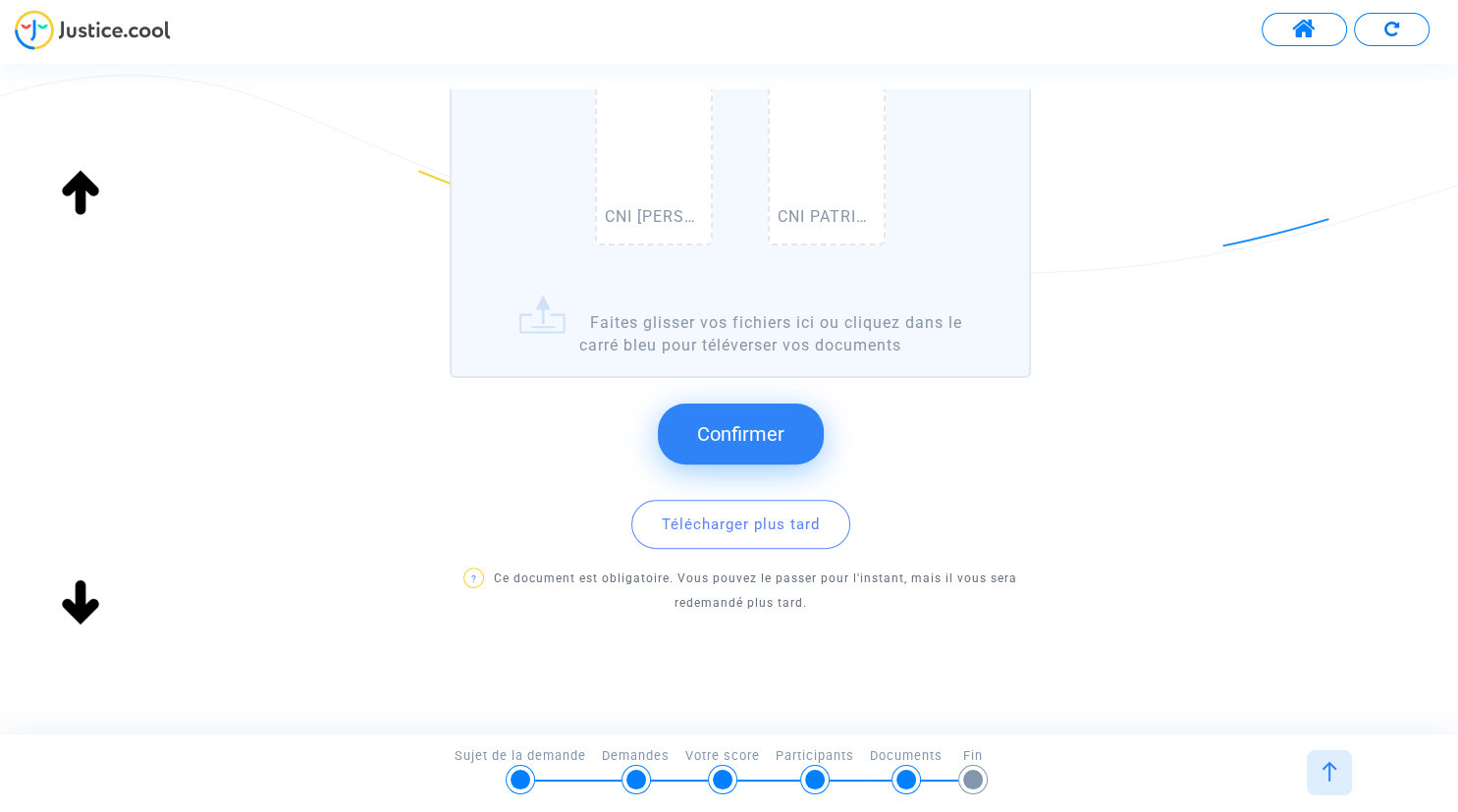 click on "Confirmer" 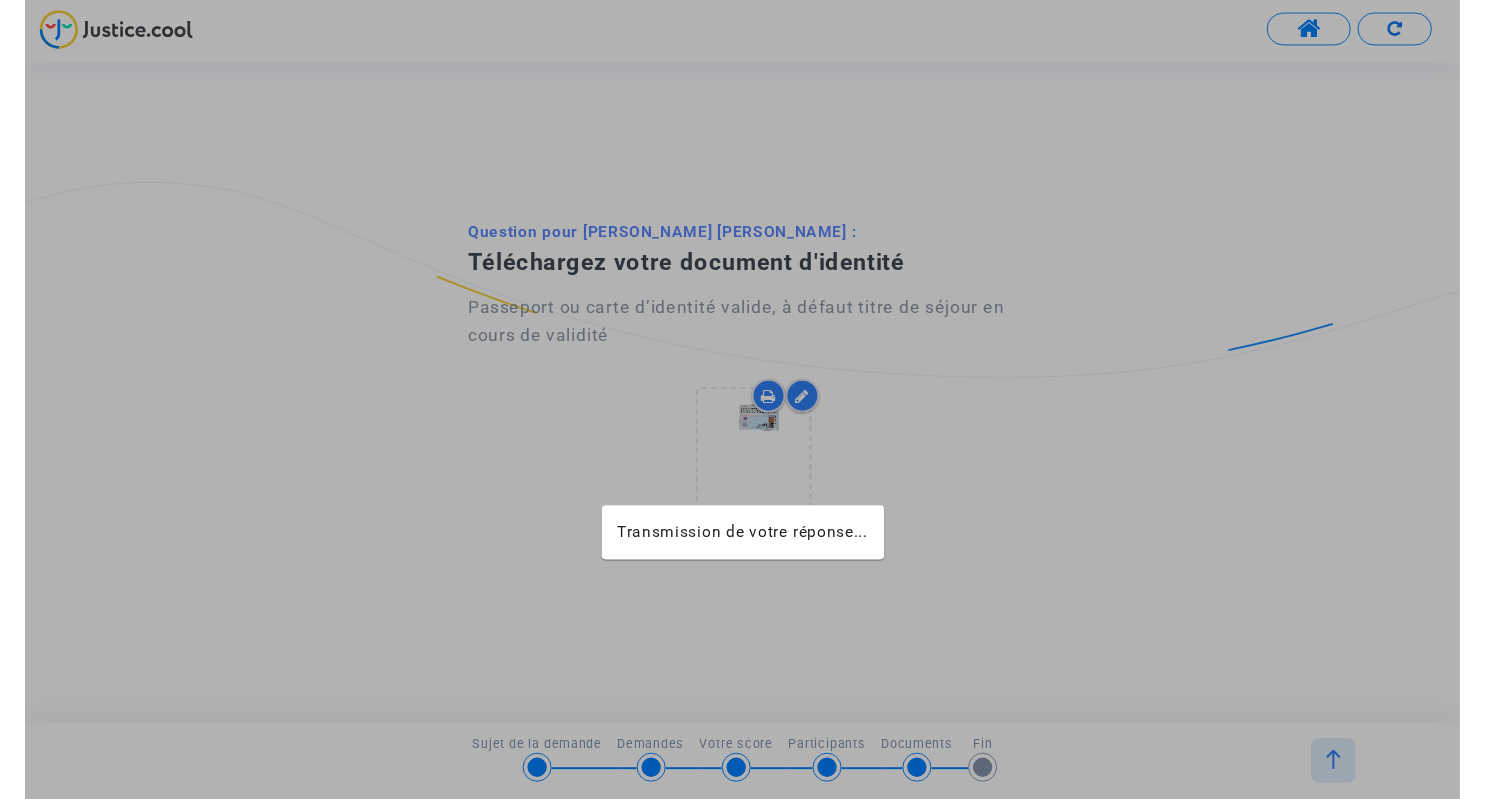 scroll, scrollTop: 0, scrollLeft: 0, axis: both 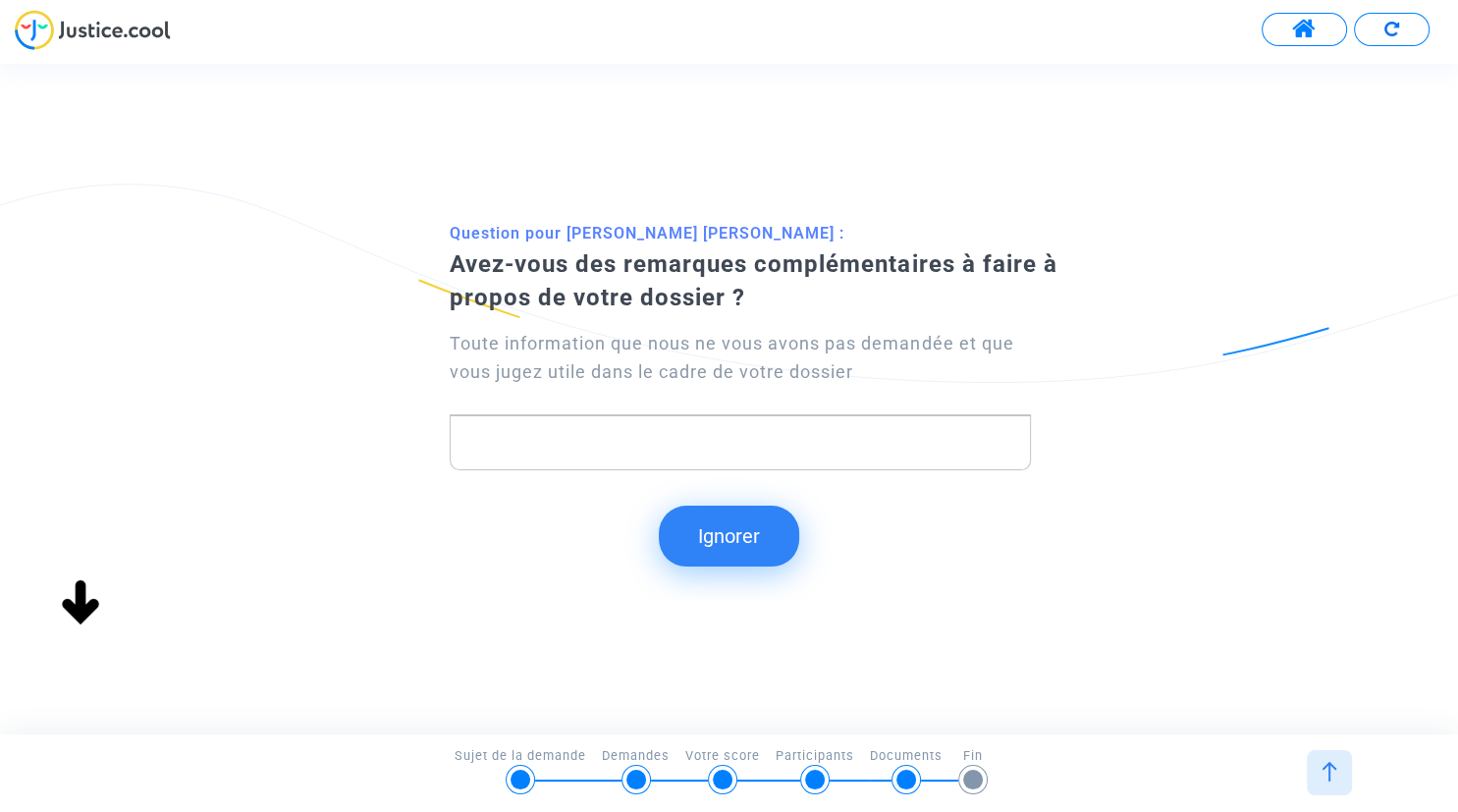 click on "Ignorer" 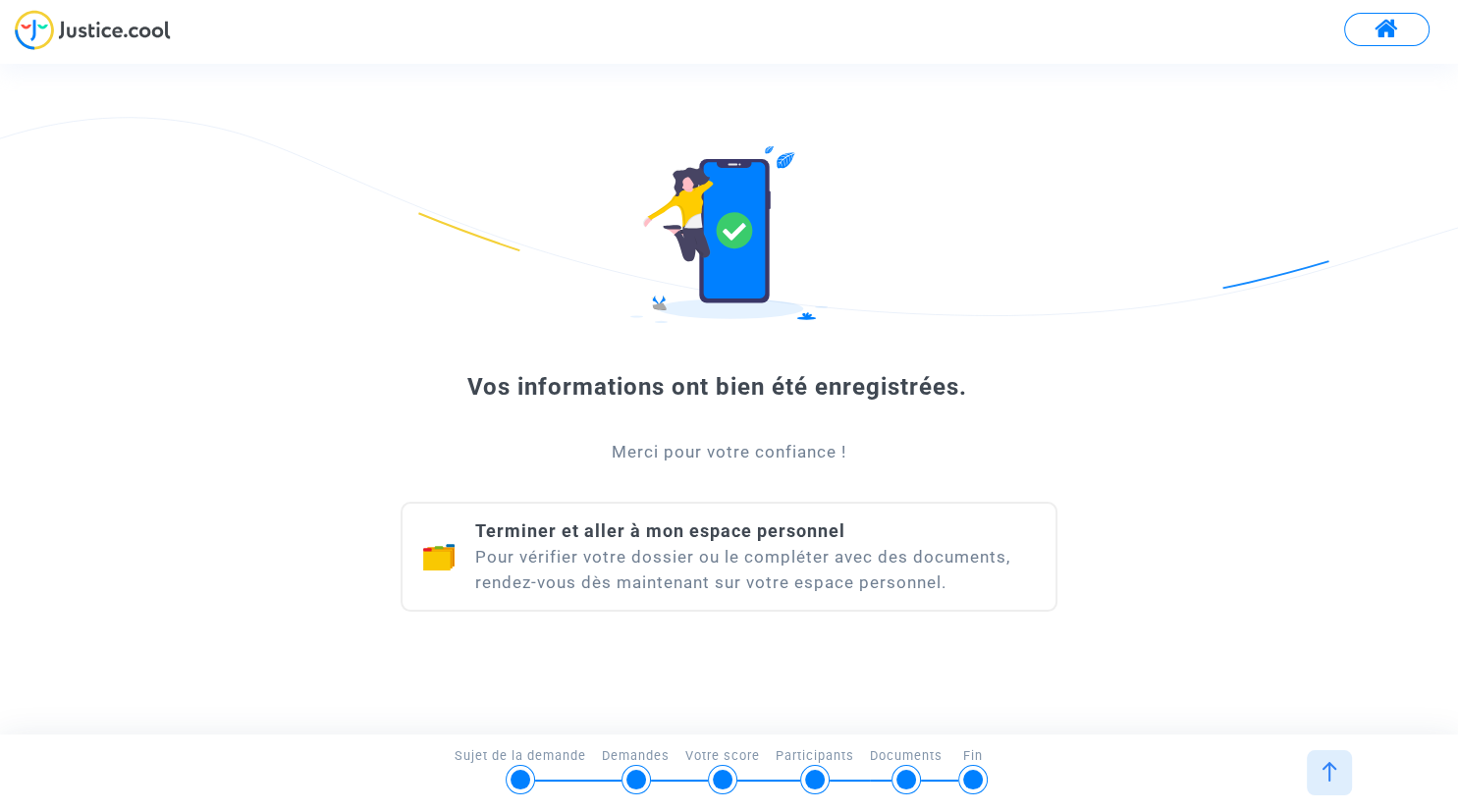 click on "Terminer et aller à mon espace personnel  Pour vérifier votre dossier ou le compléter avec des documents, rendez-vous dès maintenant sur votre espace personnel." 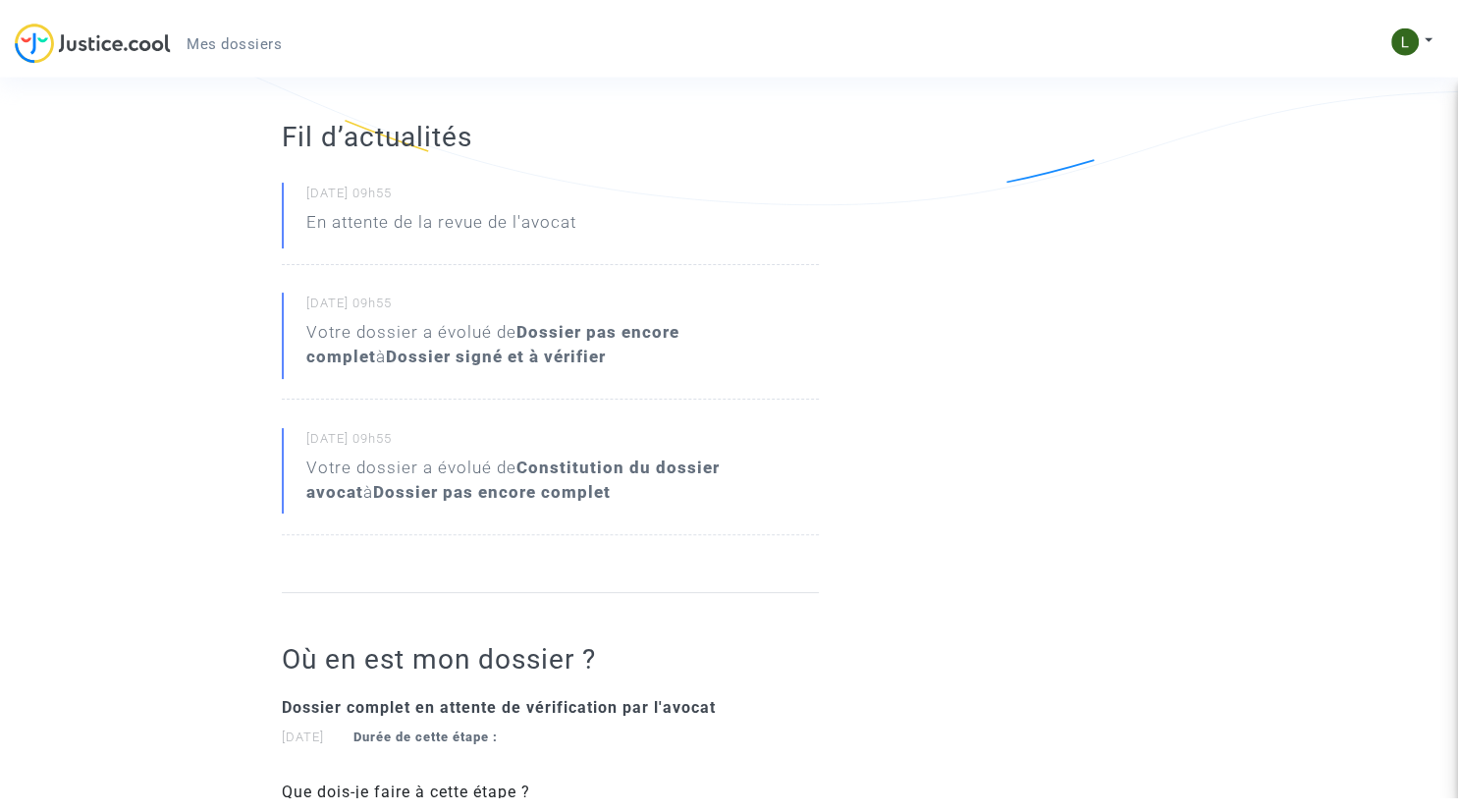 scroll, scrollTop: 385, scrollLeft: 0, axis: vertical 